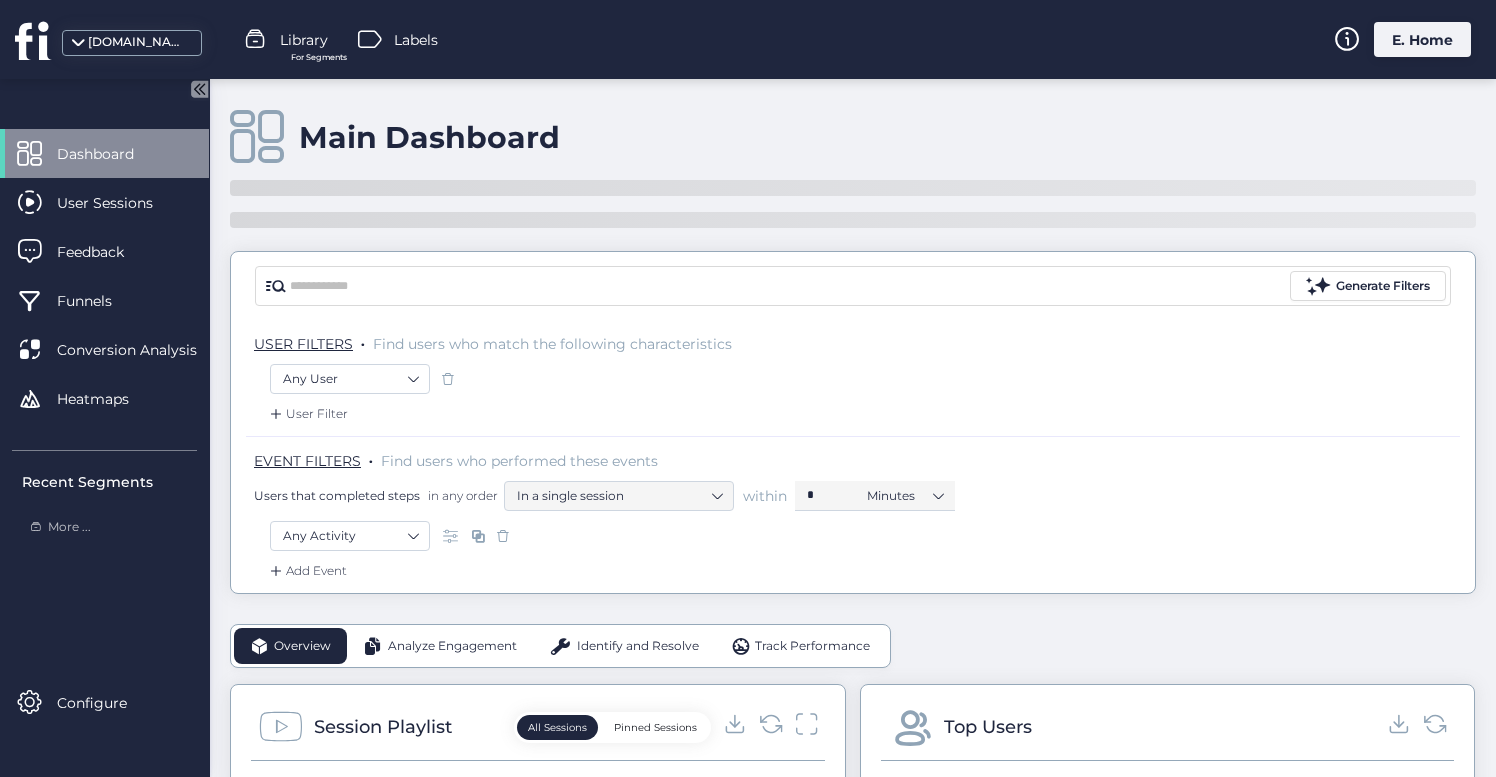 scroll, scrollTop: 0, scrollLeft: 0, axis: both 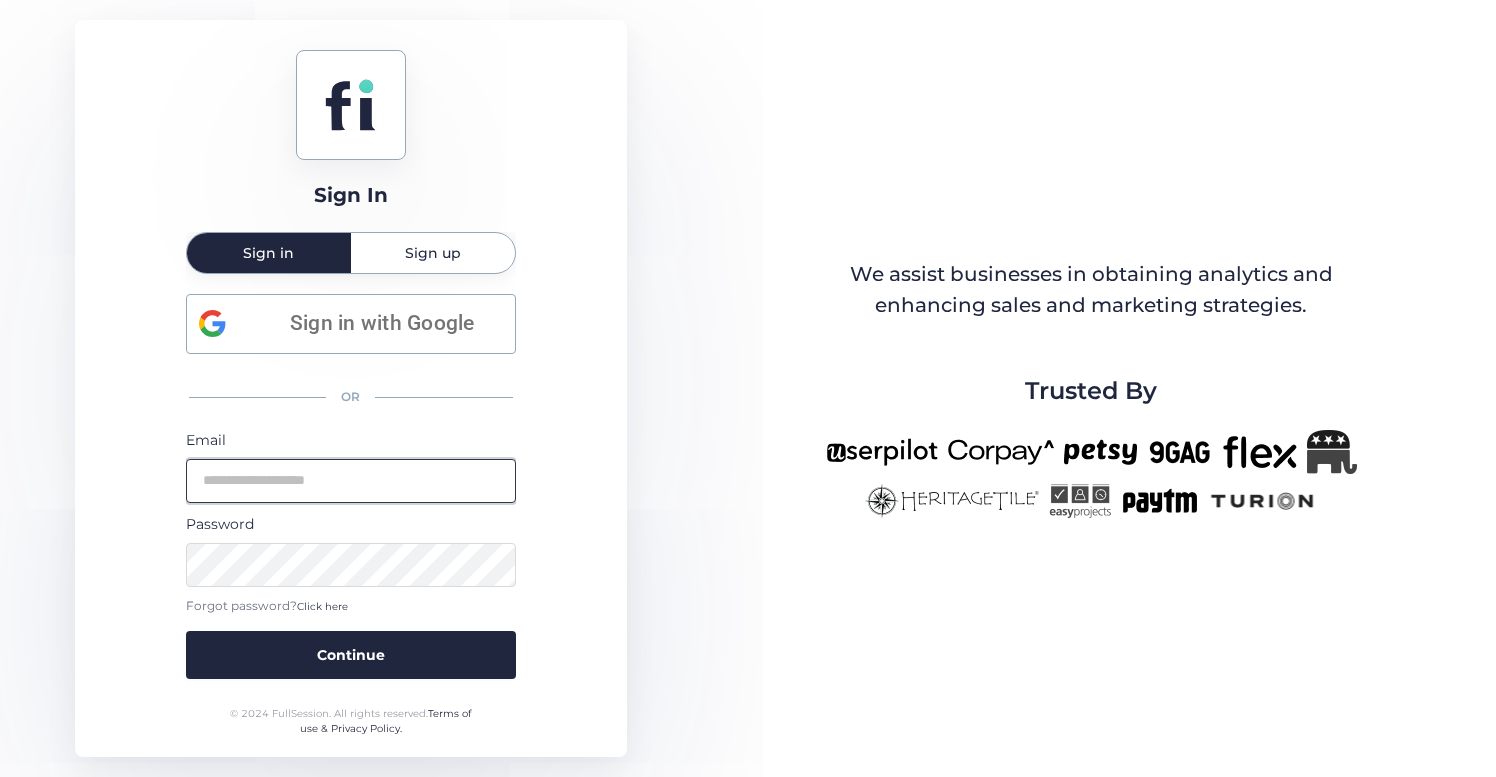 click at bounding box center [351, 481] 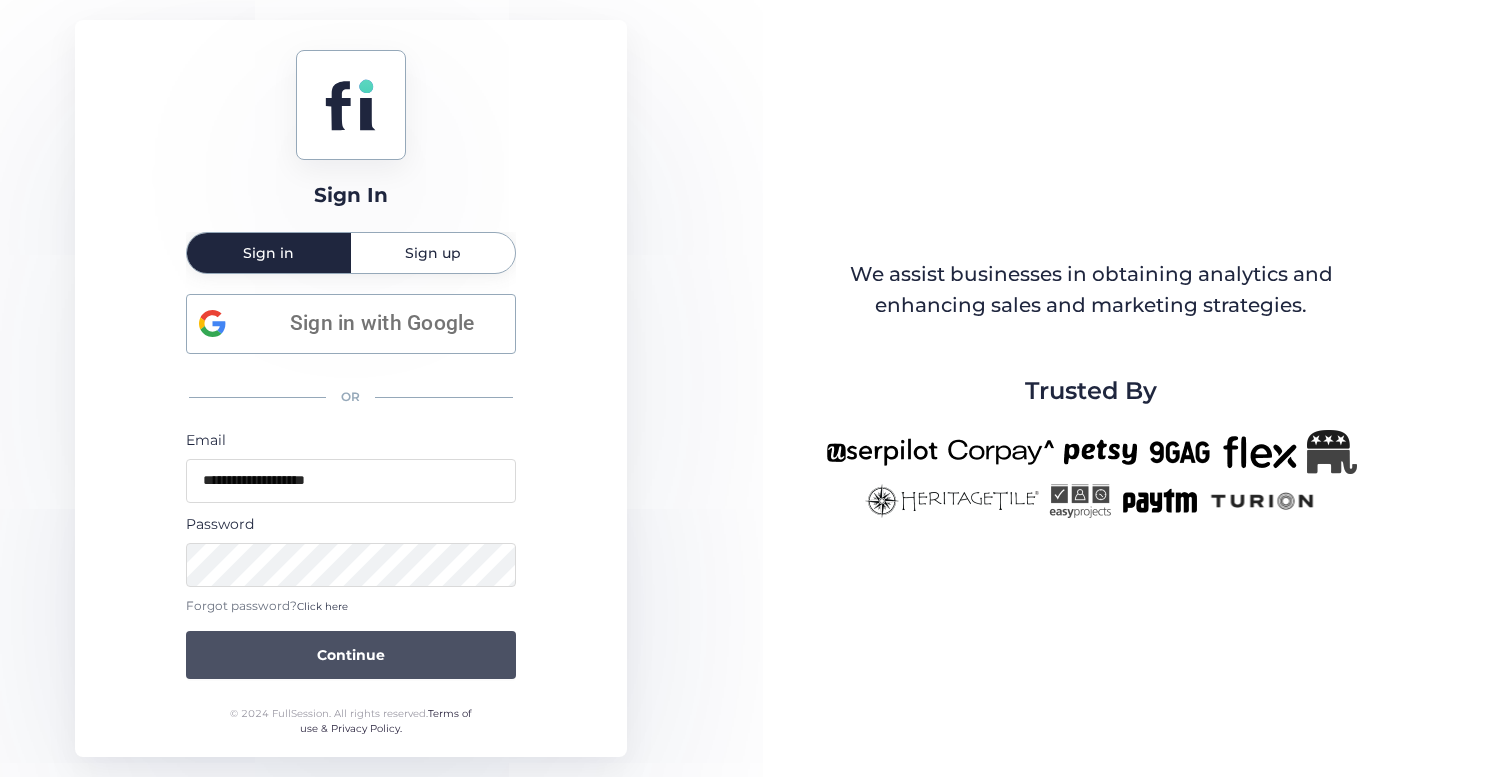 click on "Continue" at bounding box center [351, 655] 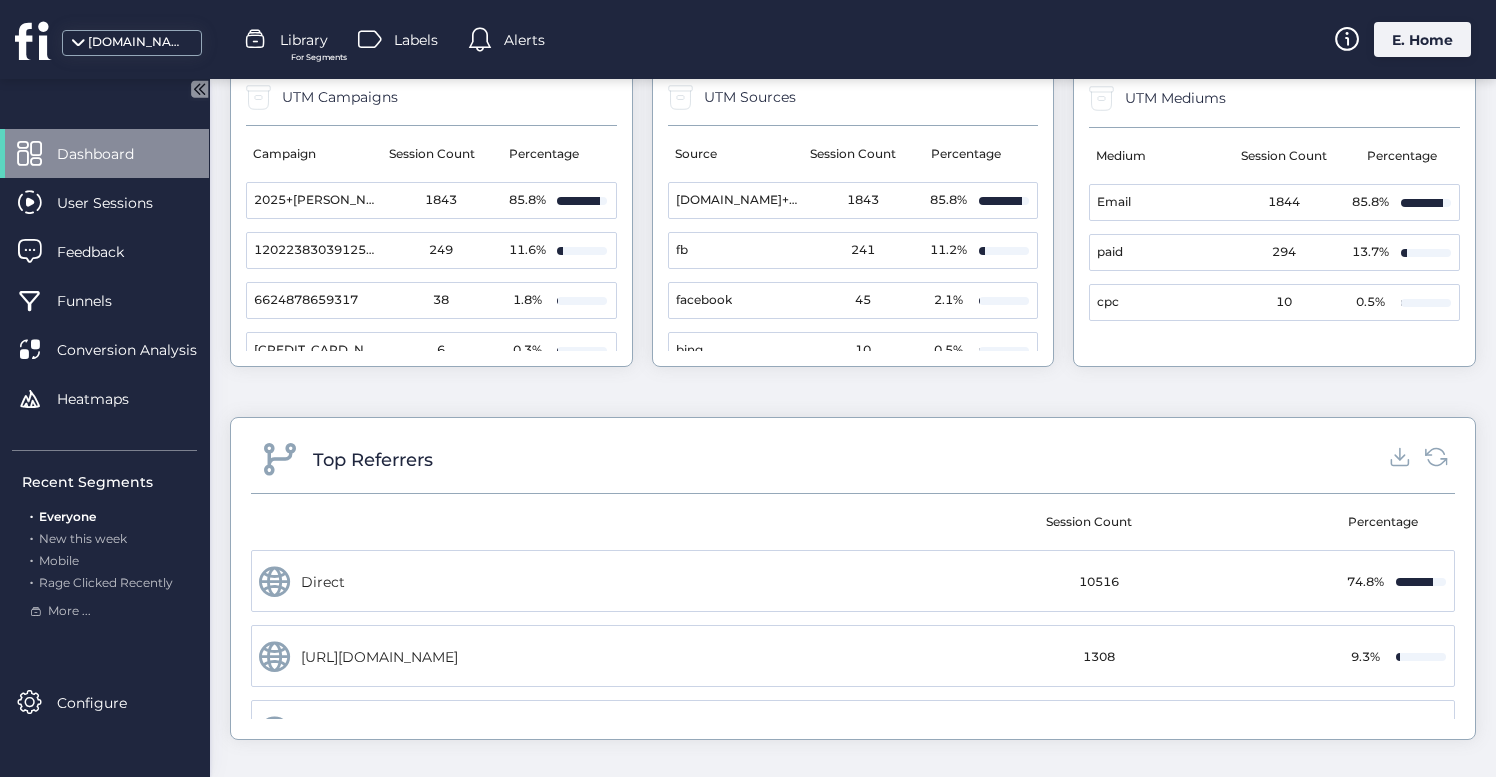 scroll, scrollTop: 2424, scrollLeft: 0, axis: vertical 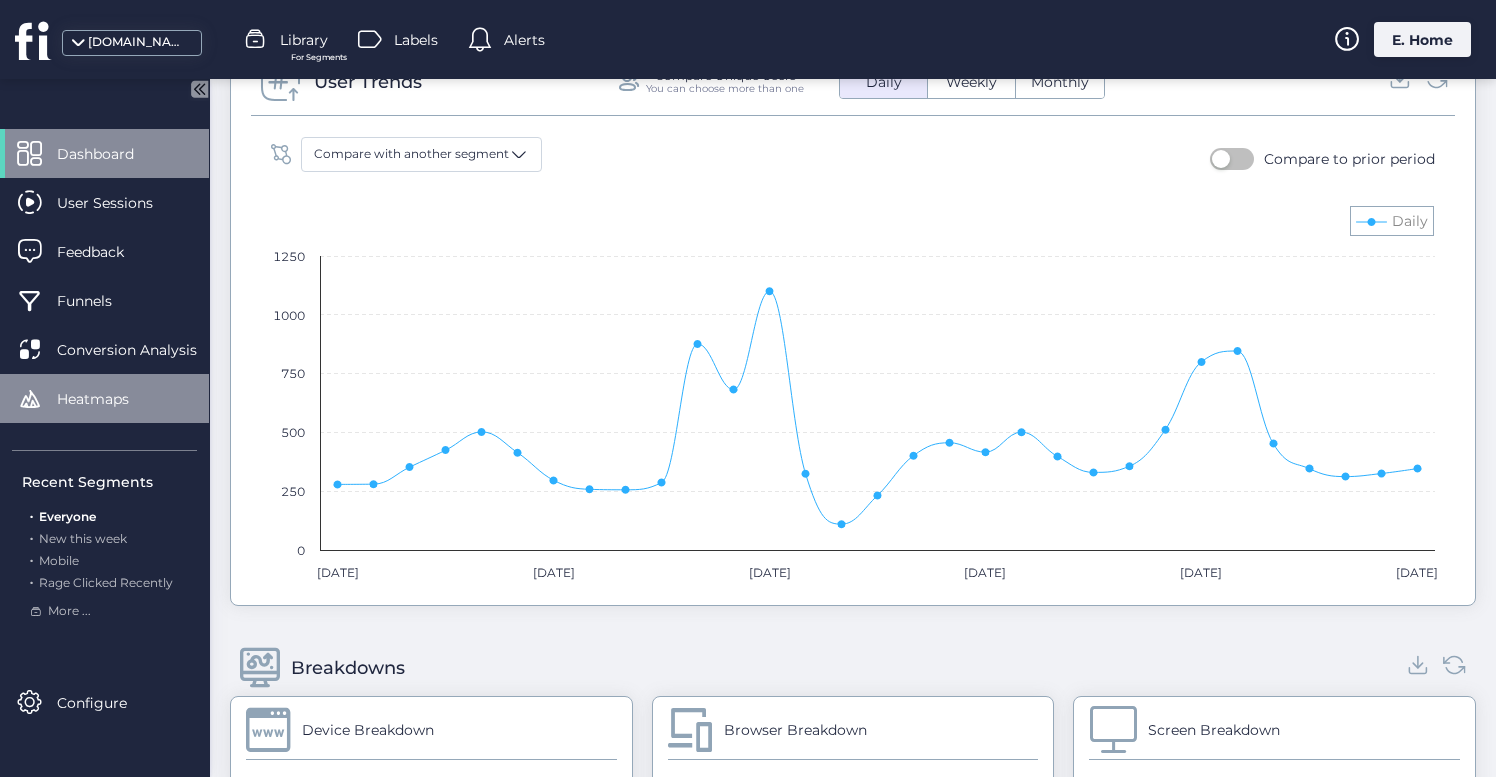 click on "Heatmaps" 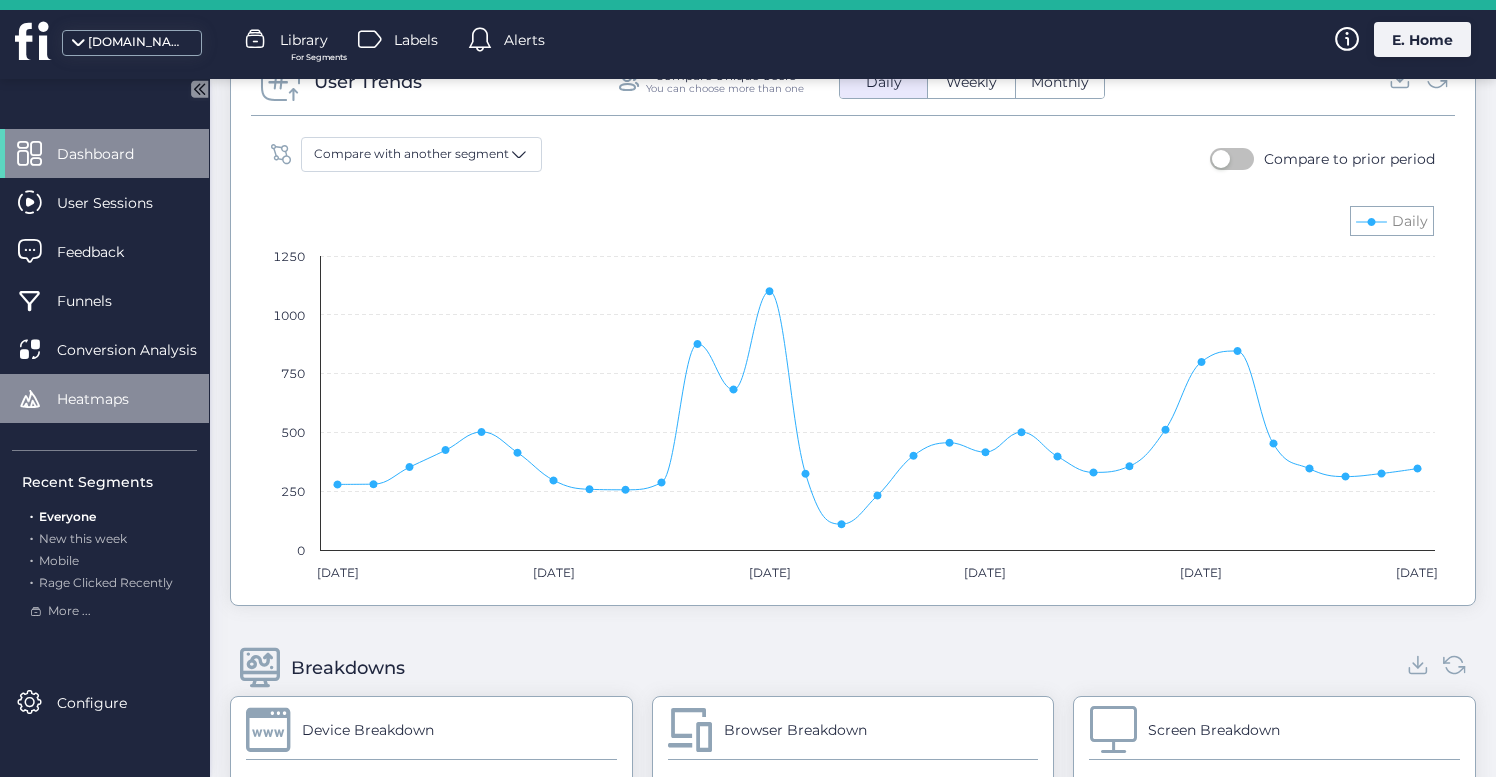 scroll, scrollTop: 0, scrollLeft: 0, axis: both 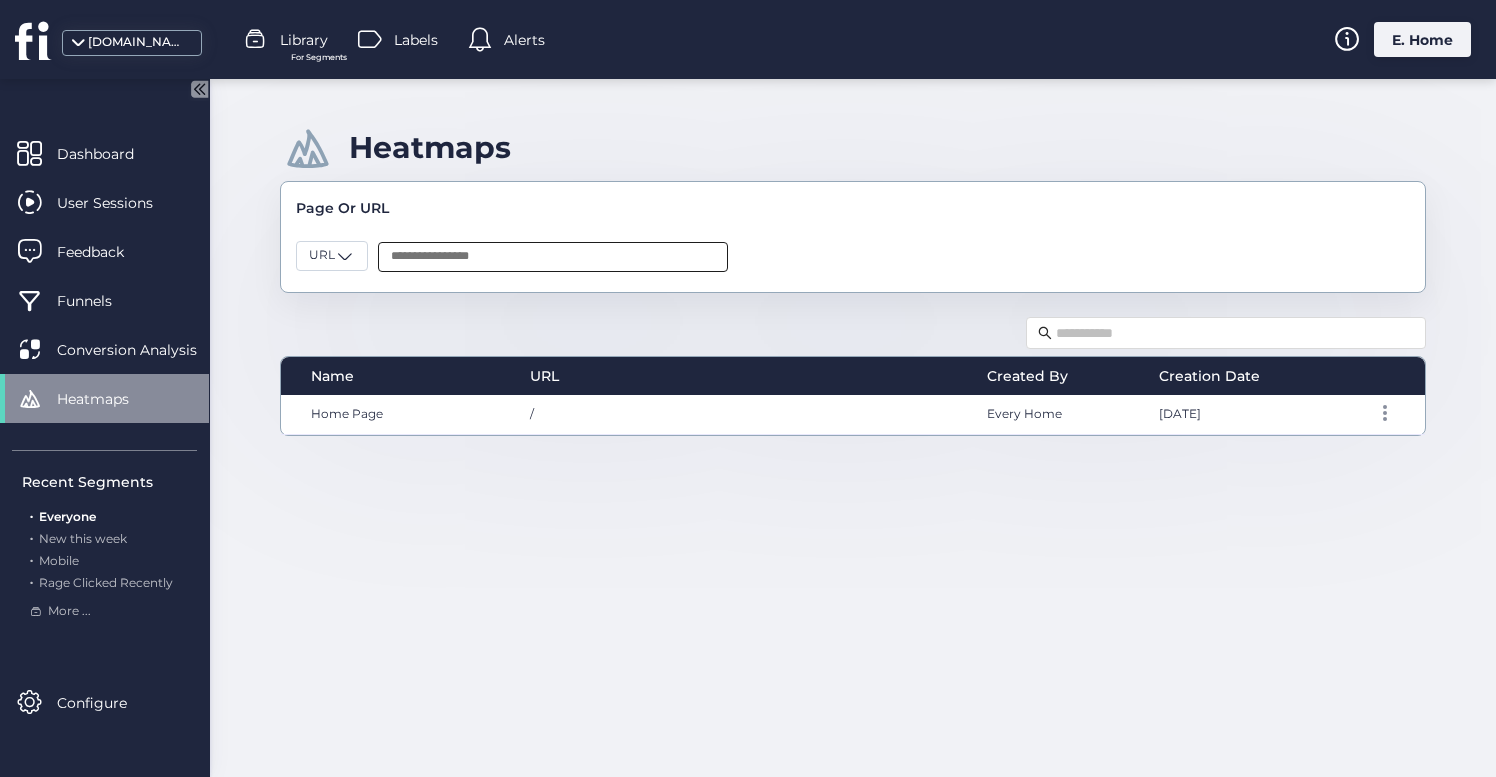 click 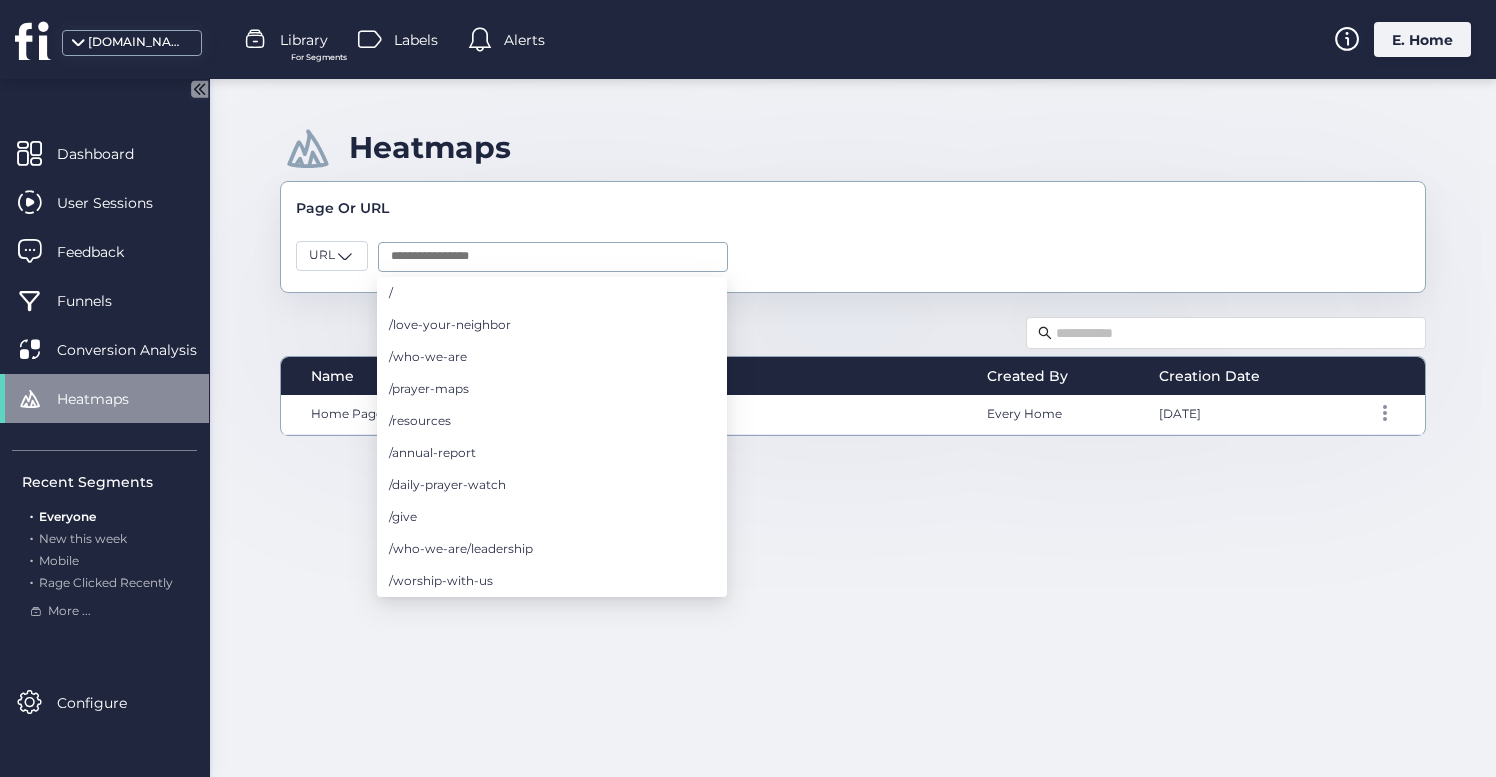 click on "Page Or URL" 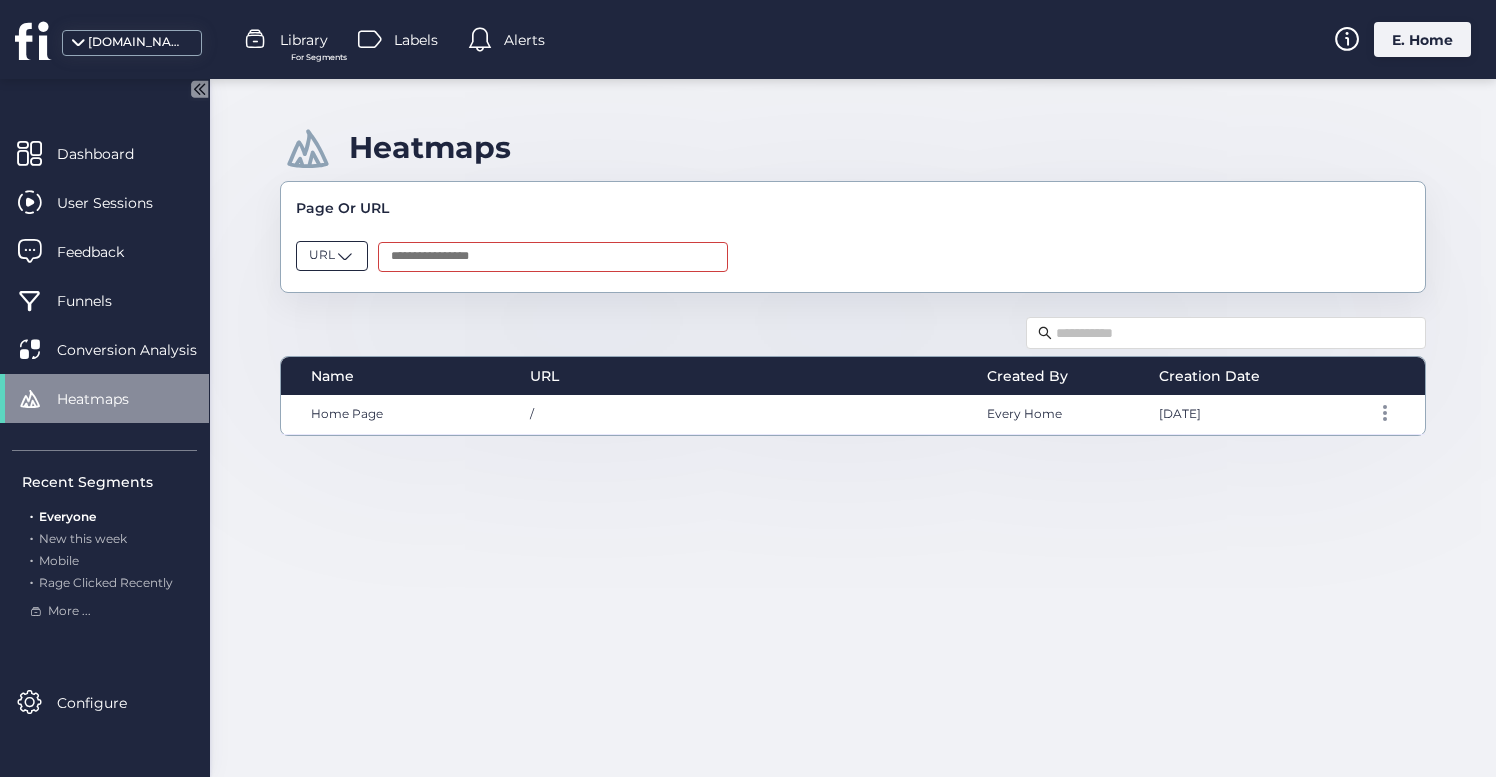 click 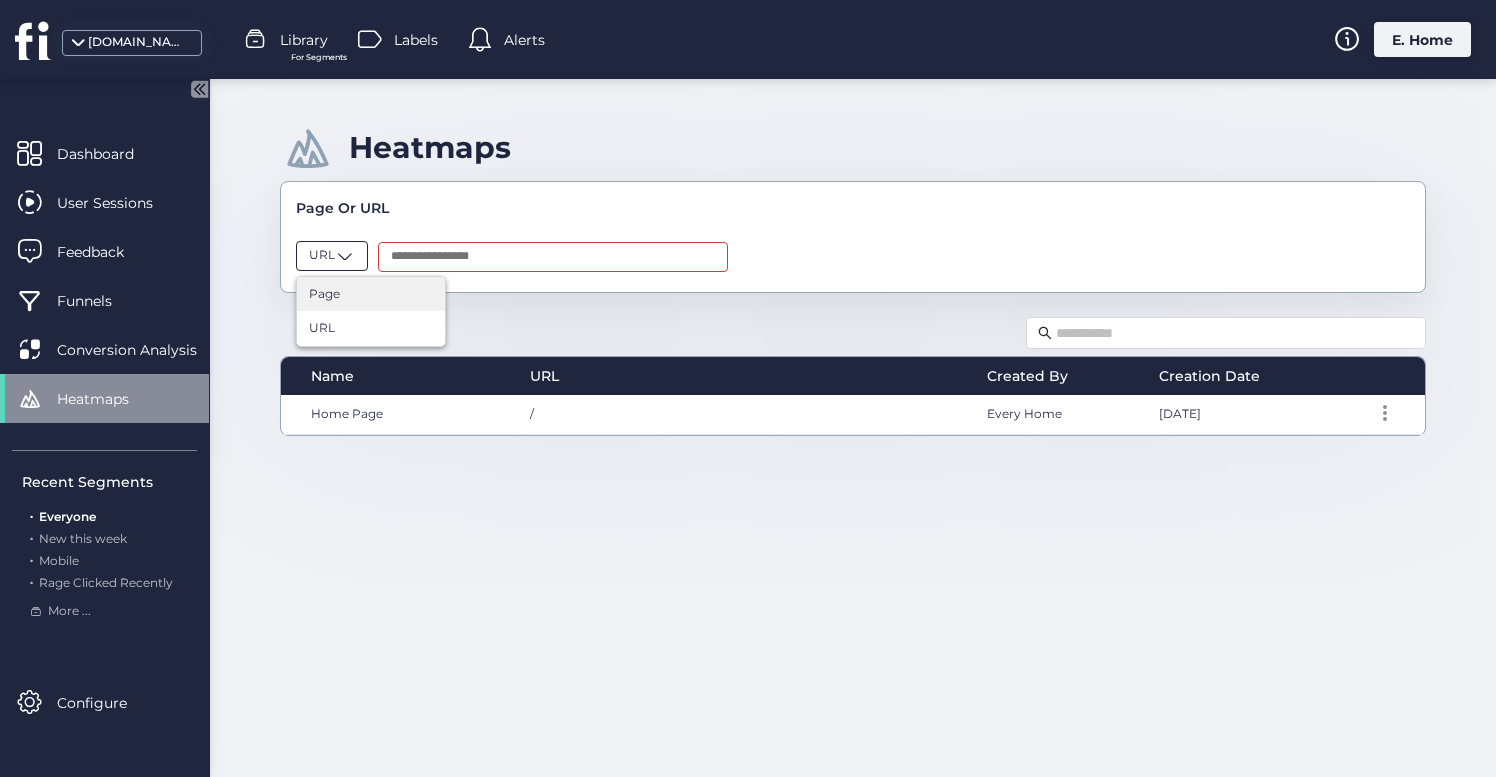 click on "Page" 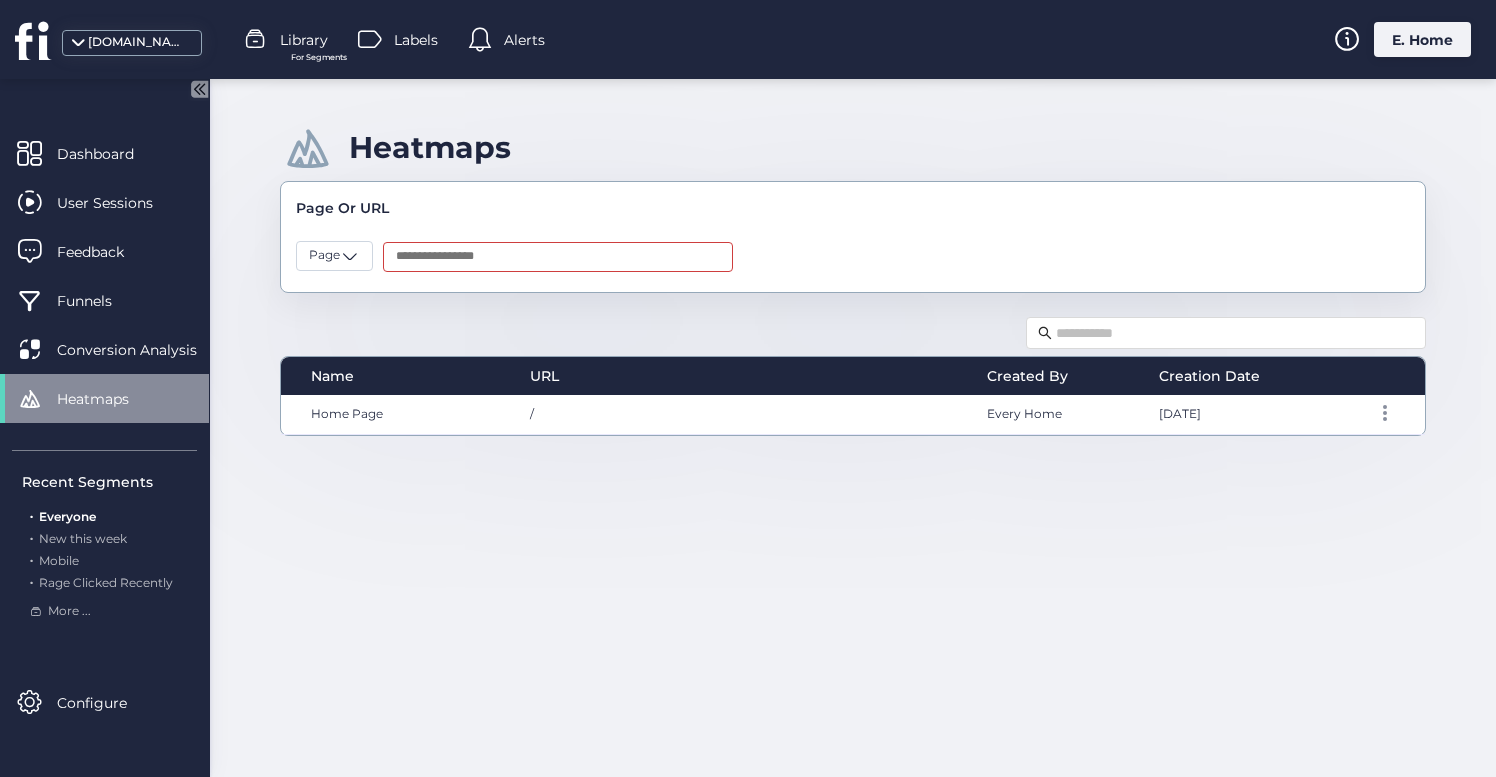 click 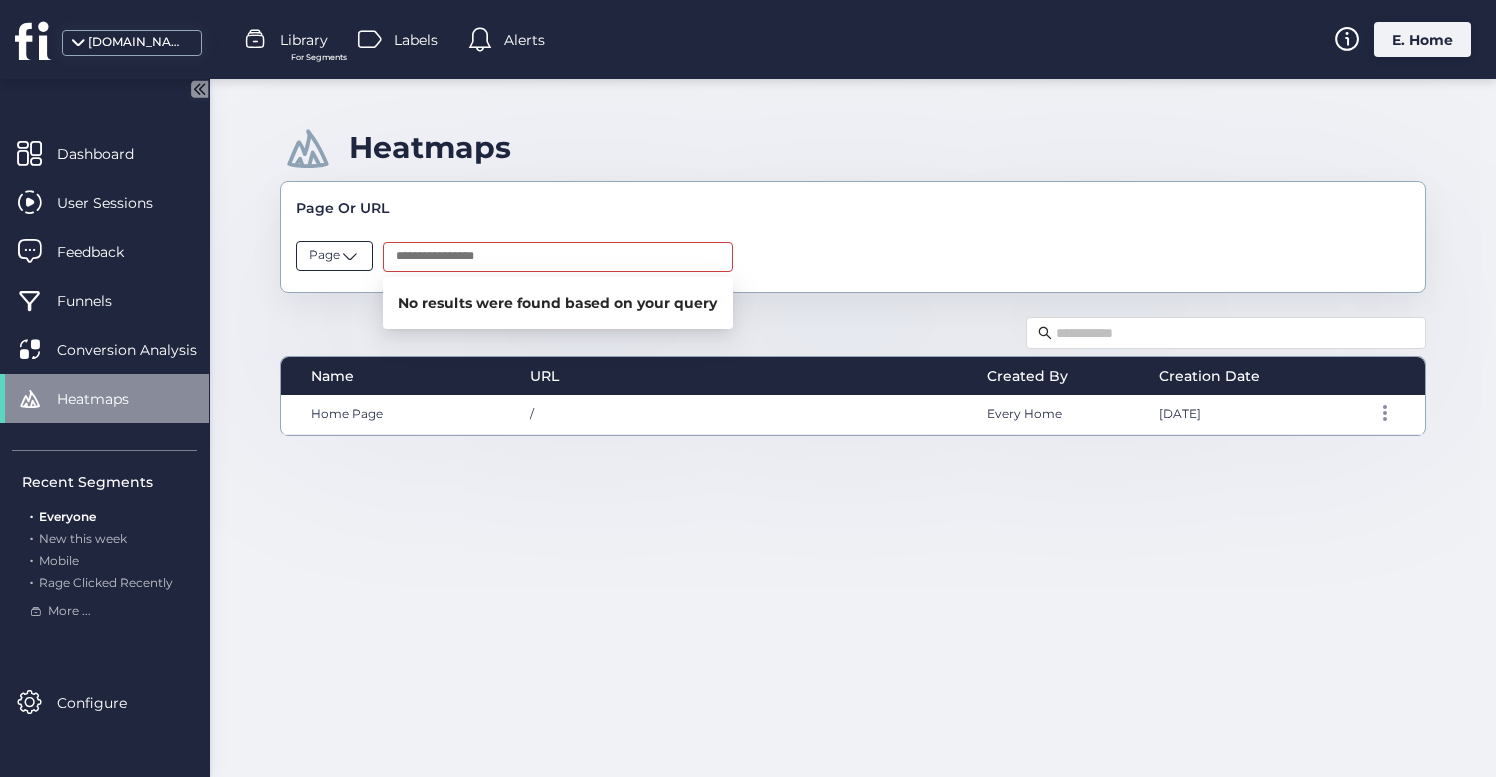 click 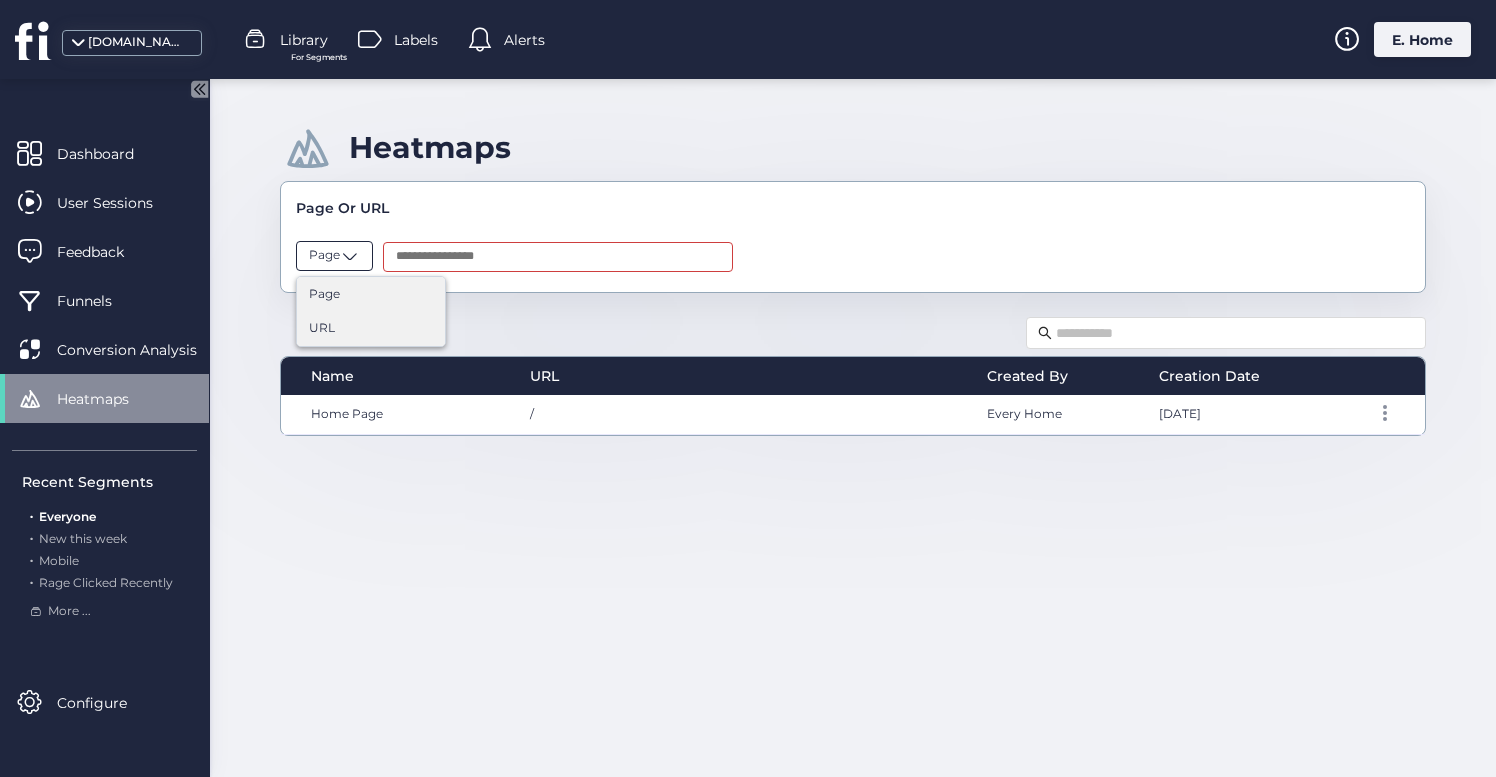 click on "URL" 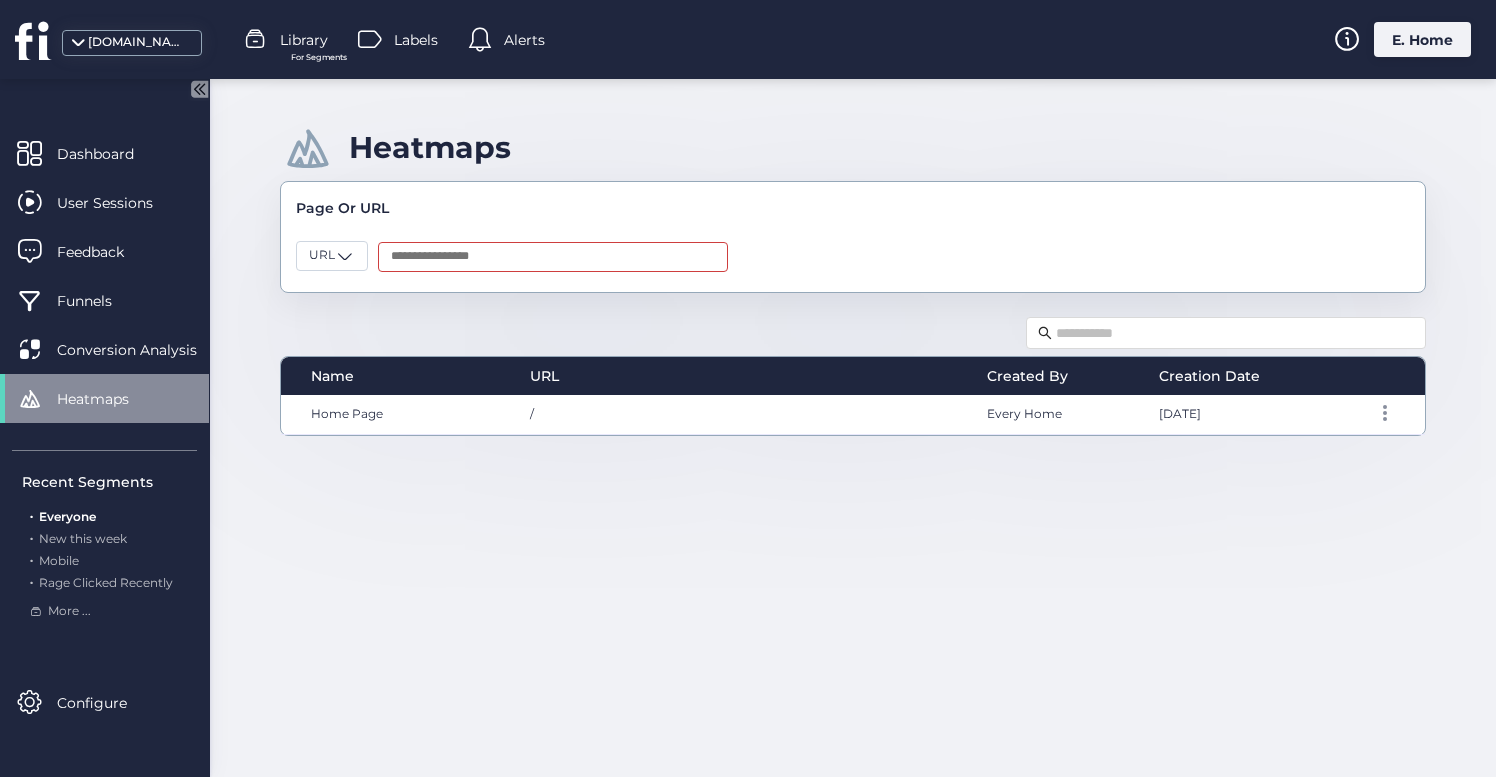 click 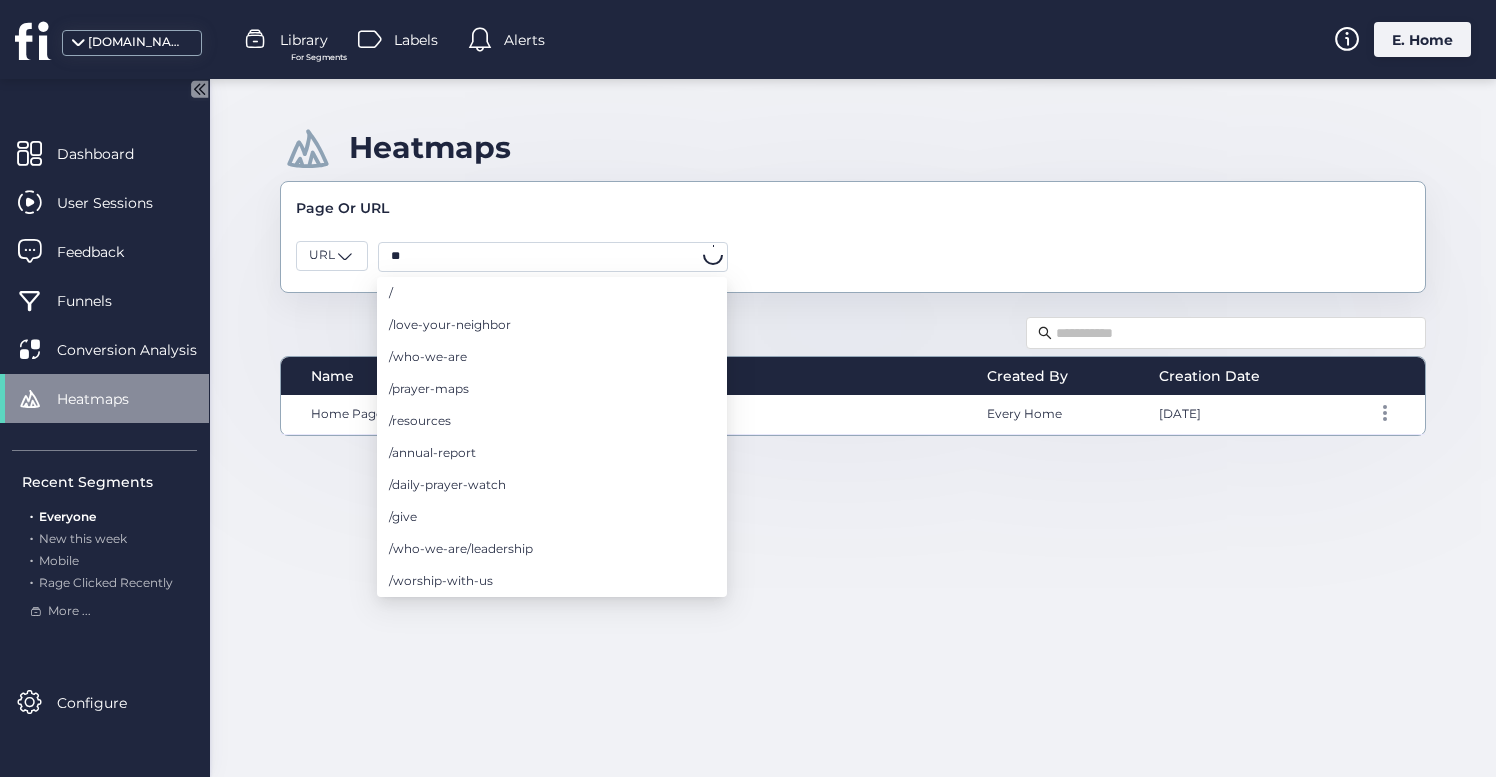 type on "***" 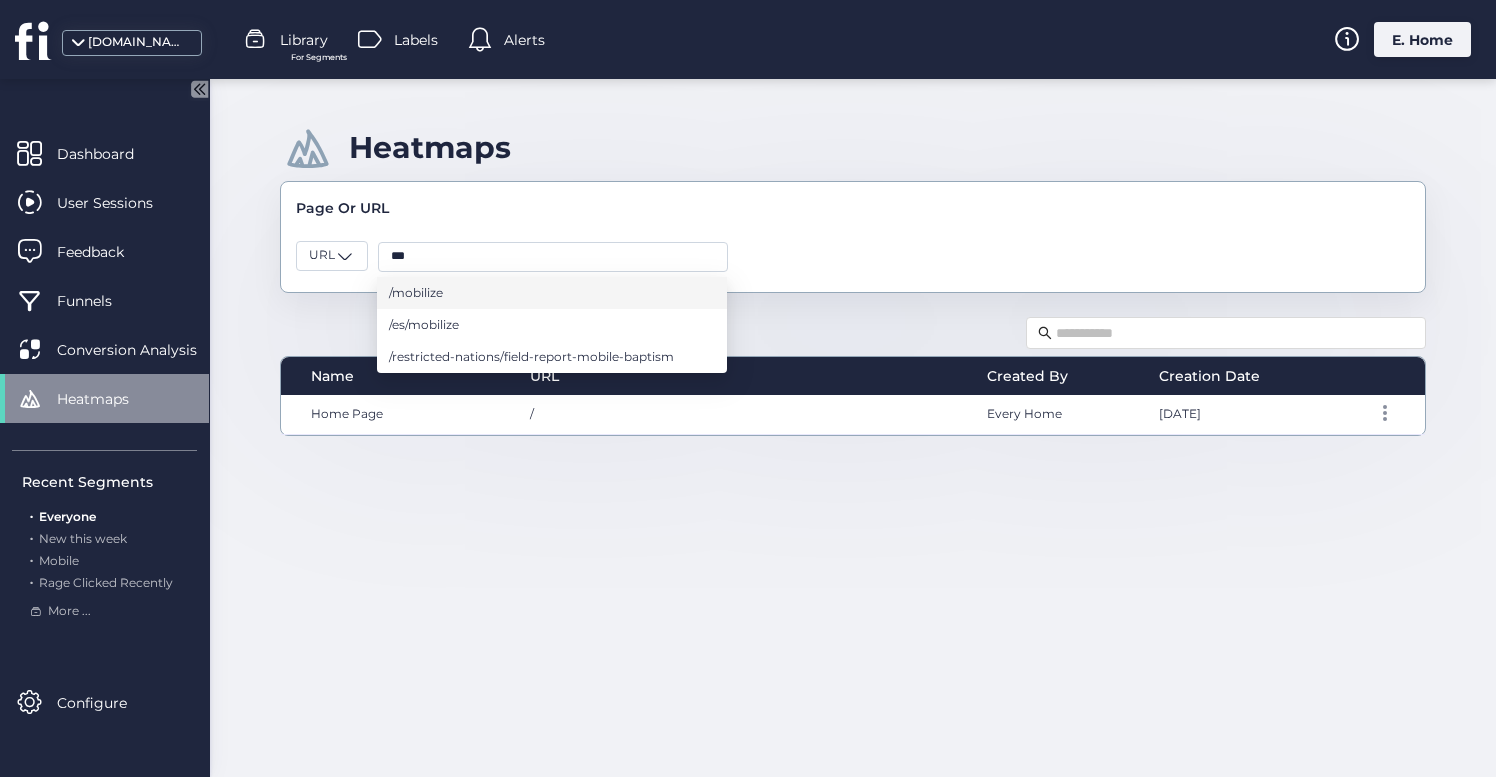 click on "/mobilize" at bounding box center (416, 293) 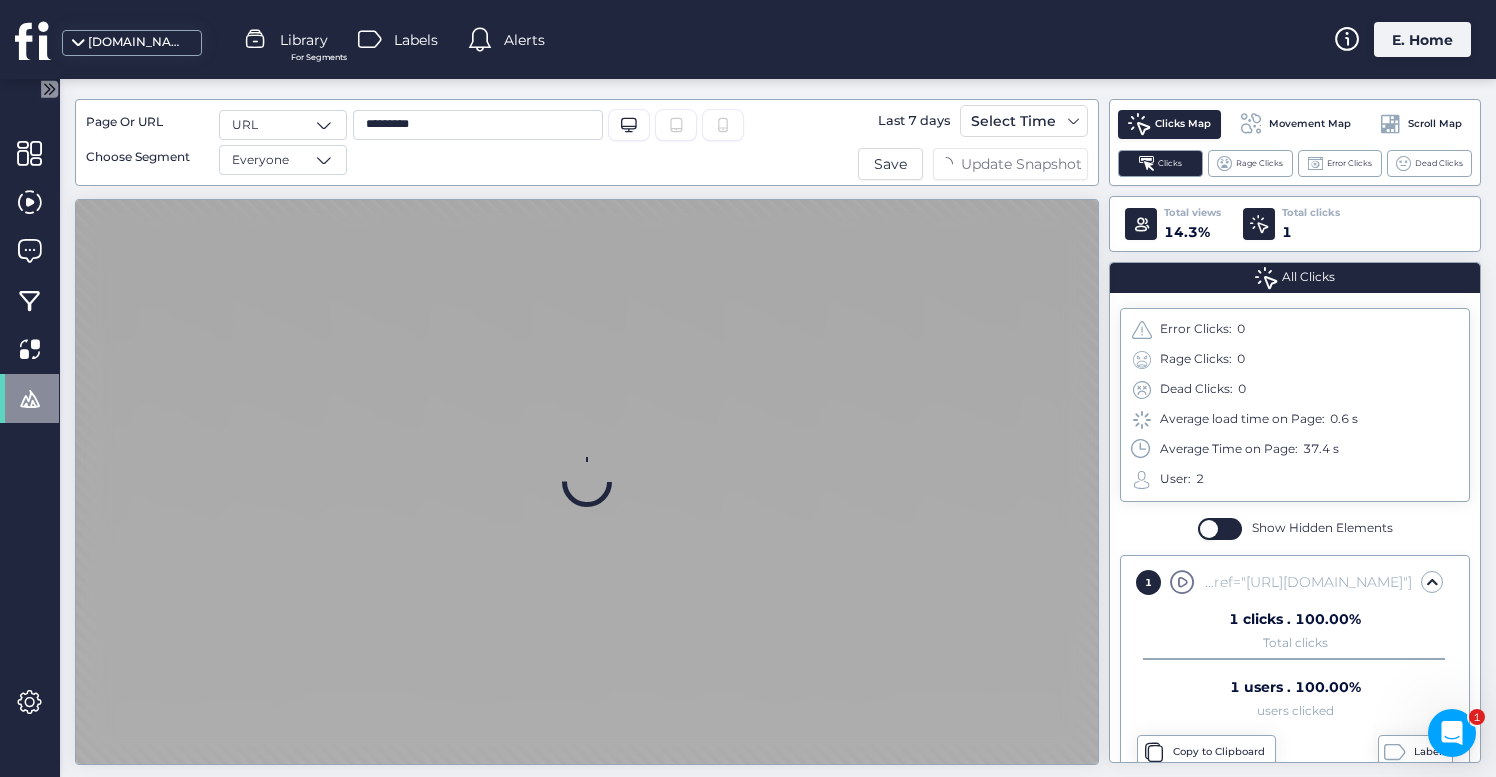 scroll, scrollTop: 0, scrollLeft: 0, axis: both 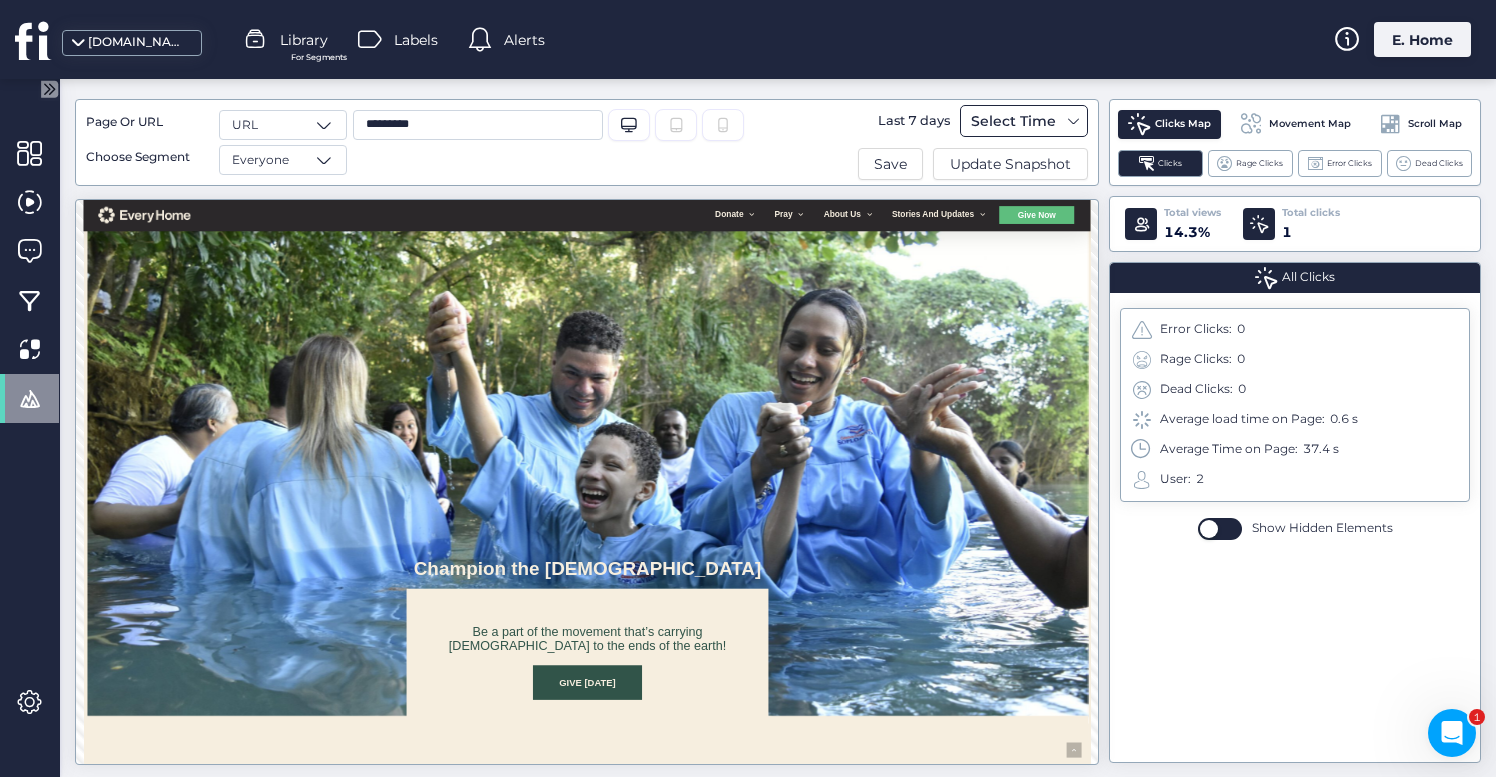click on "Select Time" 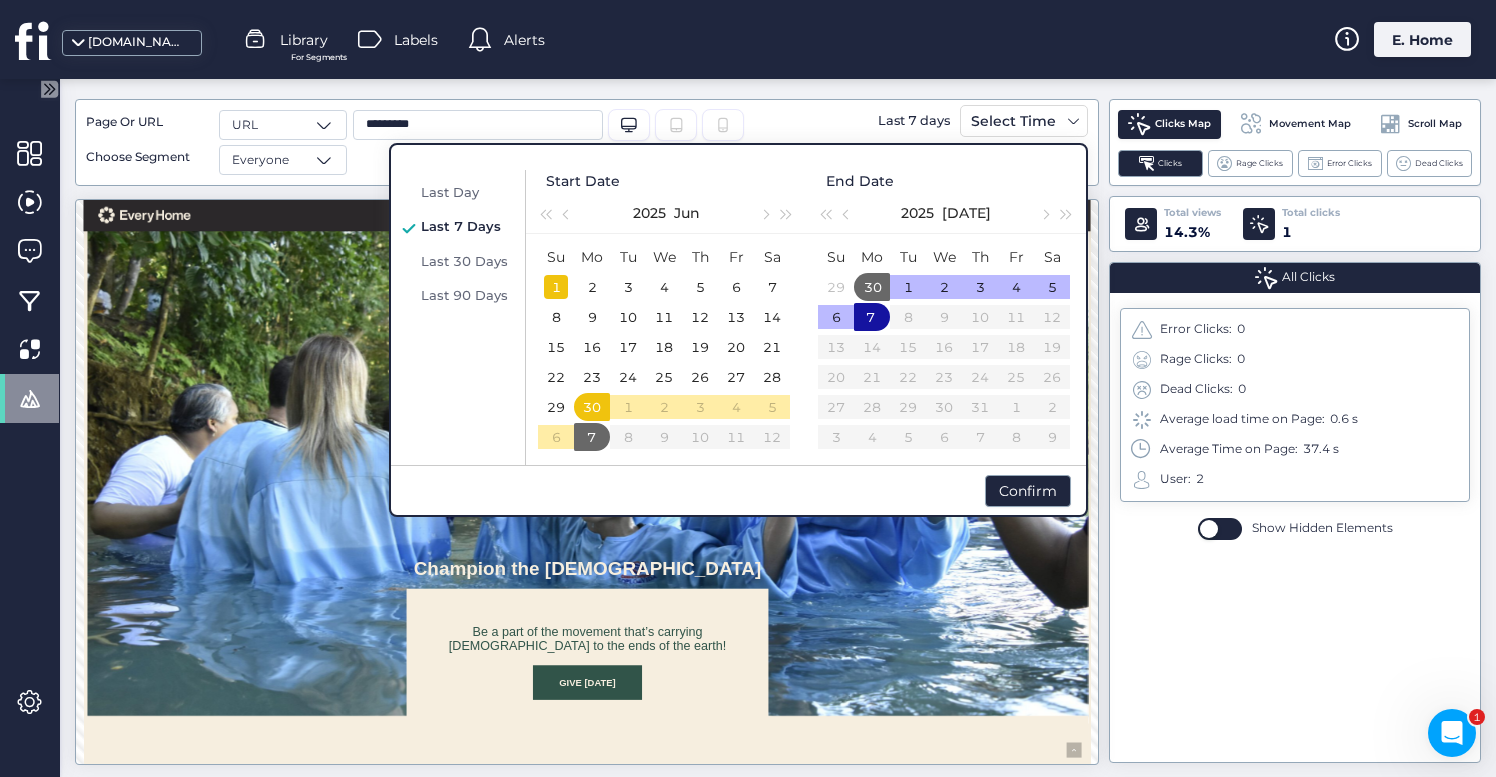 click on "1" at bounding box center [556, 287] 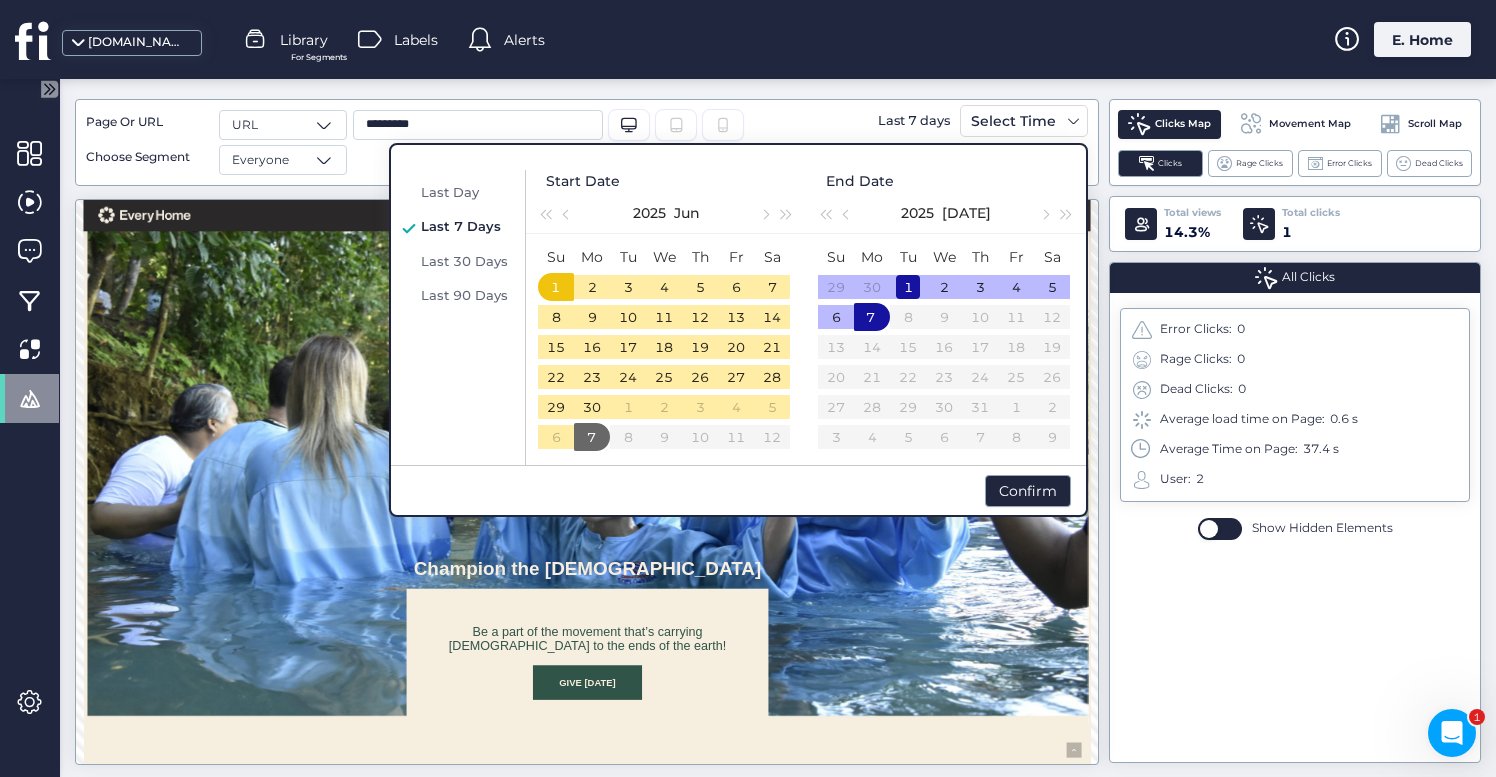 click on "1" at bounding box center [908, 287] 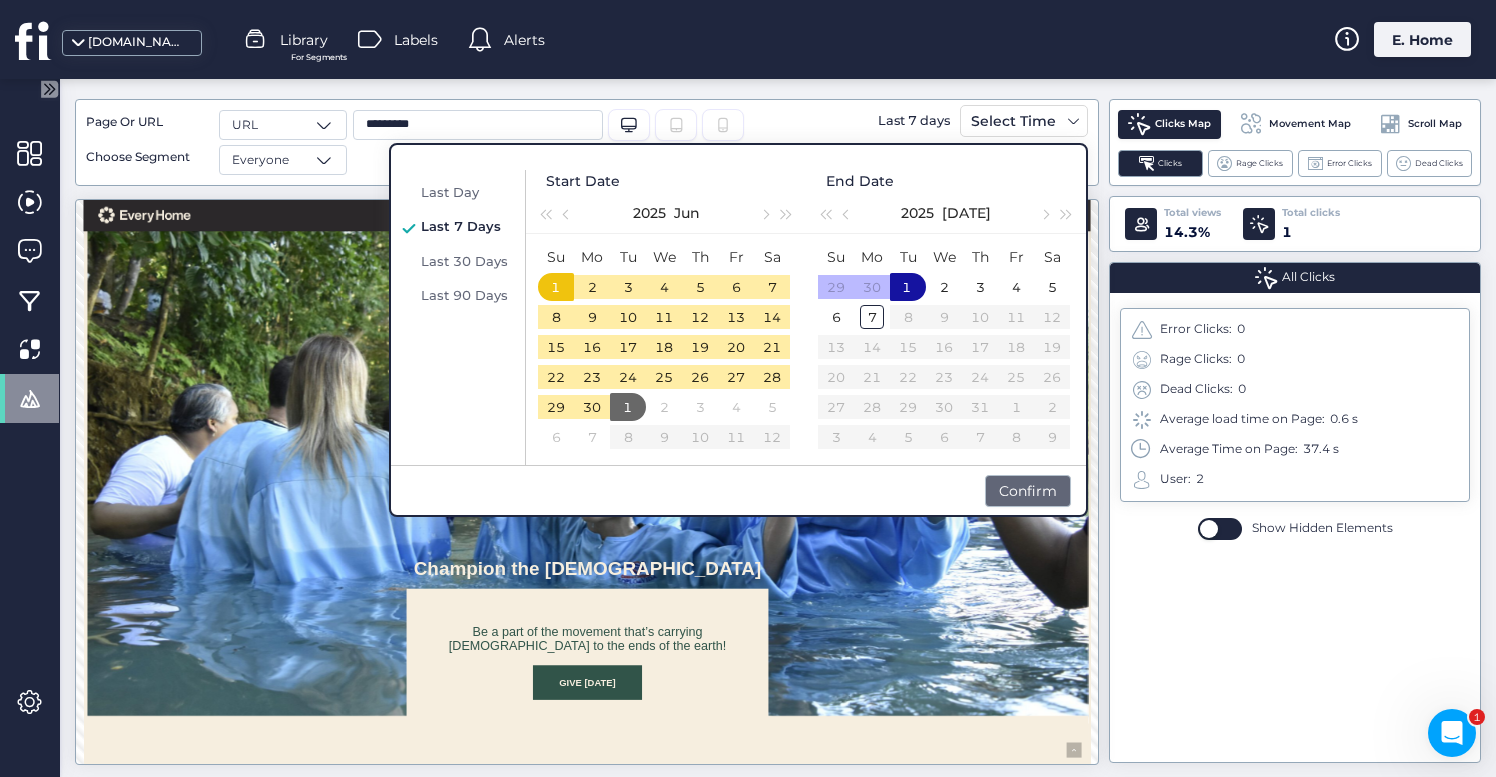 click on "Confirm" at bounding box center (1028, 491) 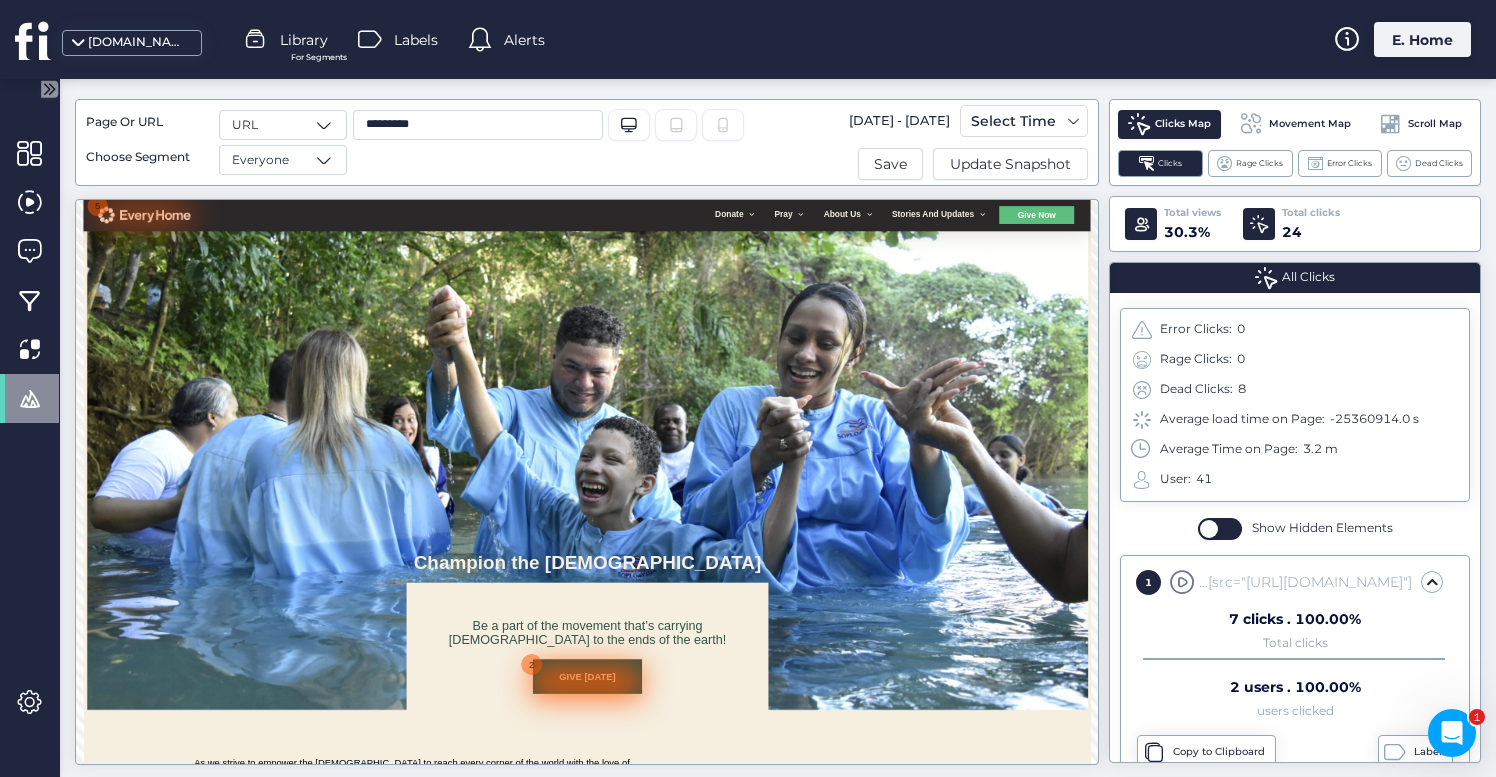 scroll, scrollTop: 0, scrollLeft: 0, axis: both 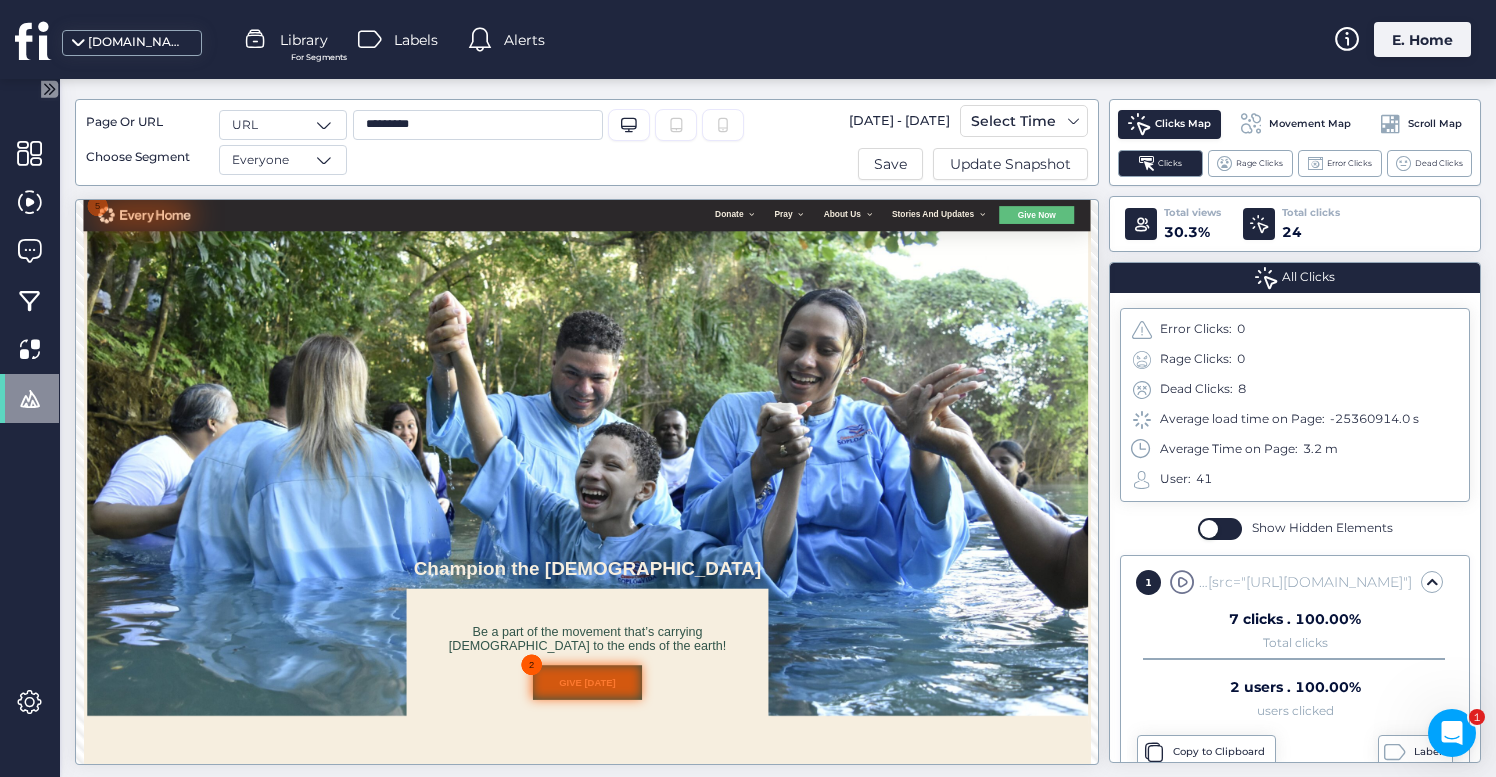 click on "2" at bounding box center (937, 1087) 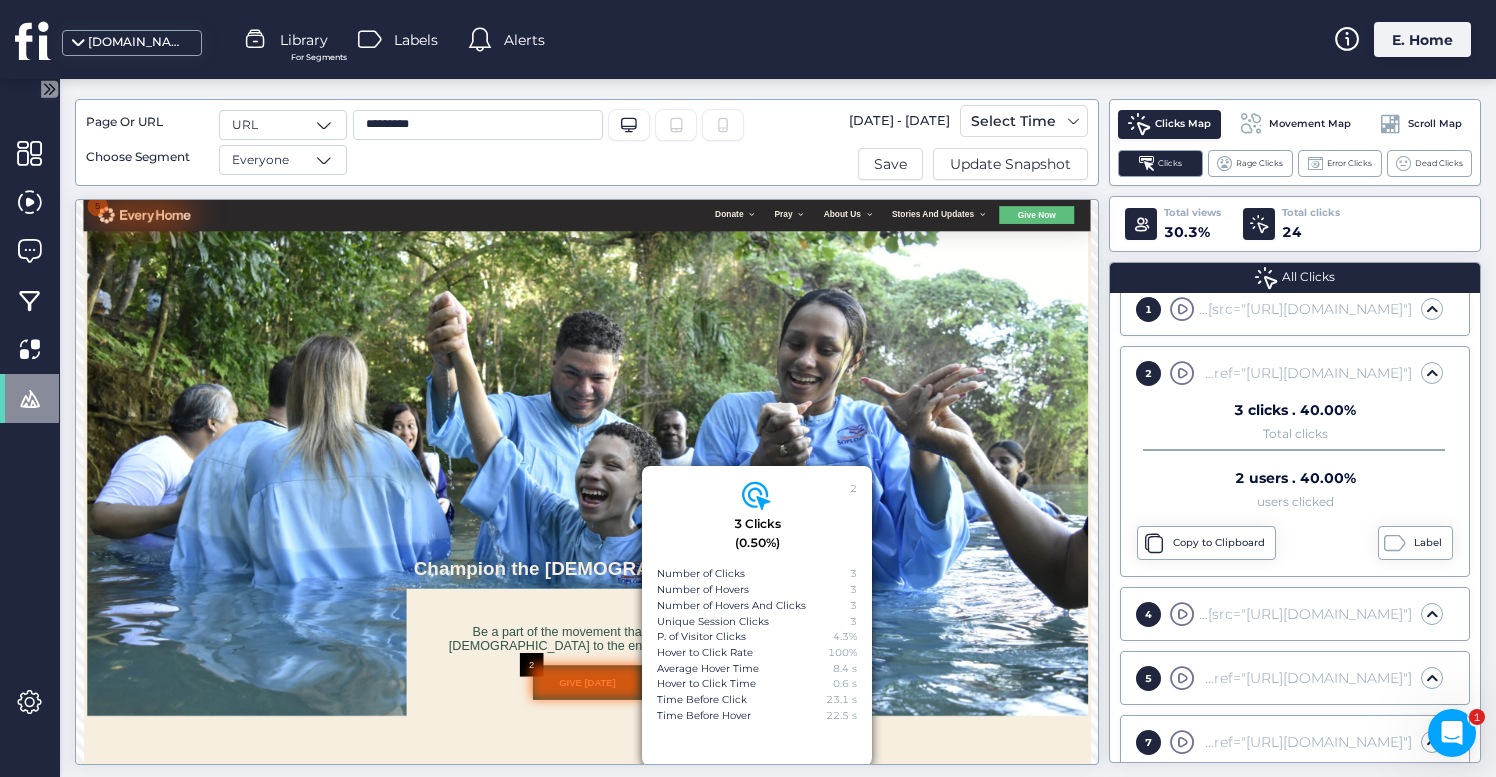 scroll, scrollTop: 289, scrollLeft: 0, axis: vertical 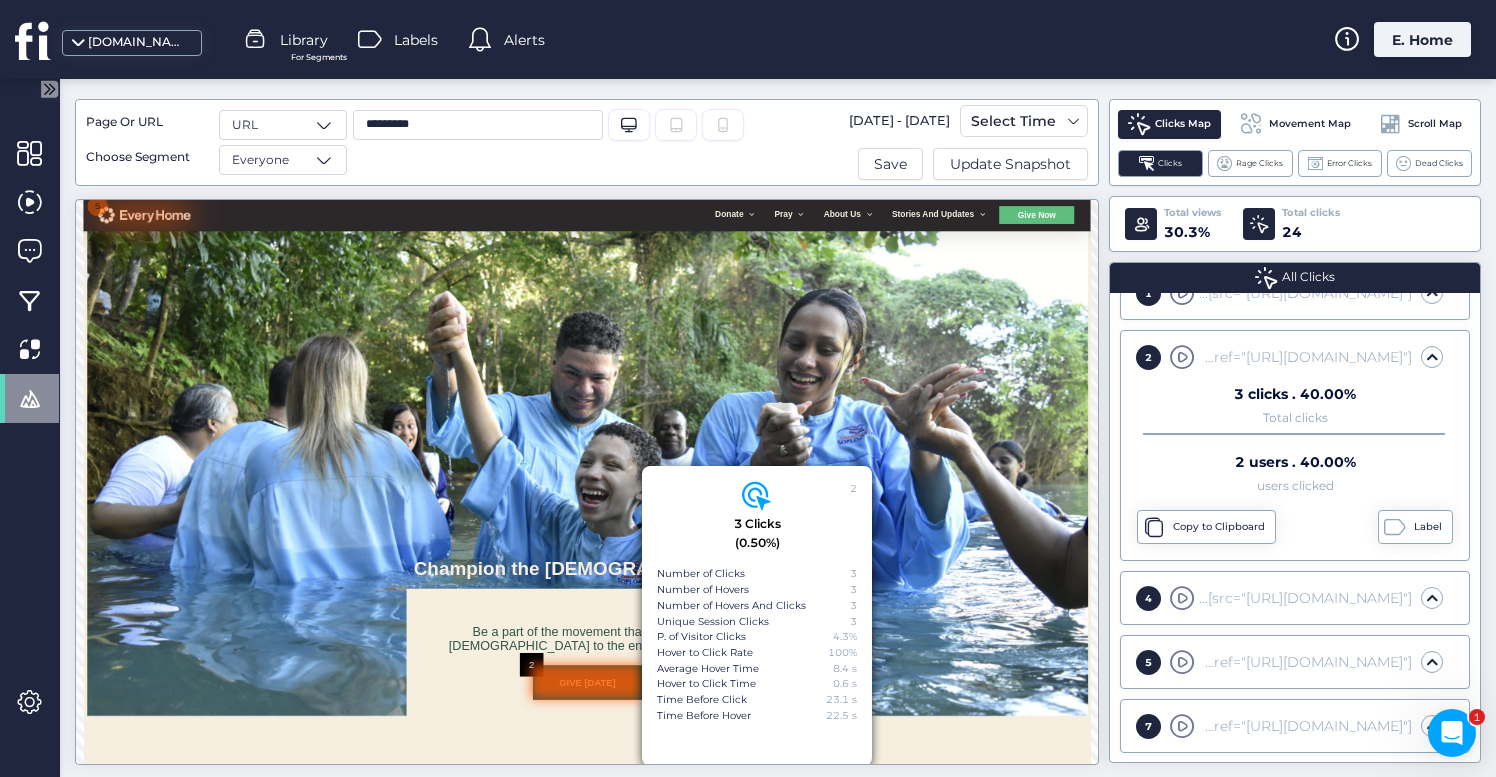 click on "Be a part of the movement that’s carrying [DEMOGRAPHIC_DATA] to the ends of the earth!
Give [DATE]" at bounding box center (1043, 1088) 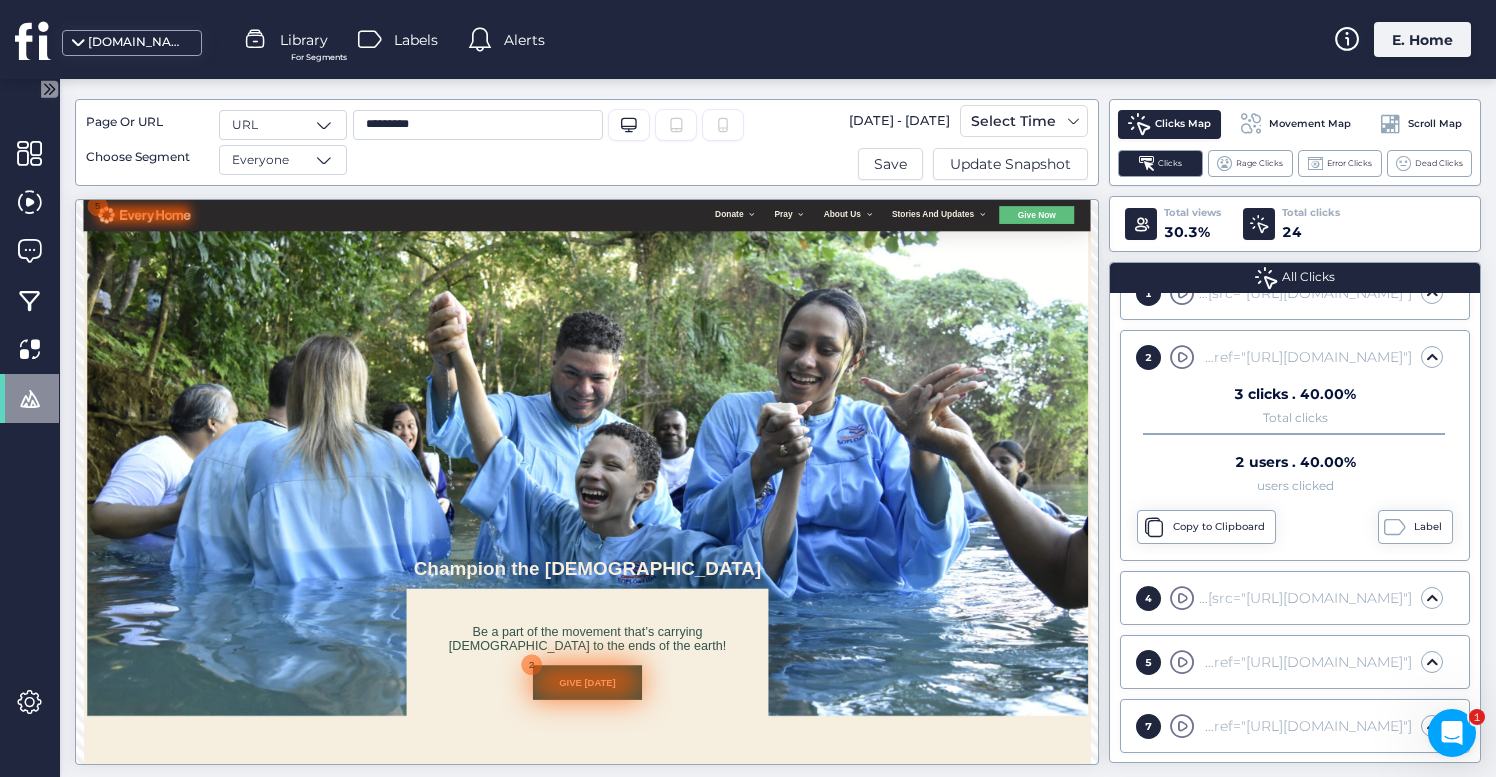 click at bounding box center [198, 229] 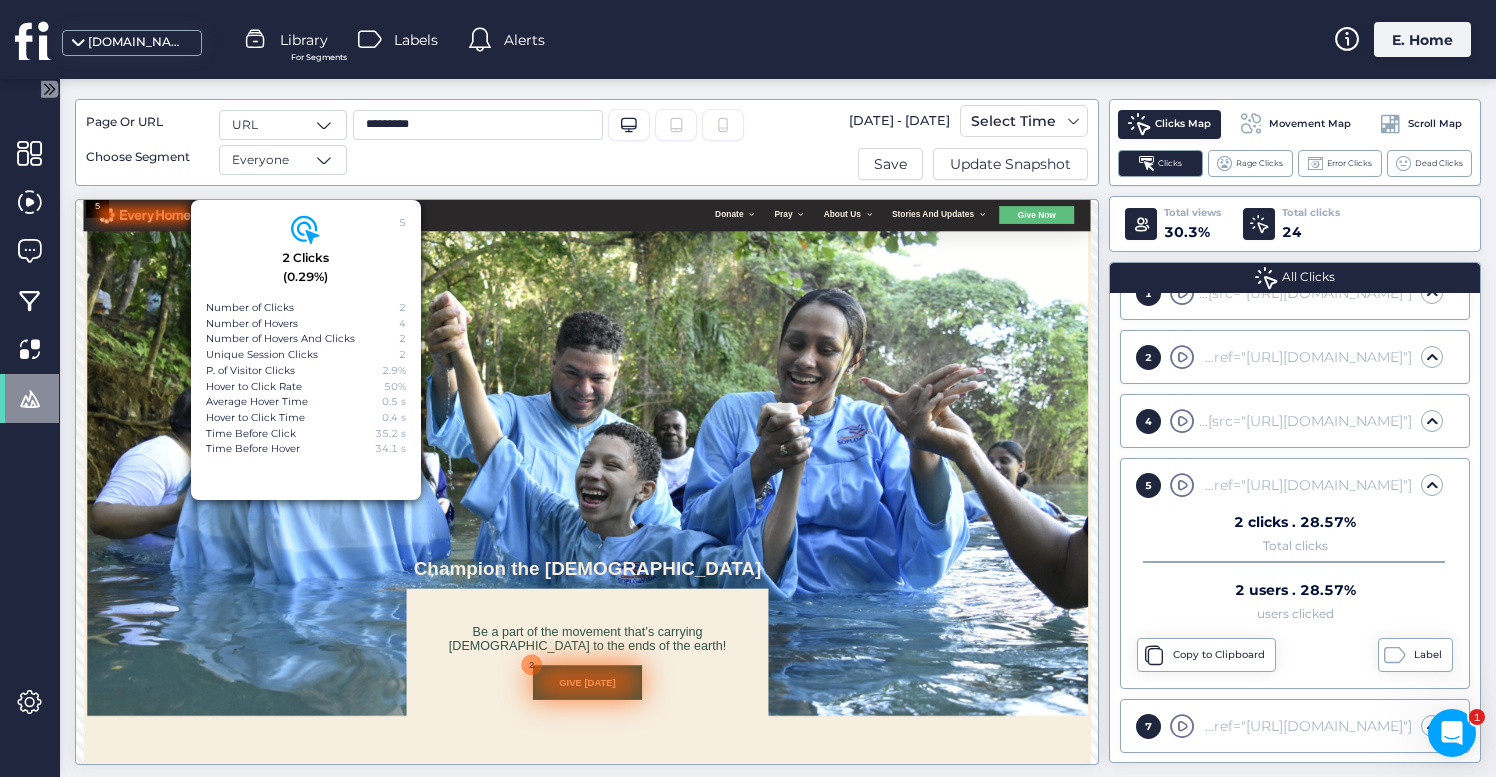 click at bounding box center [1043, 699] 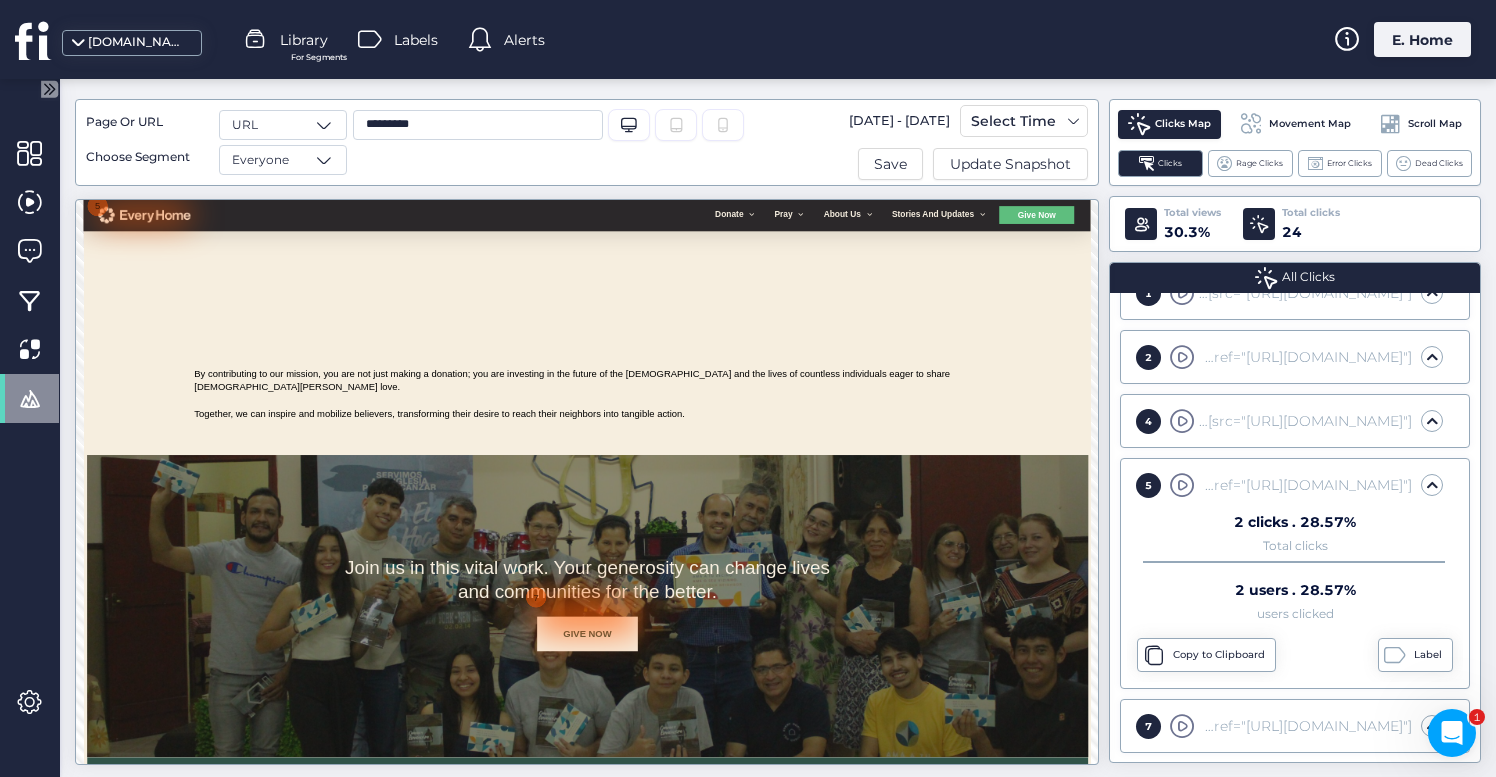 scroll, scrollTop: 2888, scrollLeft: 0, axis: vertical 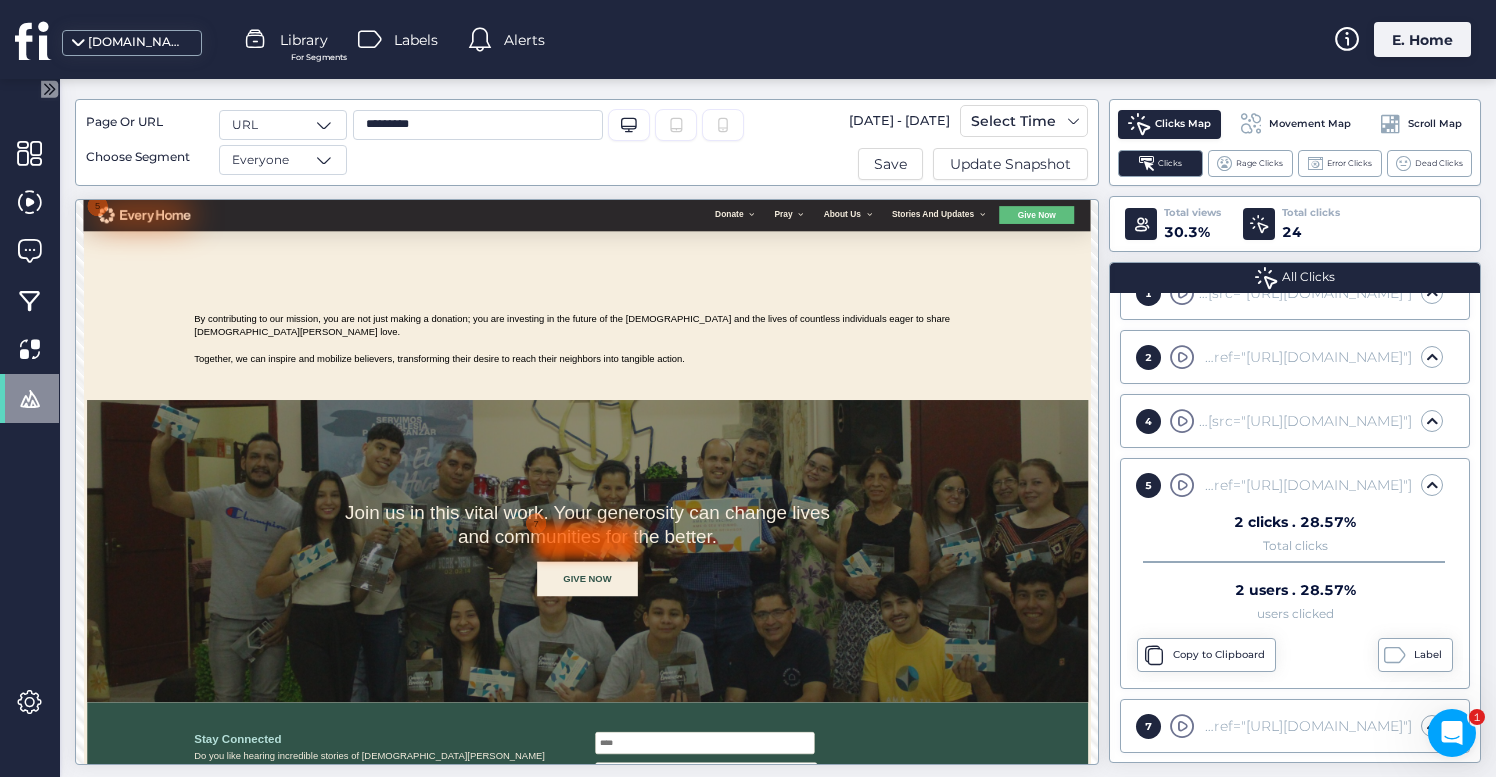 click at bounding box center [1042, 851] 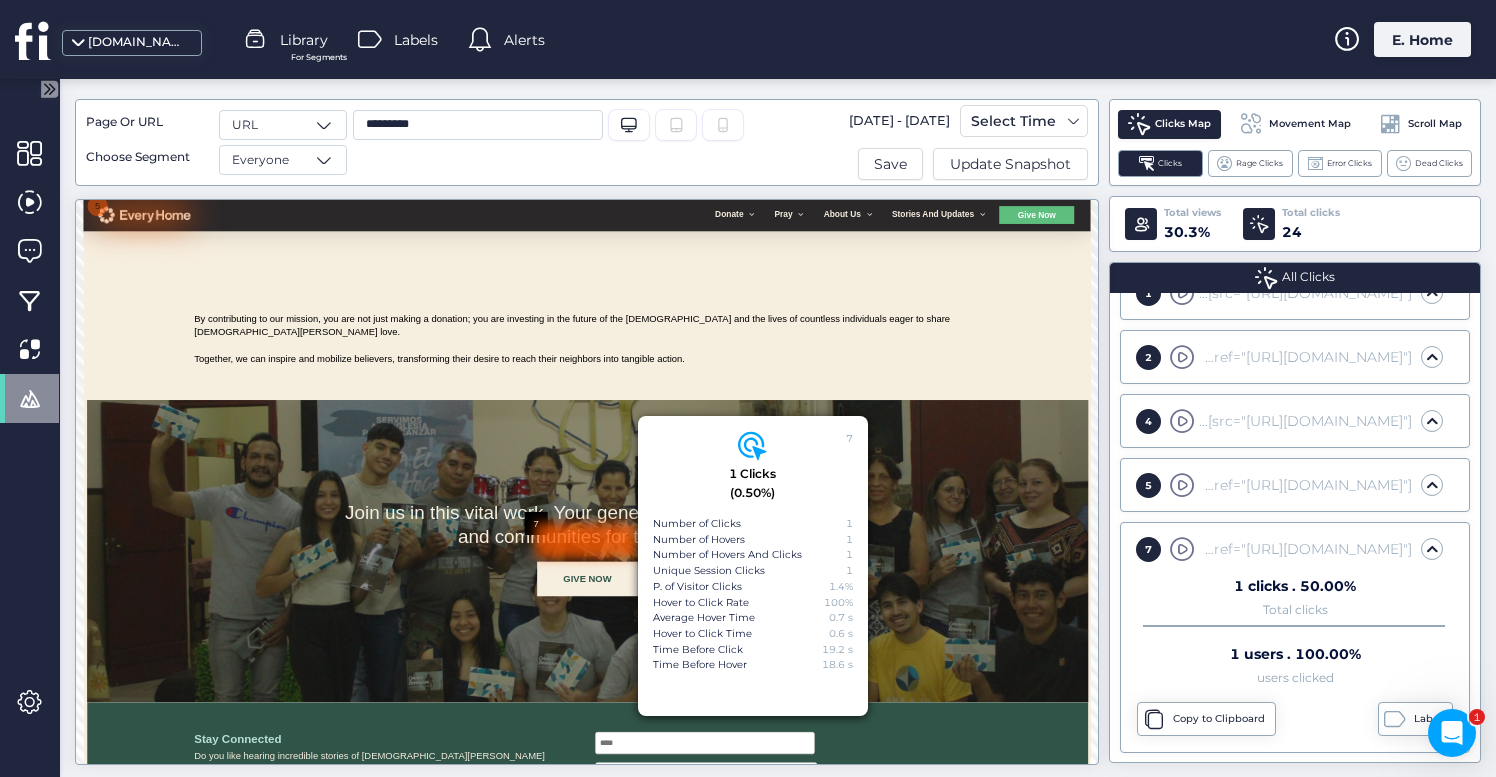 click at bounding box center [1680, 871] 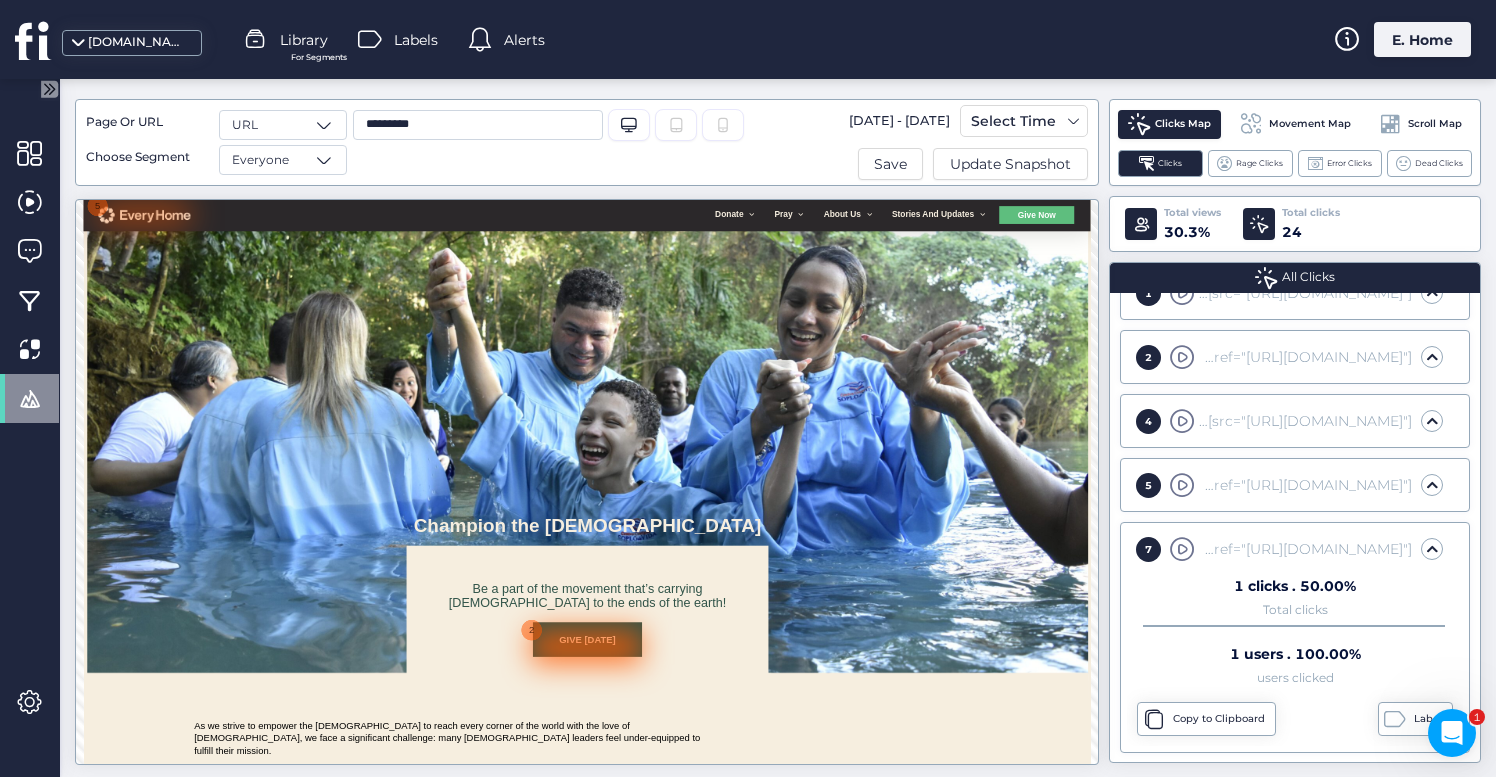 scroll, scrollTop: 0, scrollLeft: 0, axis: both 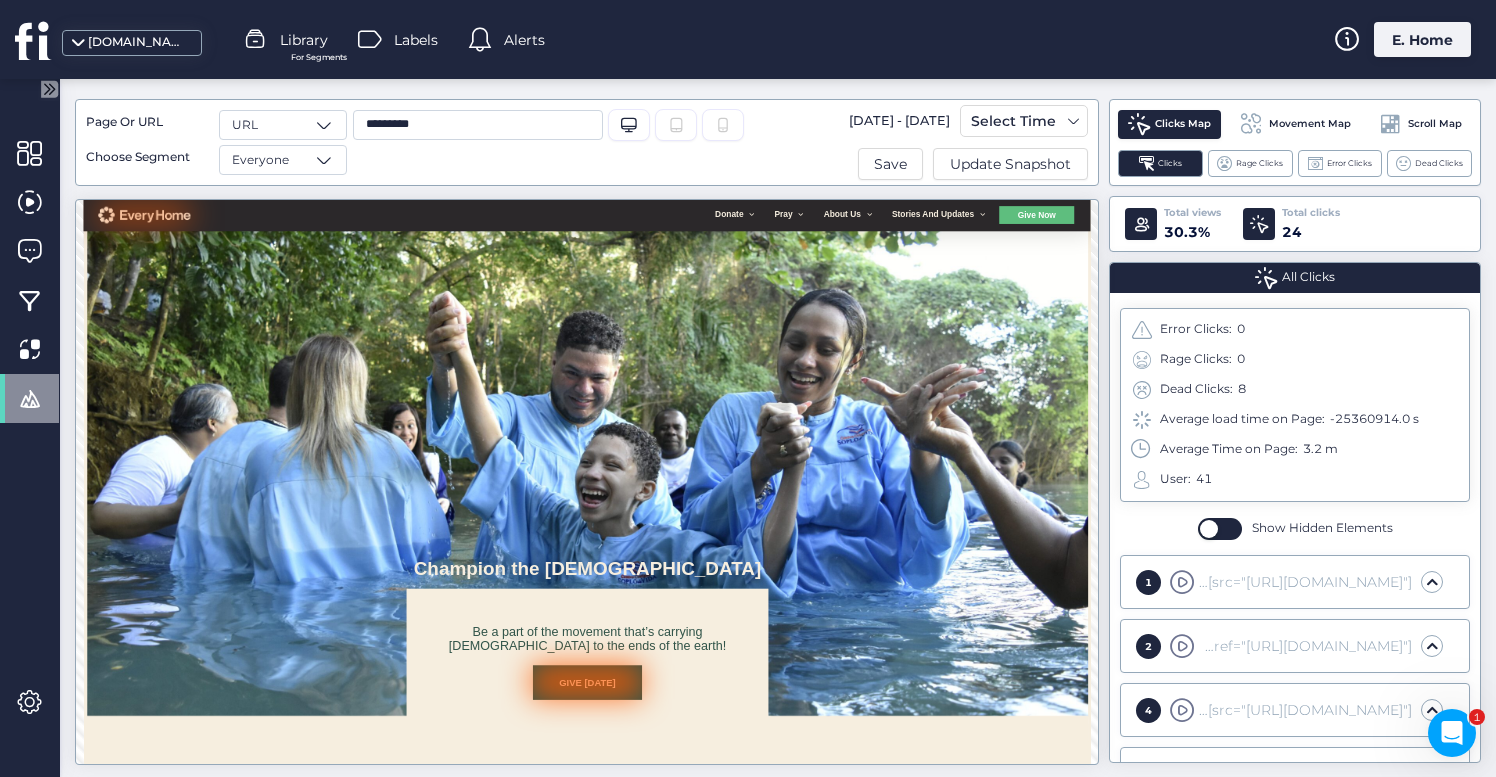 click on "*********" 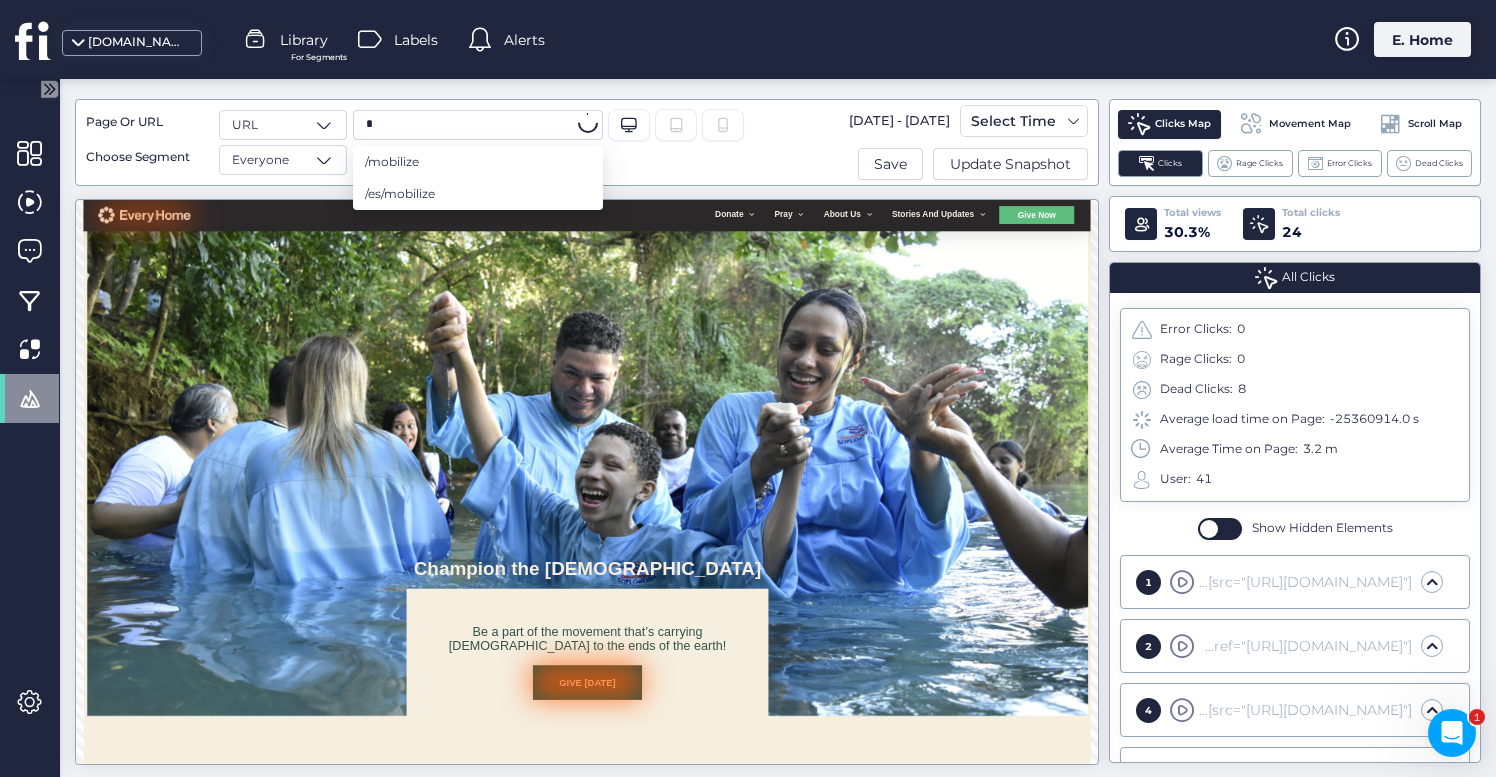 type on "*" 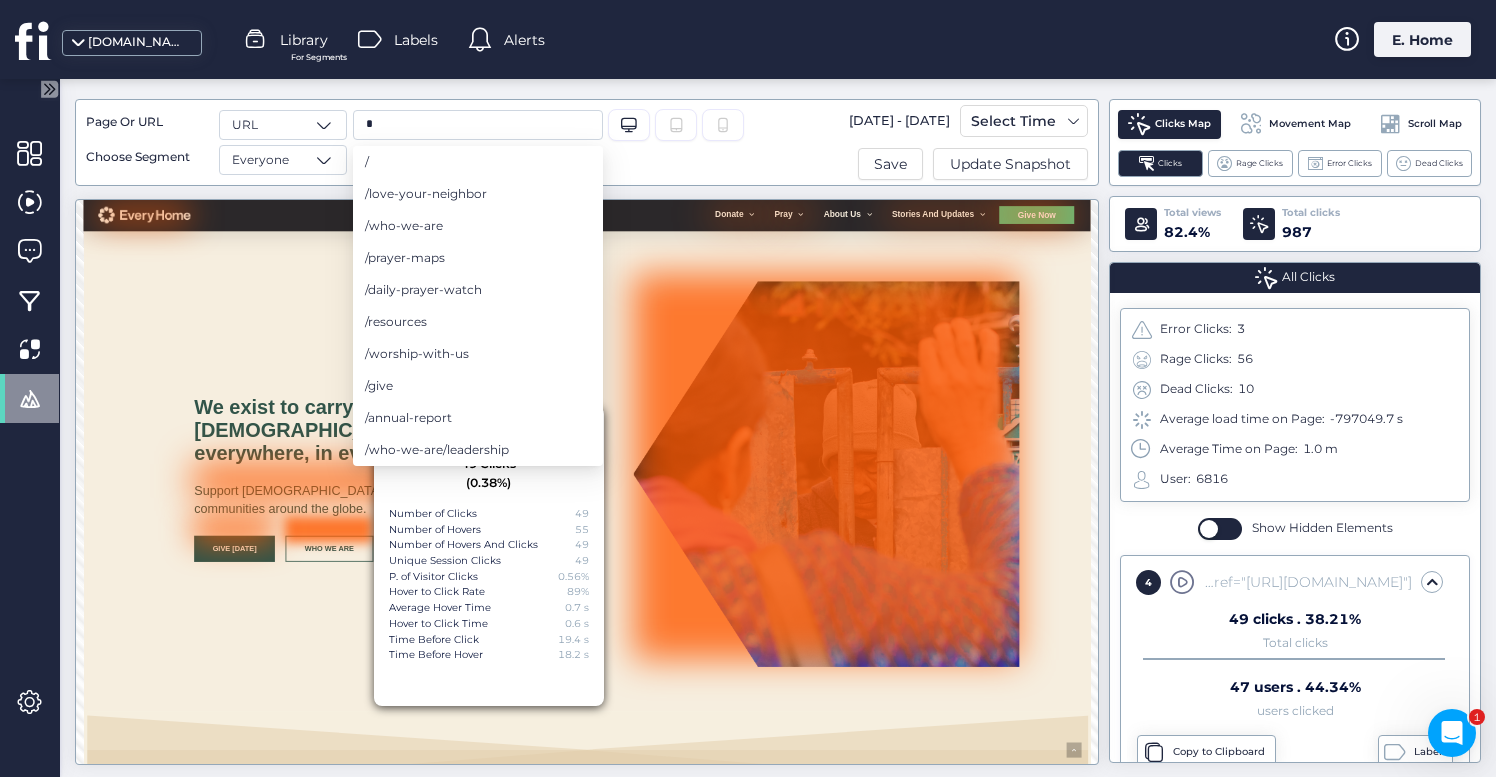 scroll, scrollTop: 54, scrollLeft: 0, axis: vertical 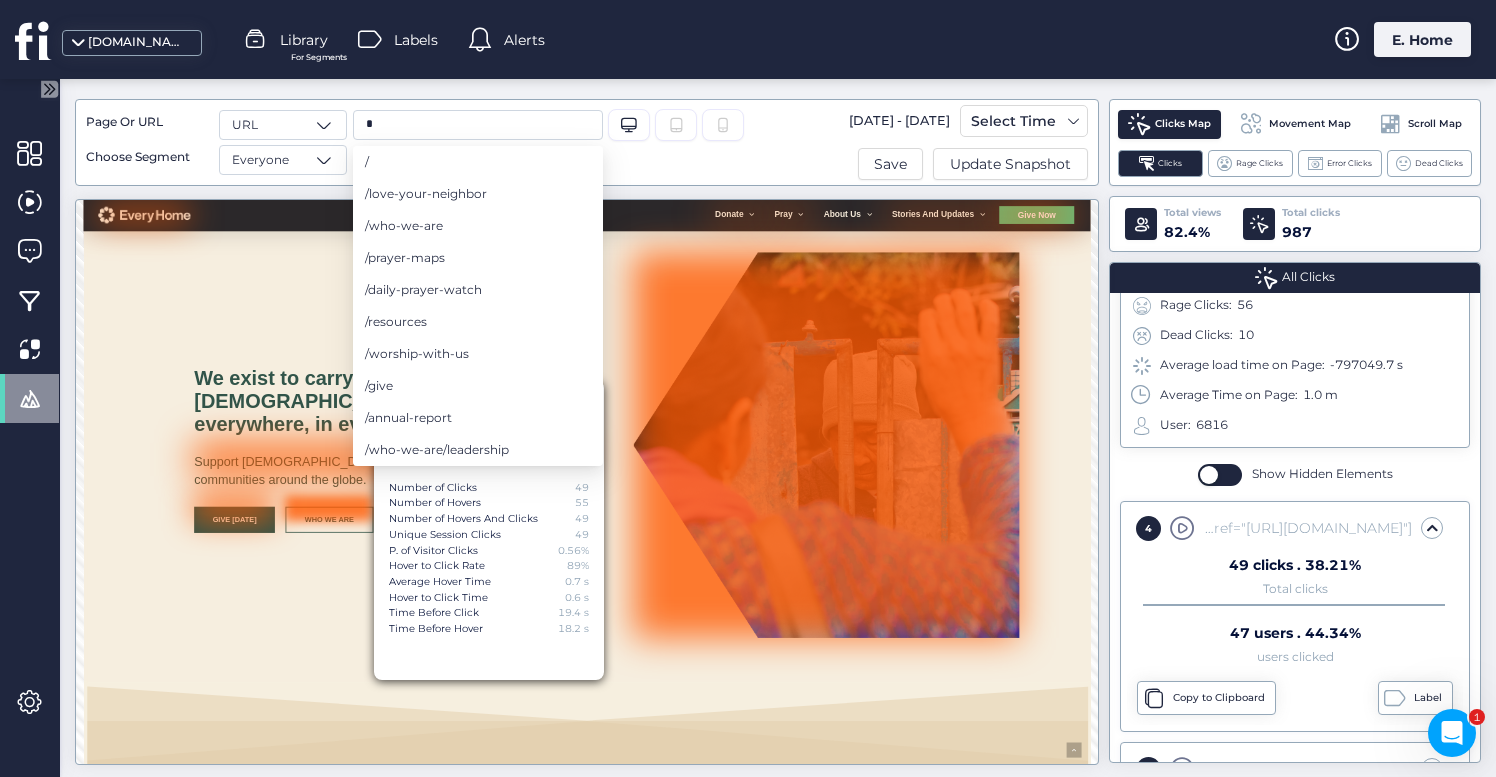 click on "[DOMAIN_NAME] Library For Segments Labels Alerts  E. Home" 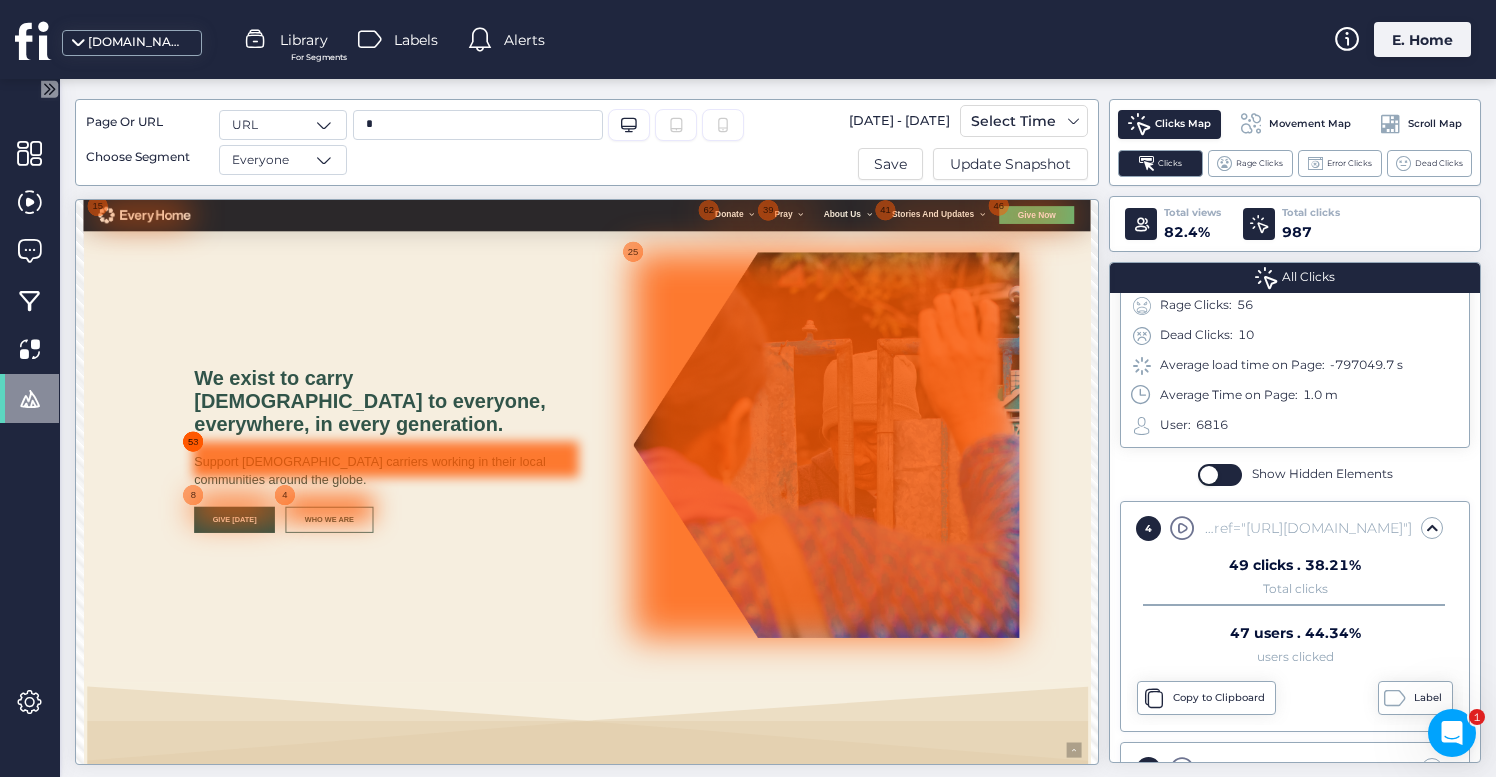 click on "53" at bounding box center [292, 662] 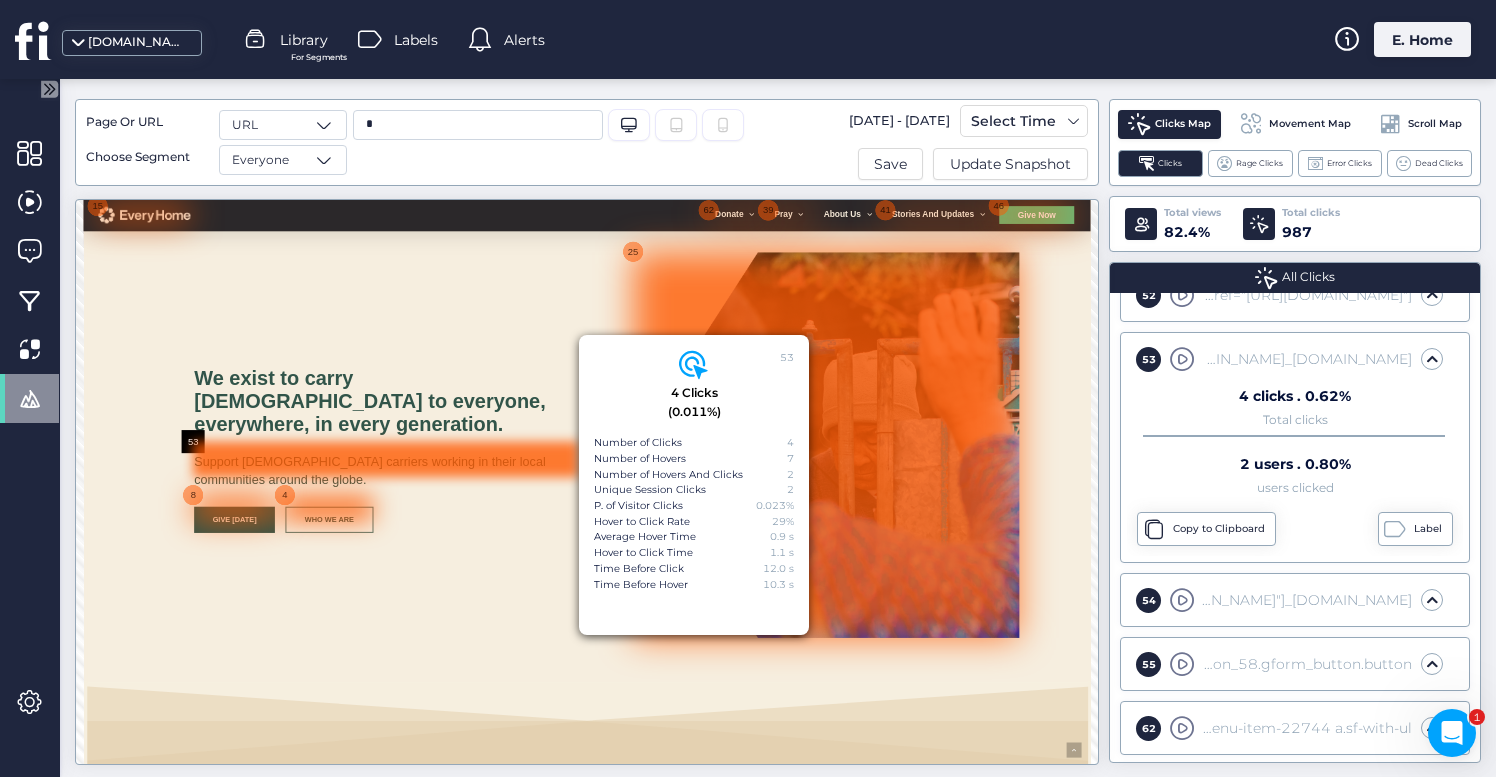 scroll, scrollTop: 1255, scrollLeft: 0, axis: vertical 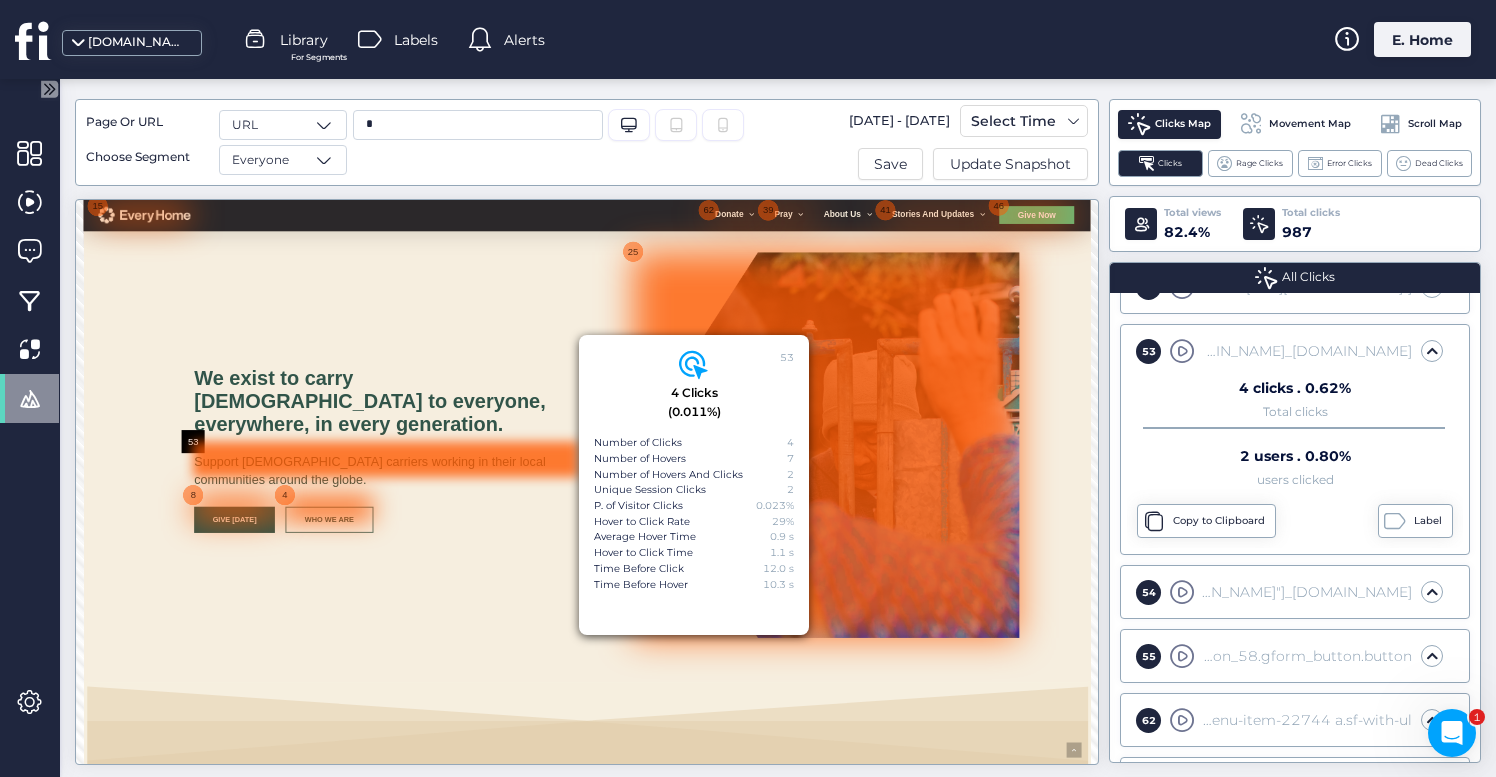 click on "53" at bounding box center (292, 662) 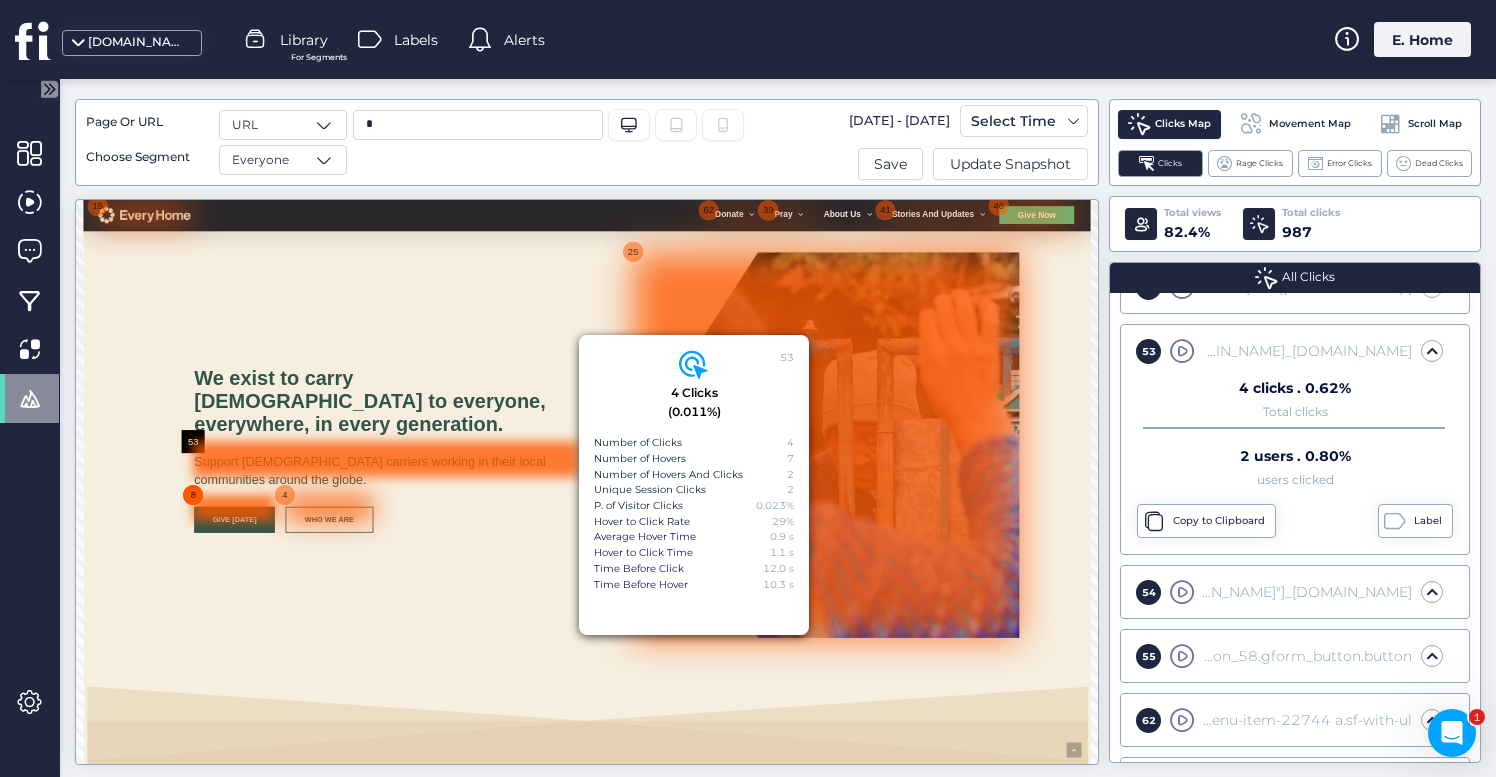 click on "8" at bounding box center [292, 764] 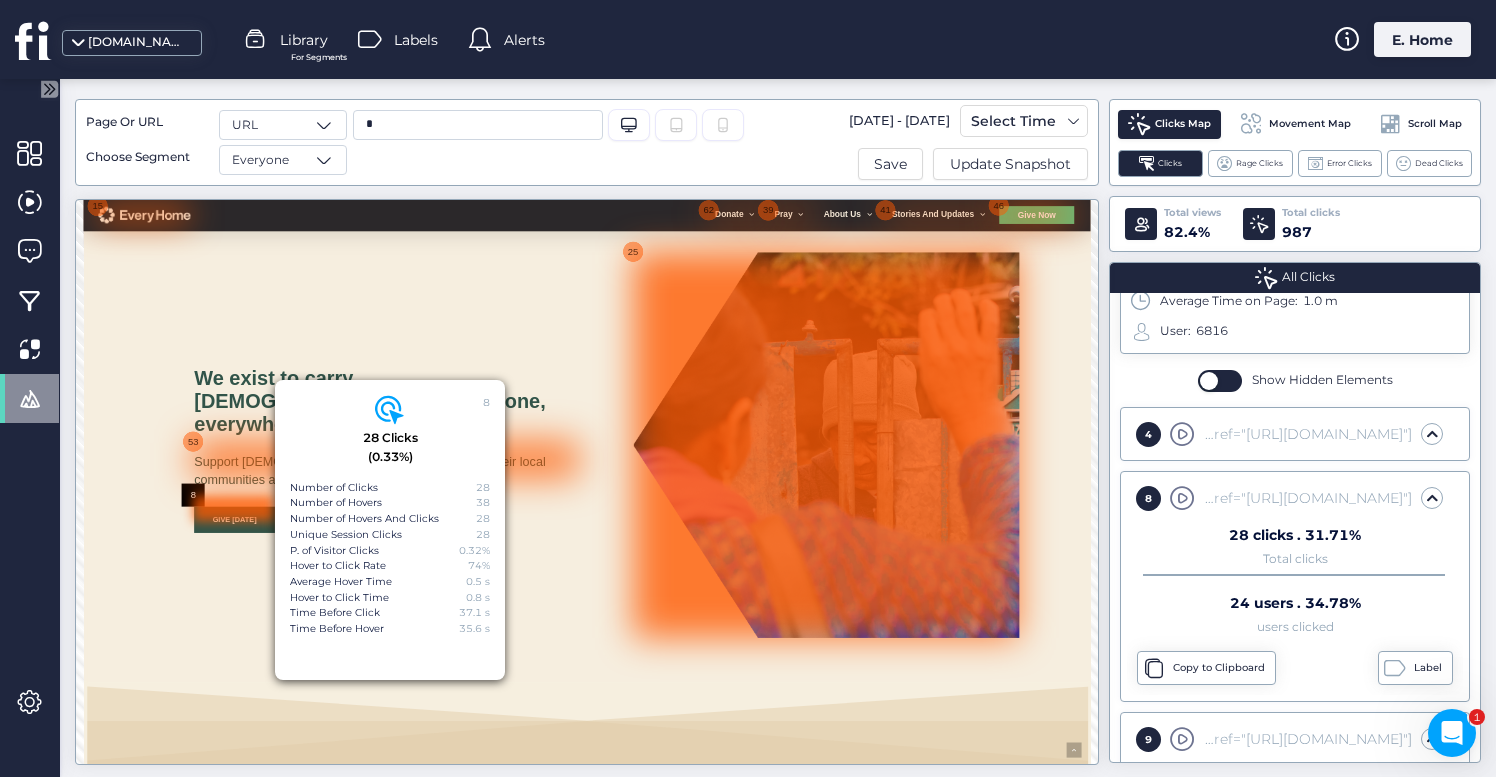 scroll, scrollTop: 118, scrollLeft: 0, axis: vertical 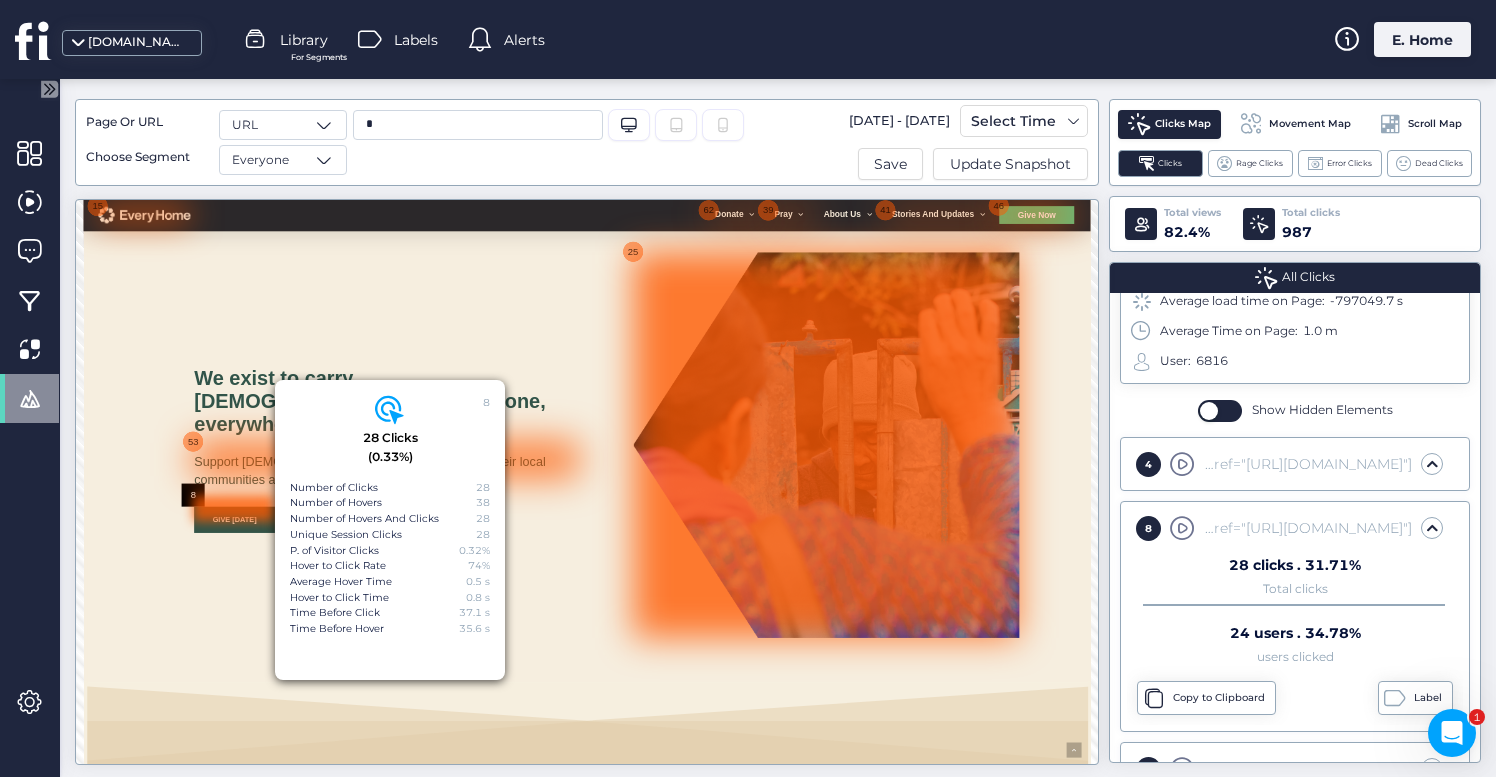 click on "We exist to carry [DEMOGRAPHIC_DATA] to everyone, everywhere, in every generation.
Support [DEMOGRAPHIC_DATA] carriers working in their local communities around the globe.
Give [DATE] Who We Are" at bounding box center [660, 683] 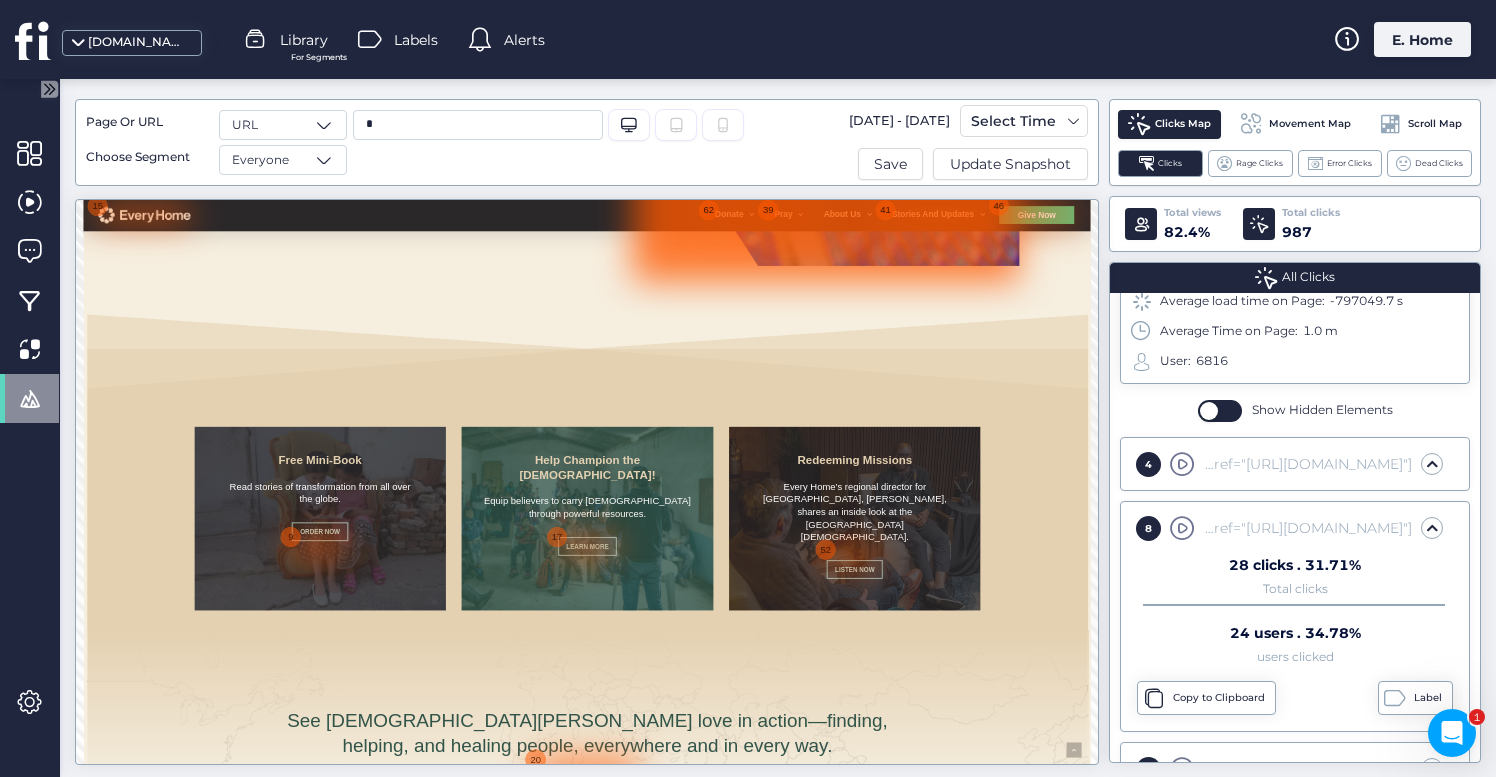 scroll, scrollTop: 775, scrollLeft: 0, axis: vertical 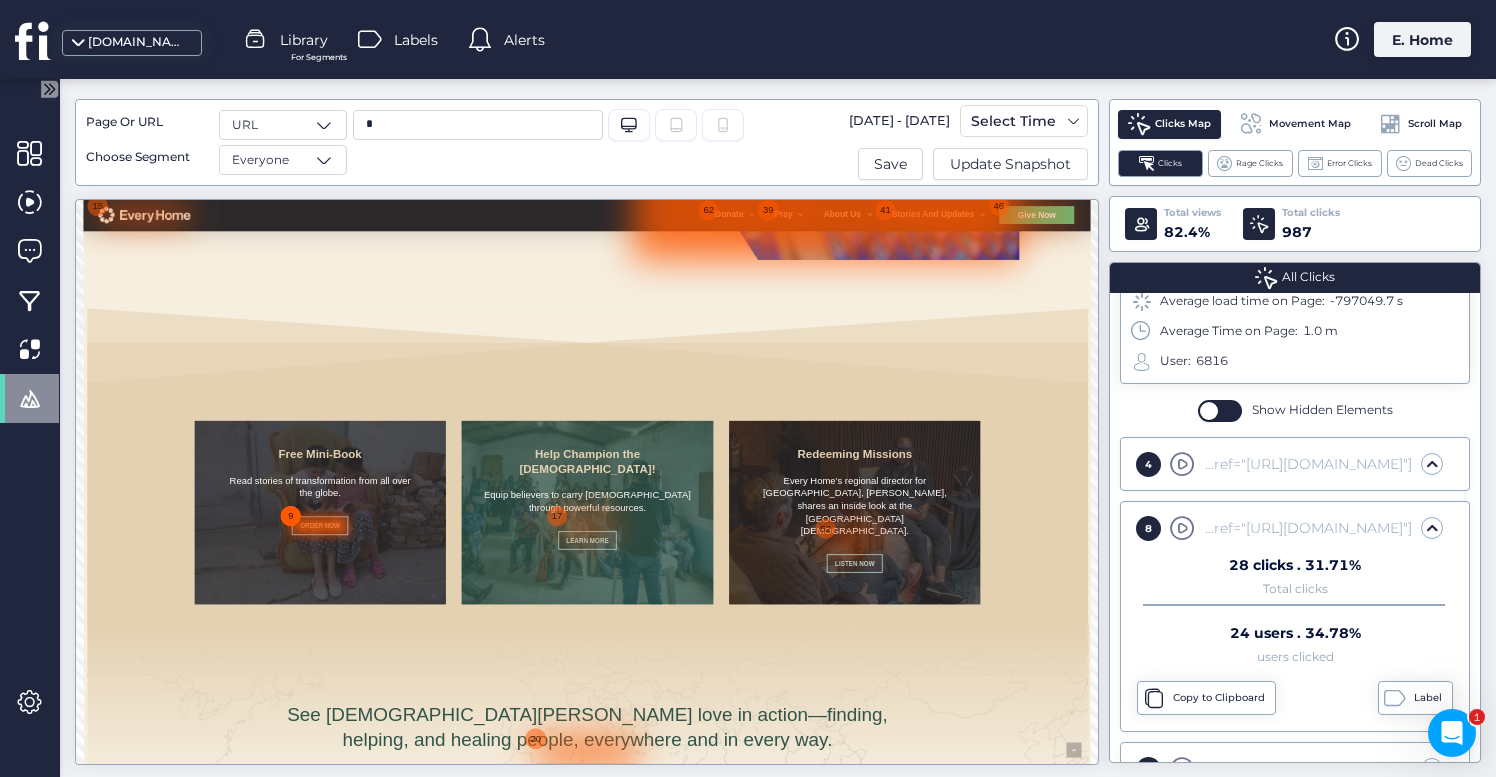 click on "9" at bounding box center (478, 804) 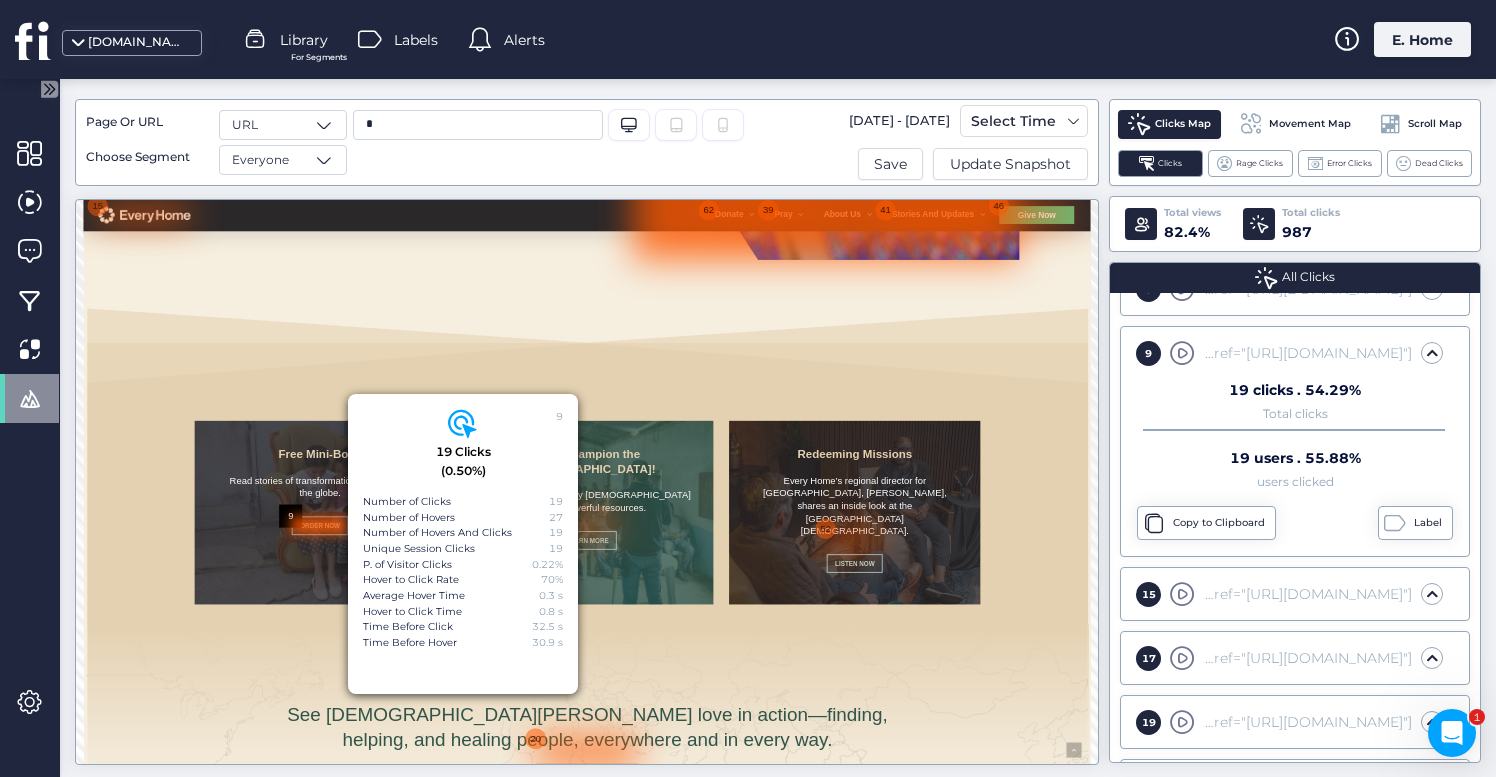 scroll, scrollTop: 359, scrollLeft: 0, axis: vertical 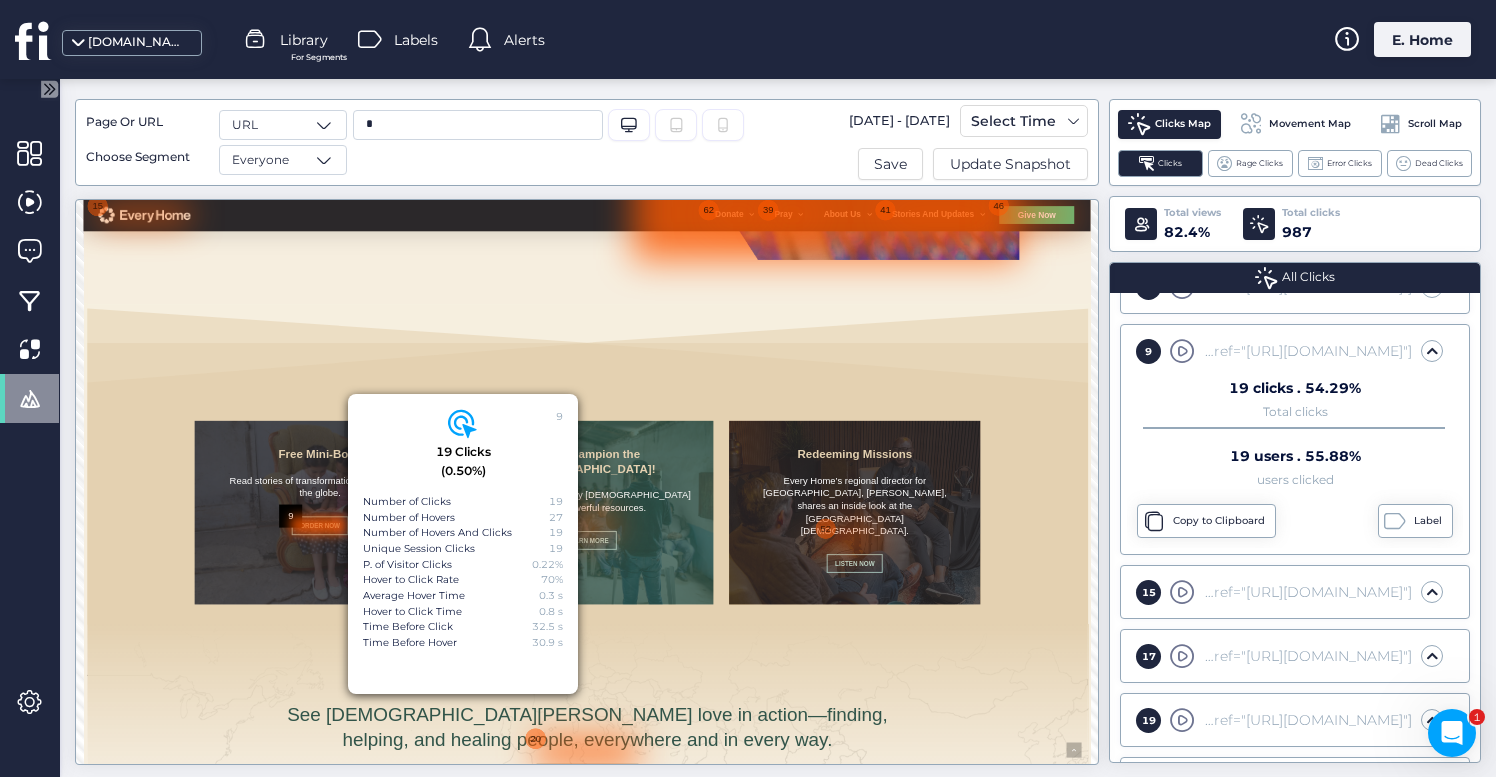 click at bounding box center [1043, 706] 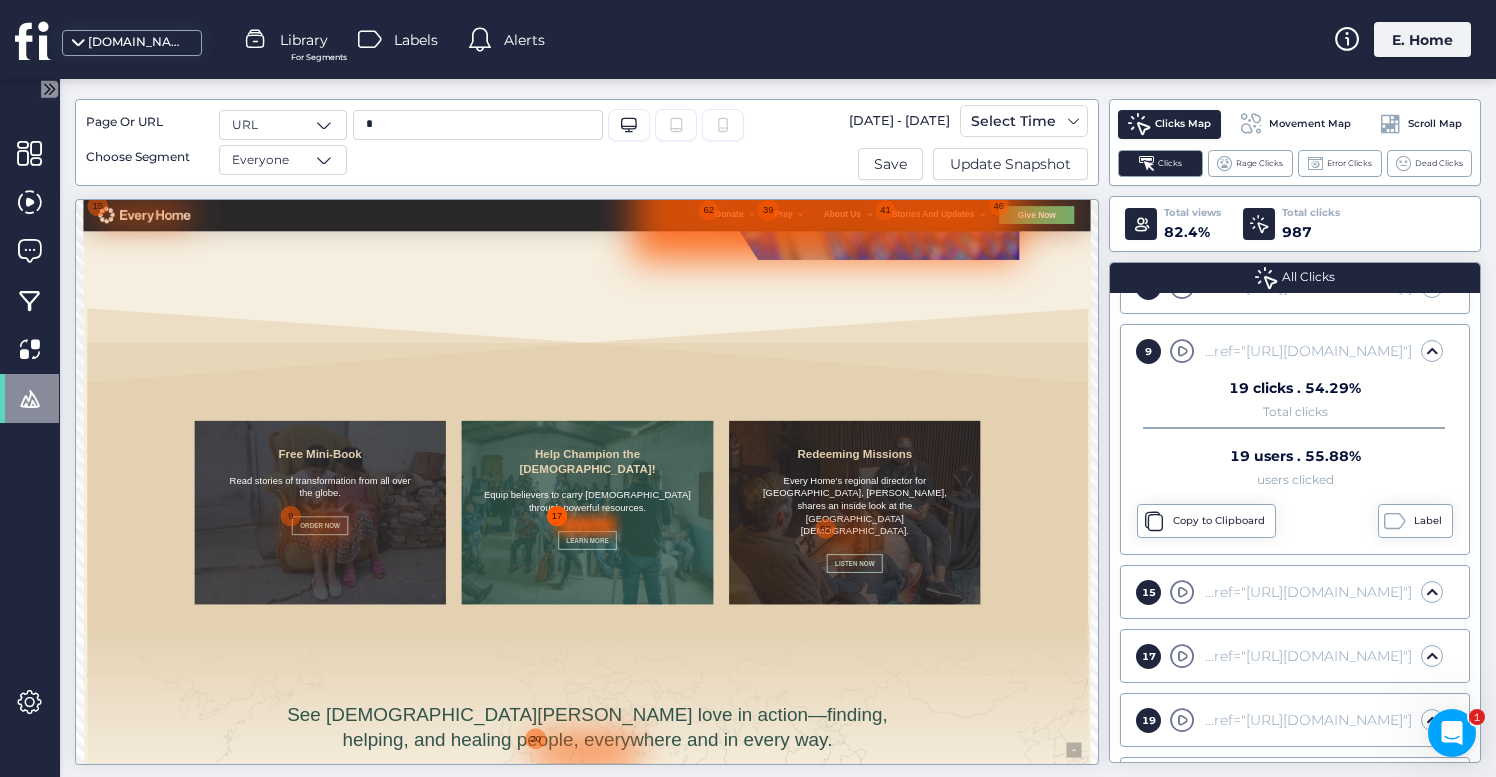 click on "17" at bounding box center [986, 804] 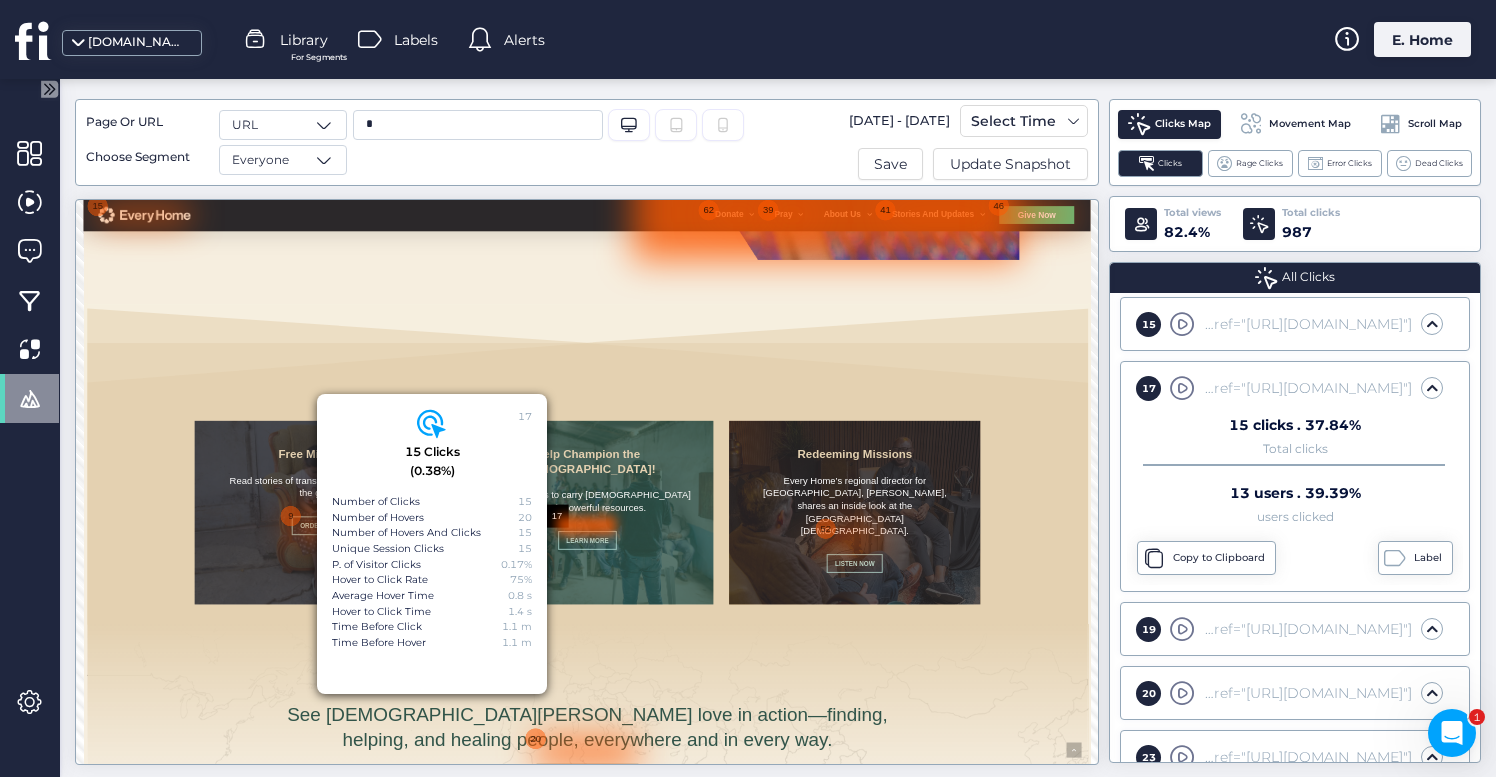 scroll, scrollTop: 487, scrollLeft: 0, axis: vertical 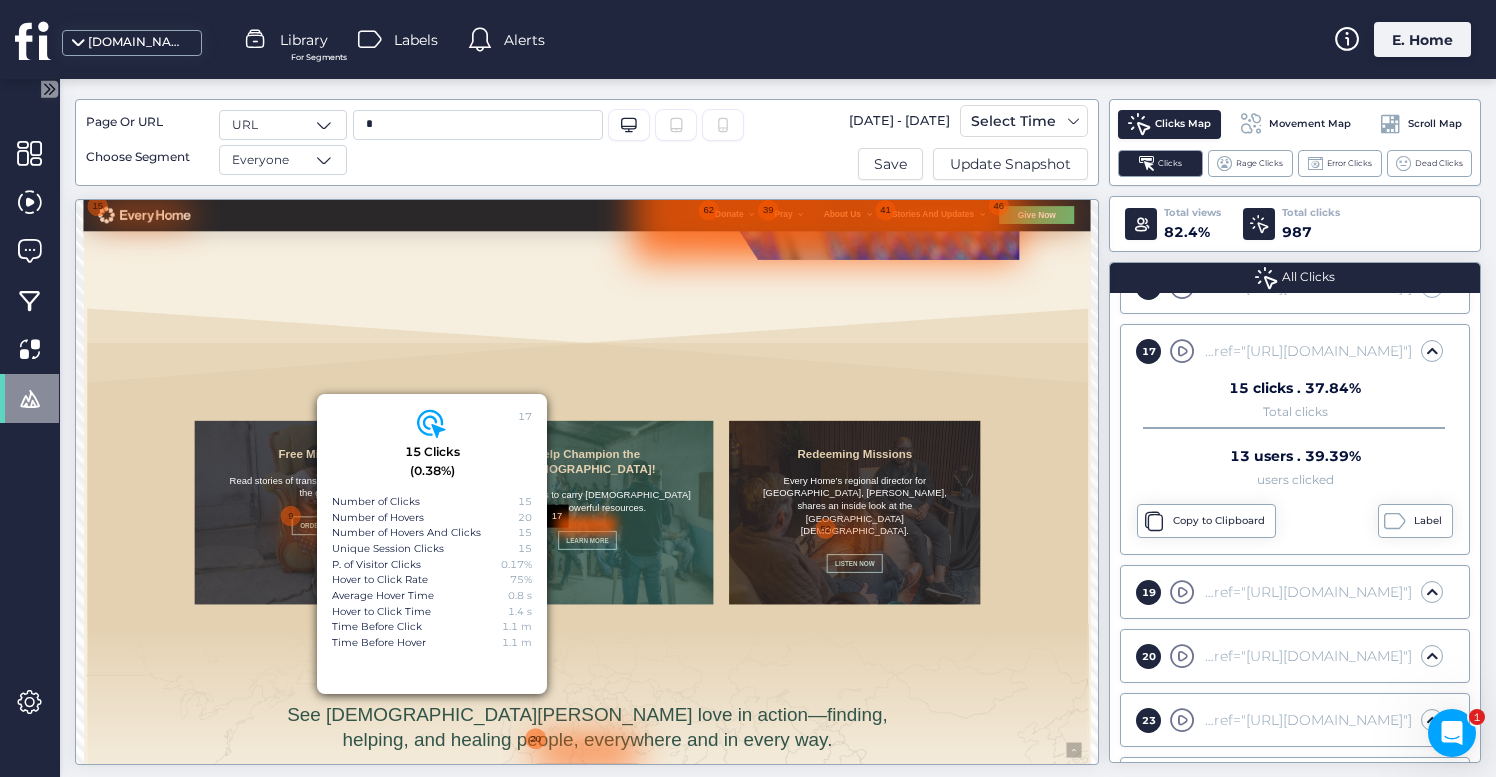 click on "Help Champion the [DEMOGRAPHIC_DATA]!
Equip believers to carry [DEMOGRAPHIC_DATA] through powerful resources.
Learn More" at bounding box center [1042, 798] 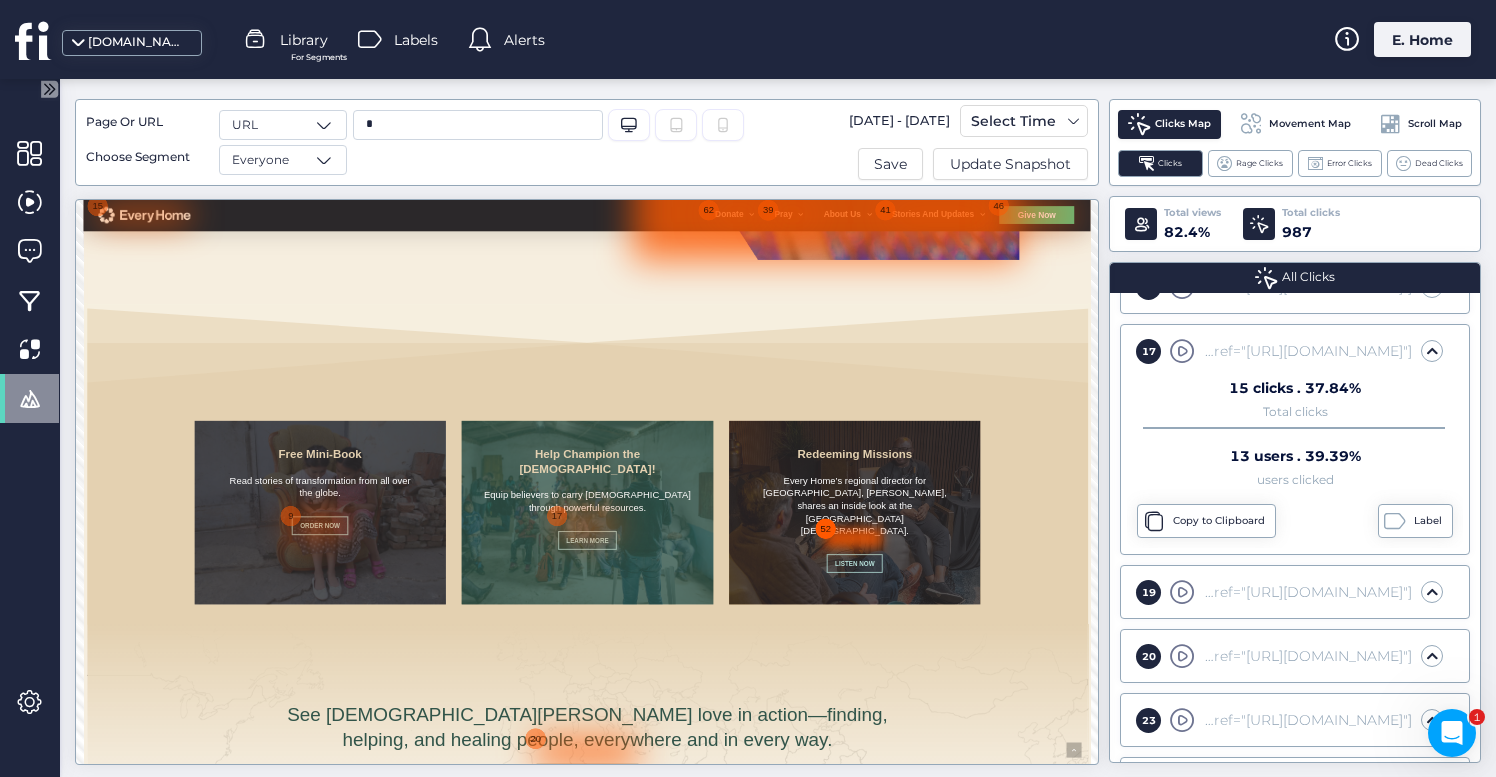 click on "52" at bounding box center [1498, 828] 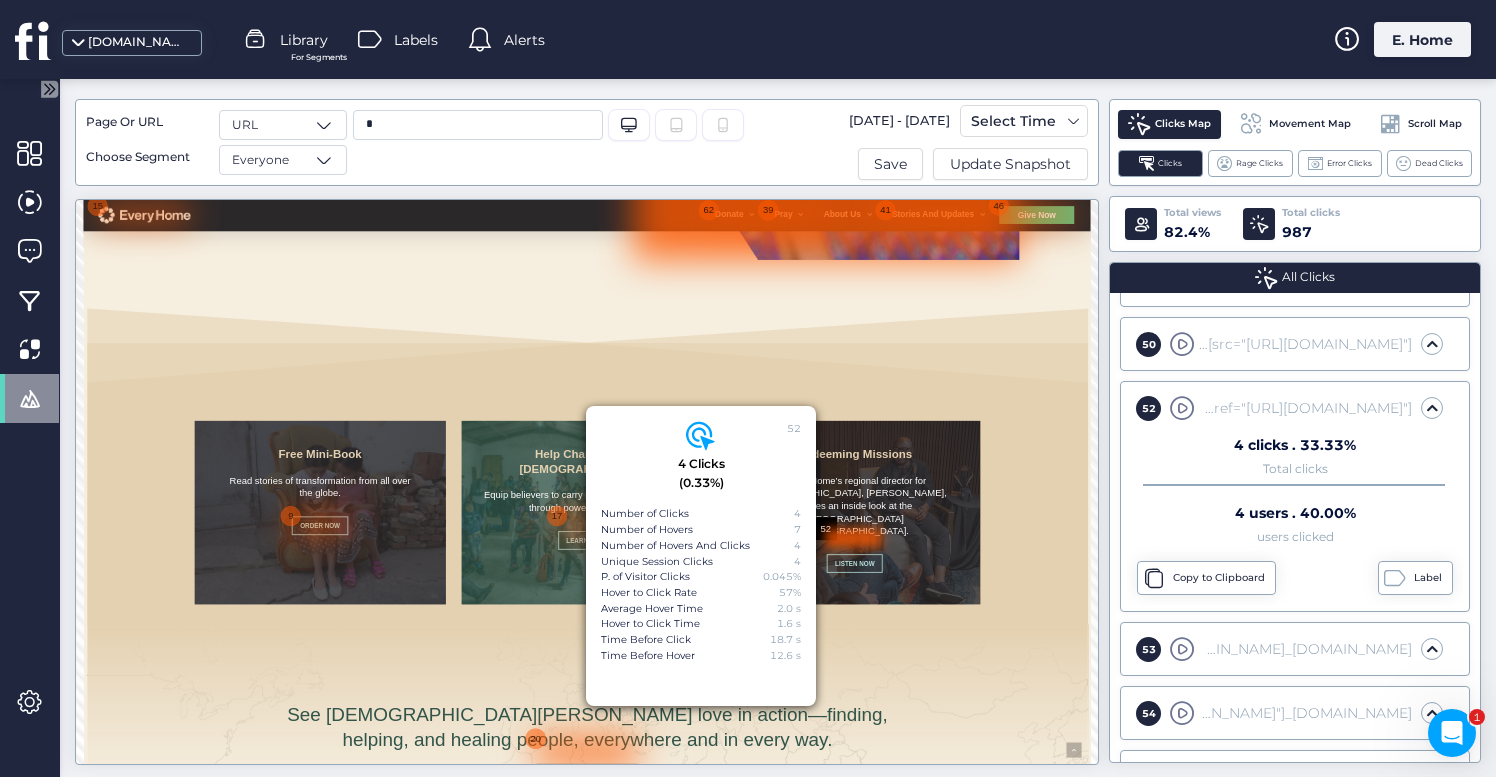 scroll, scrollTop: 1191, scrollLeft: 0, axis: vertical 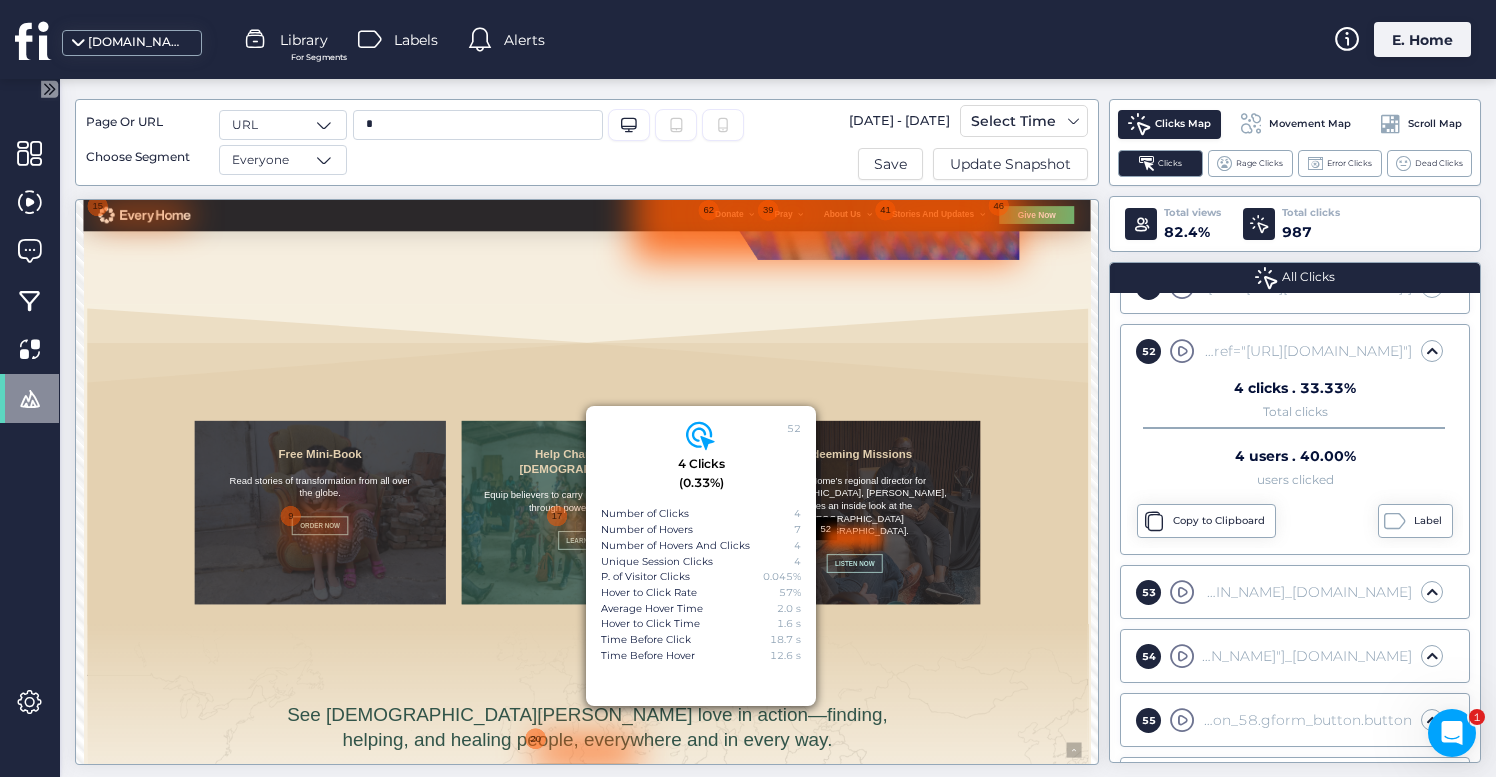 click at bounding box center [1043, 1316] 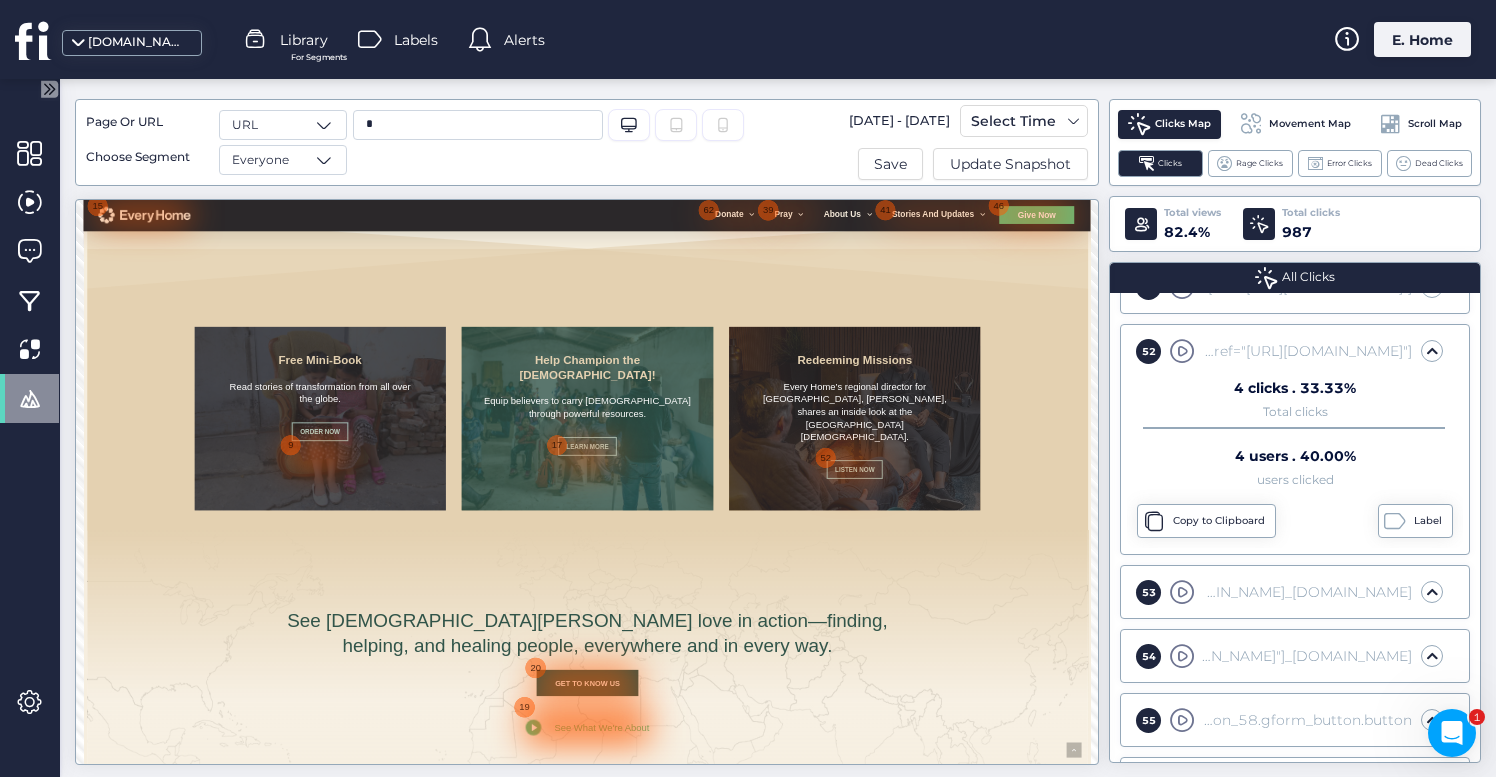scroll, scrollTop: 956, scrollLeft: 0, axis: vertical 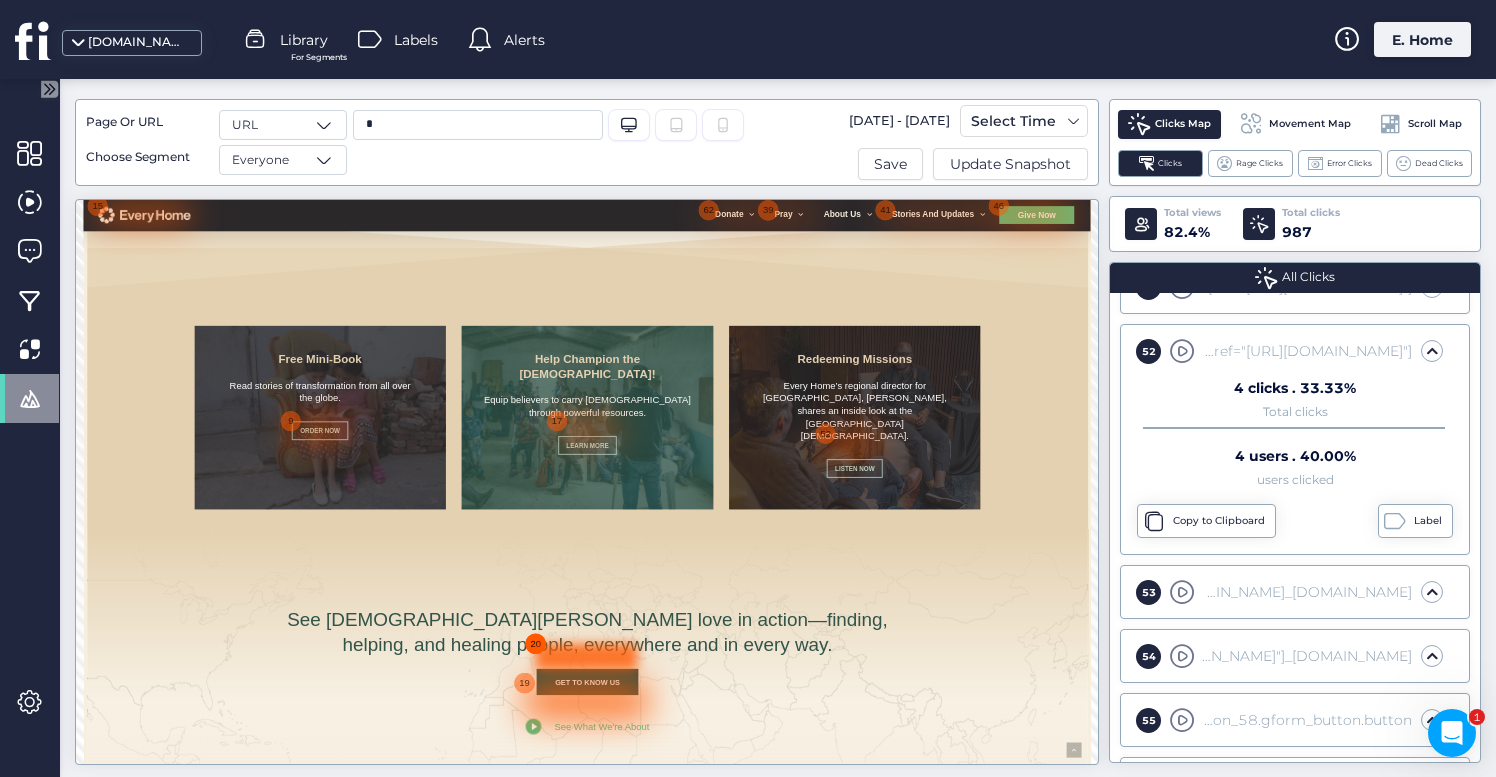 click on "20" at bounding box center (945, 1047) 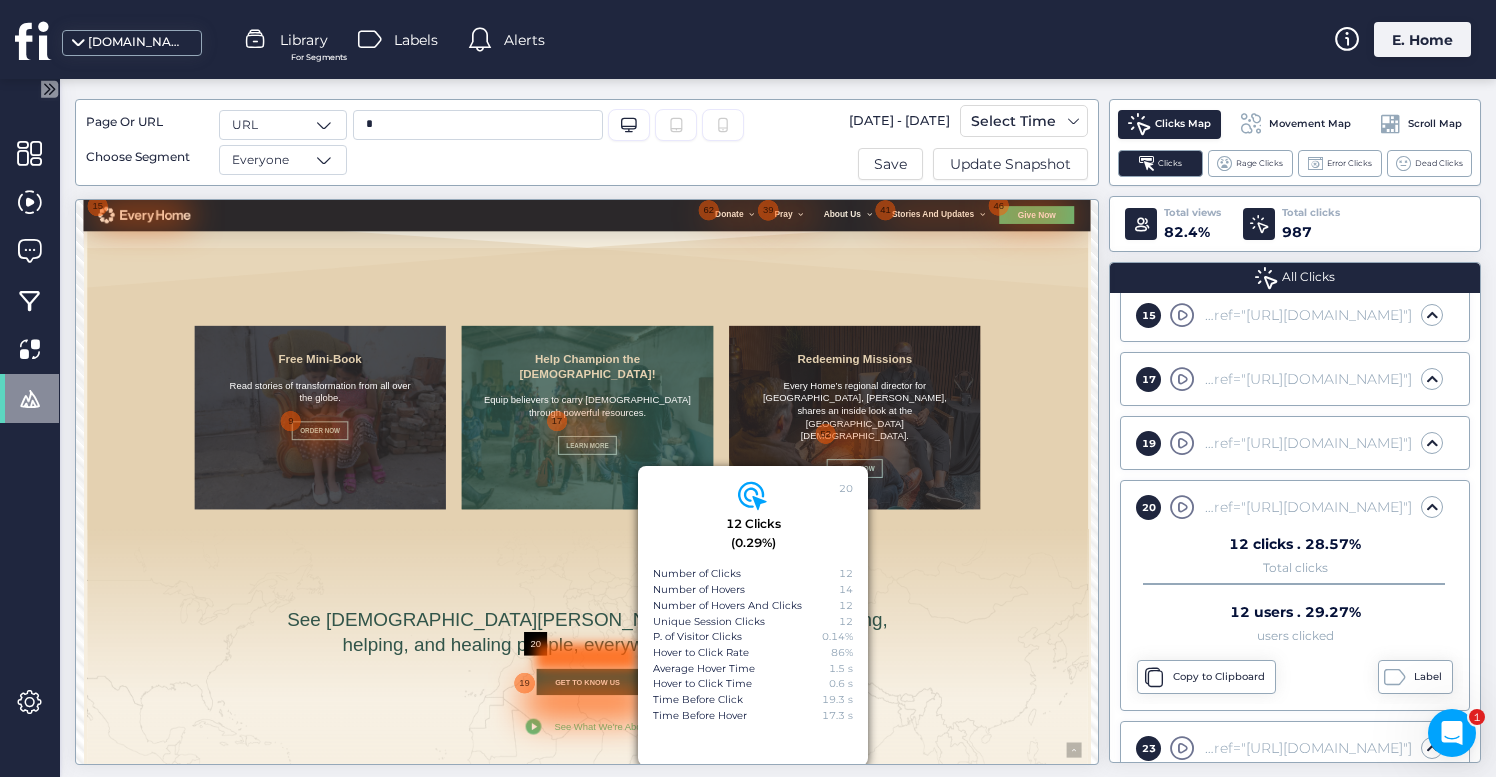 scroll, scrollTop: 438, scrollLeft: 0, axis: vertical 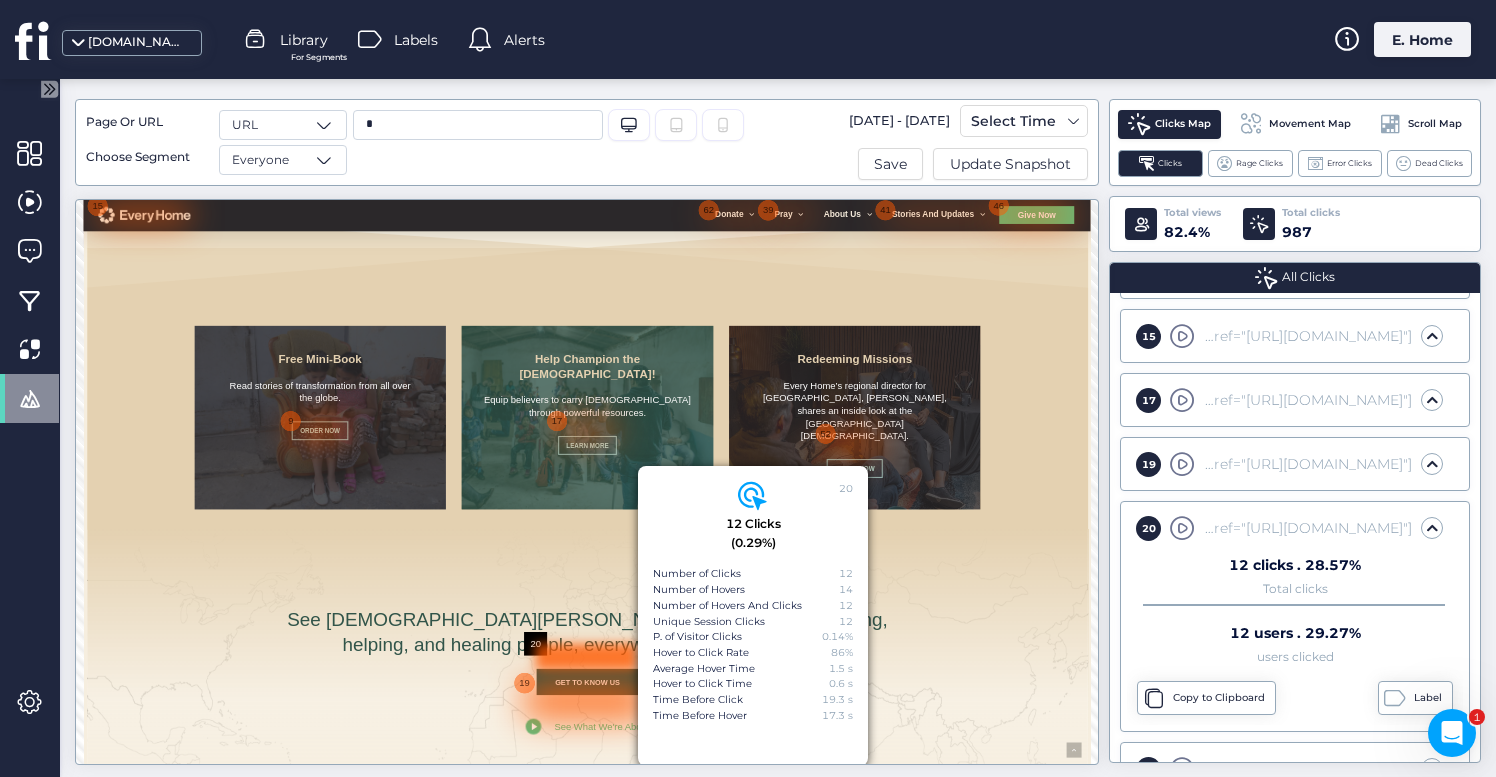 click on "See [DEMOGRAPHIC_DATA][PERSON_NAME] love in action—finding, helping, and healing people, everywhere and in every way." at bounding box center [1043, 1026] 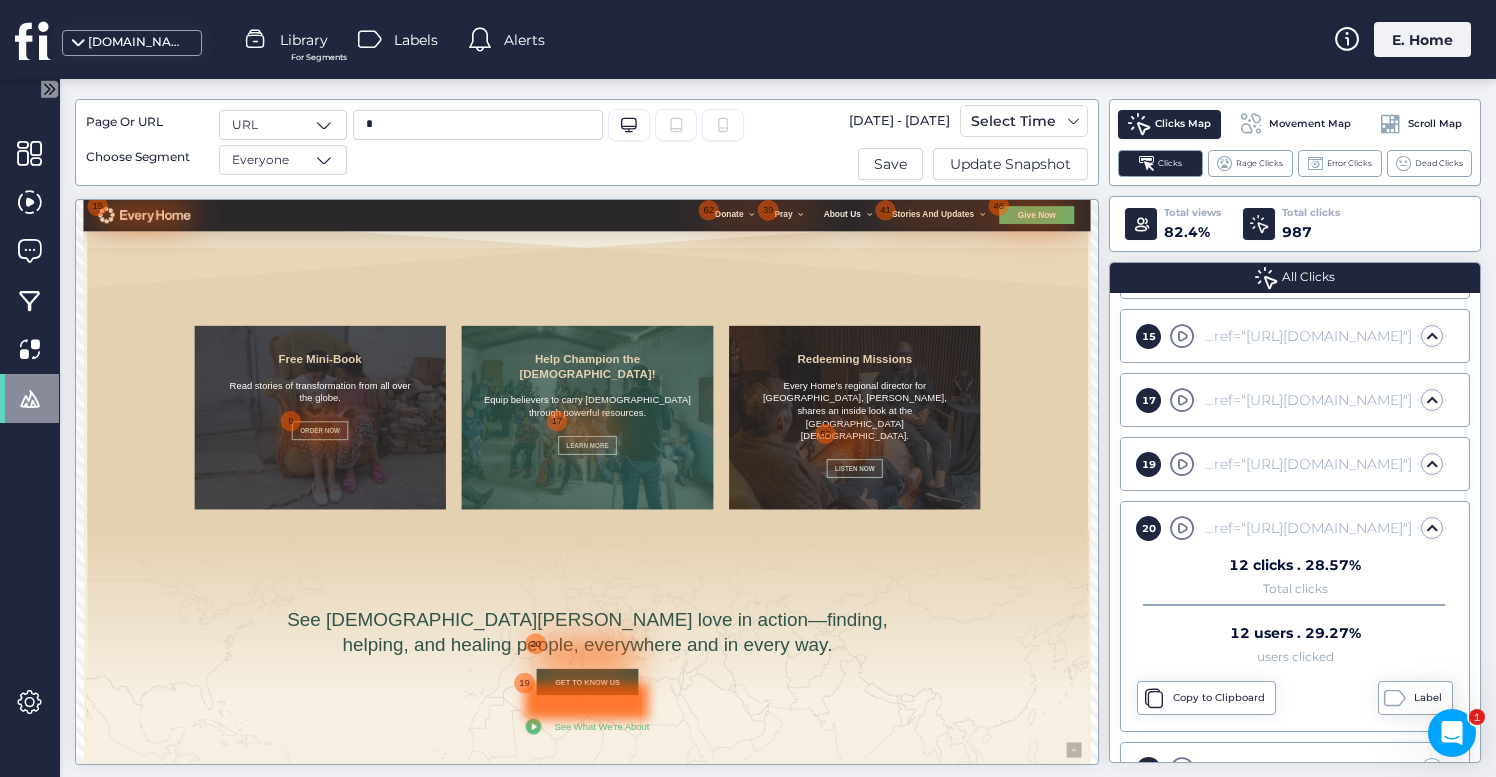click at bounding box center [1042, 1157] 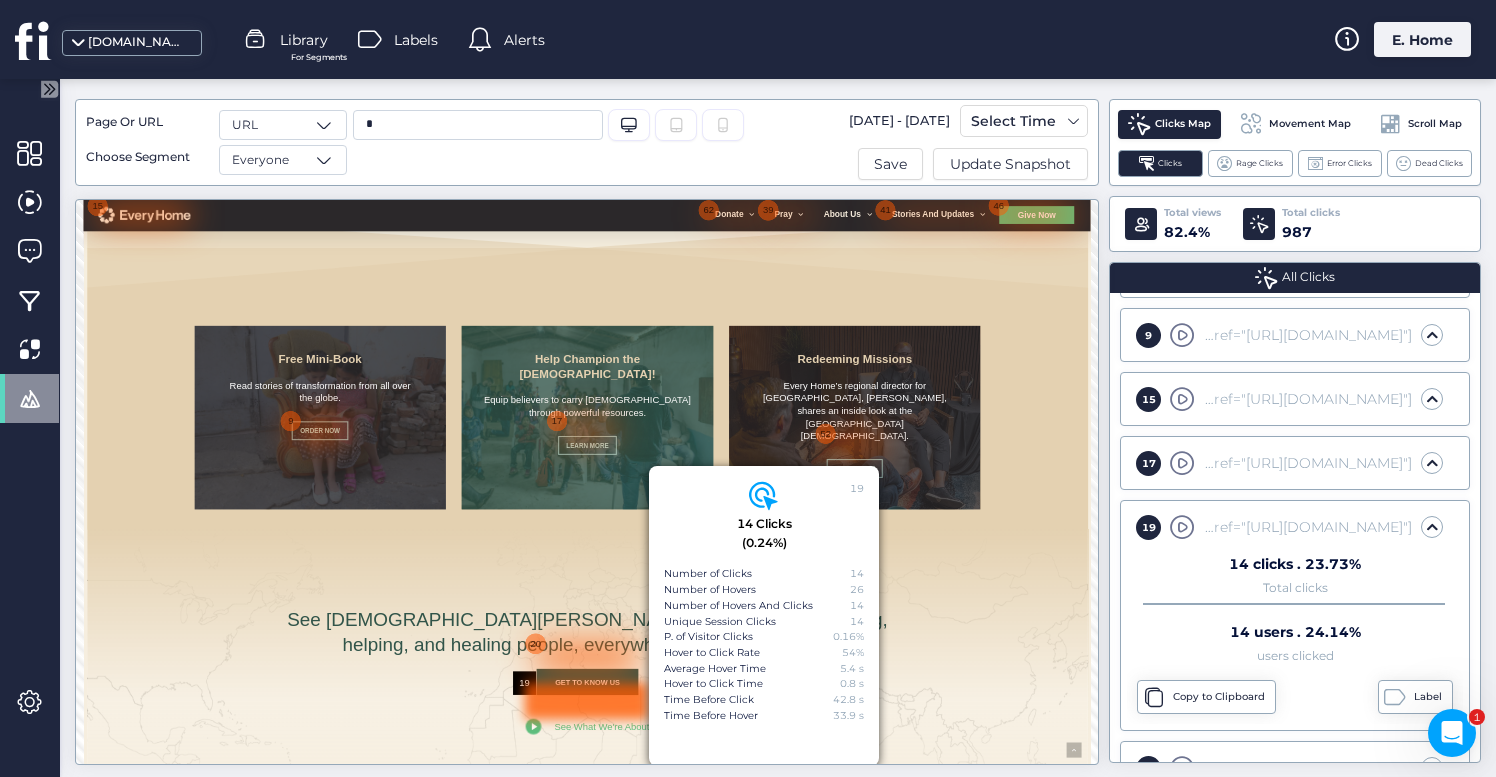 scroll, scrollTop: 374, scrollLeft: 0, axis: vertical 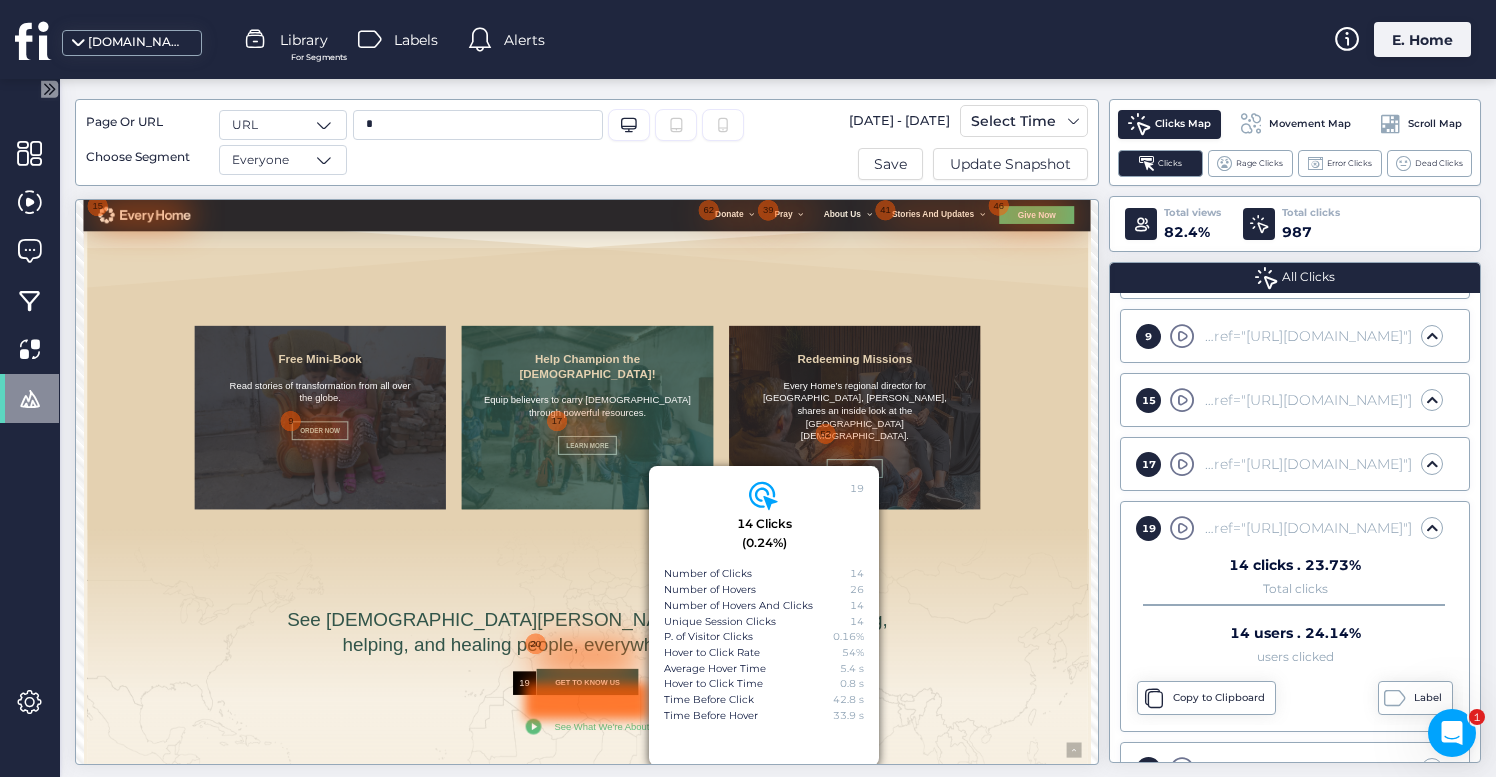 click on "See [DEMOGRAPHIC_DATA][PERSON_NAME] love in action—finding, helping, and healing people, everywhere and in every way.
Get to Know Us Play Video   See What We're About" at bounding box center (1042, 1110) 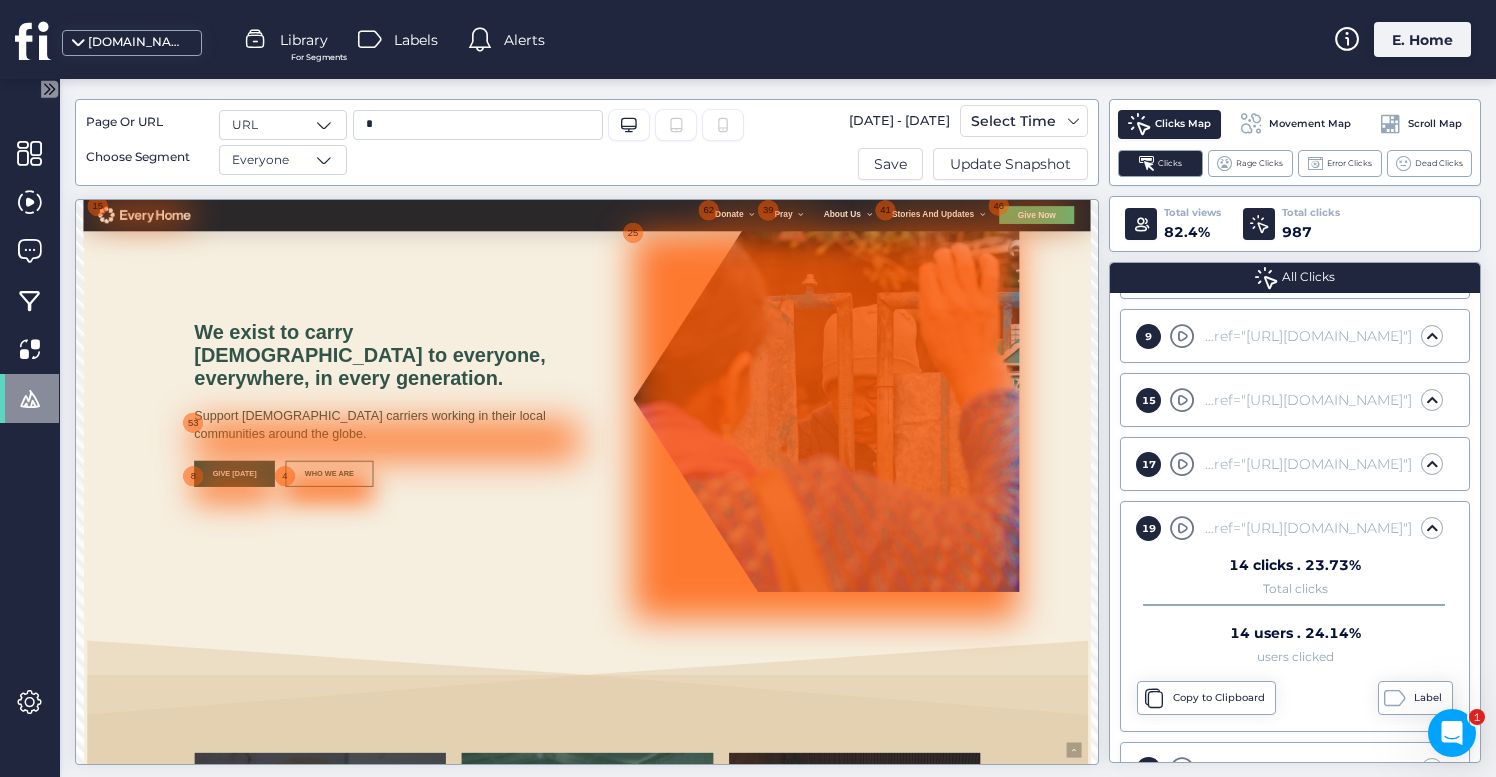 scroll, scrollTop: 0, scrollLeft: 0, axis: both 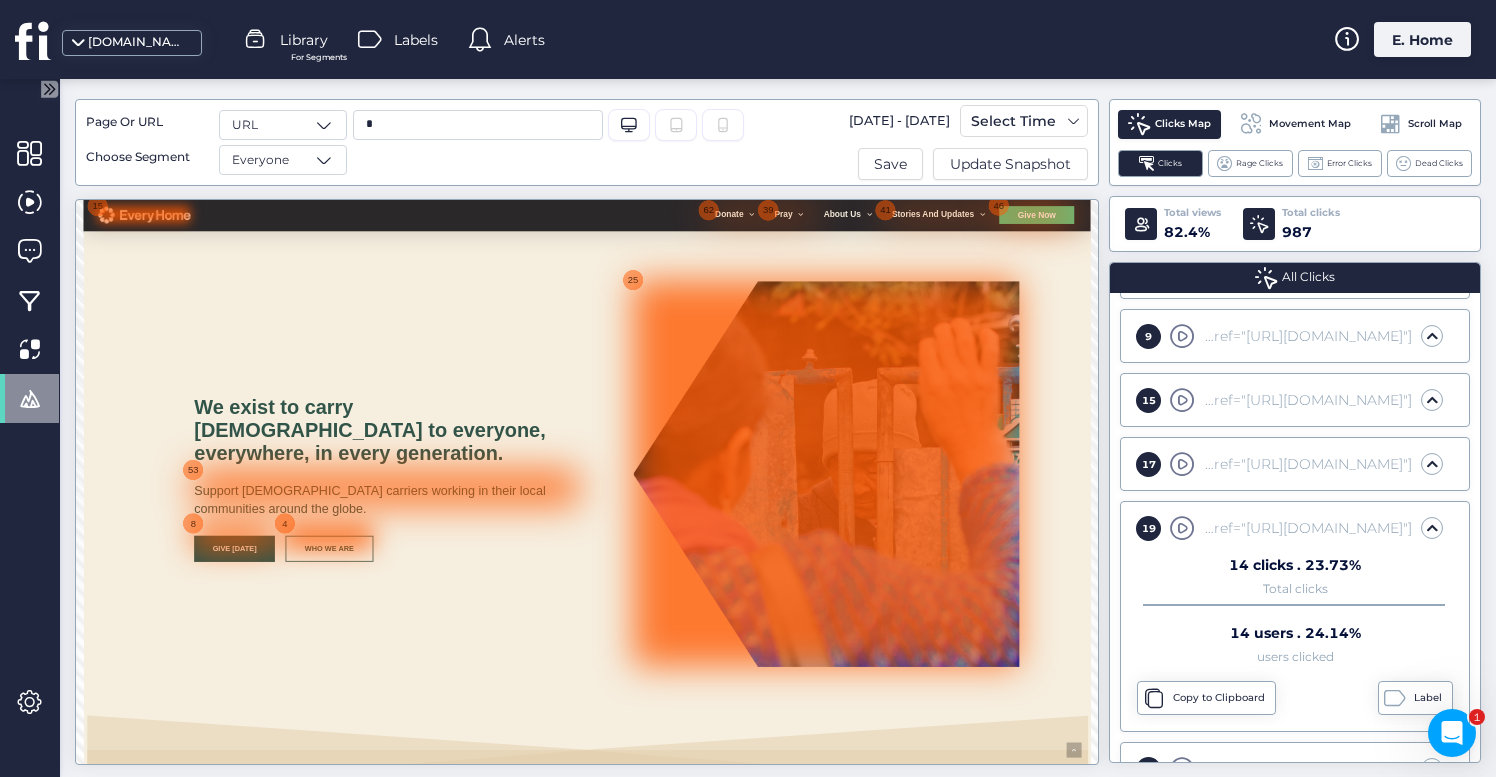 click at bounding box center (198, 229) 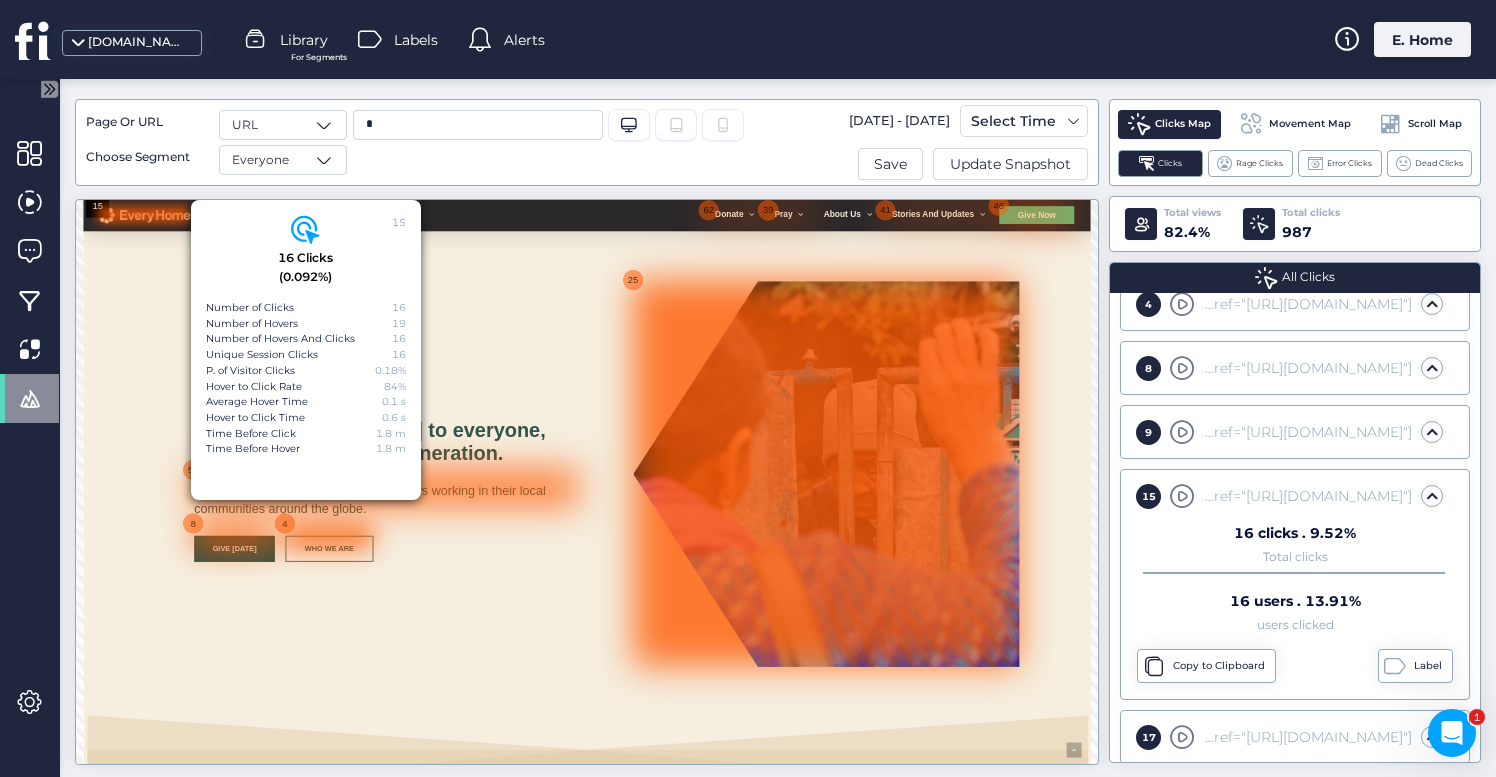 scroll, scrollTop: 246, scrollLeft: 0, axis: vertical 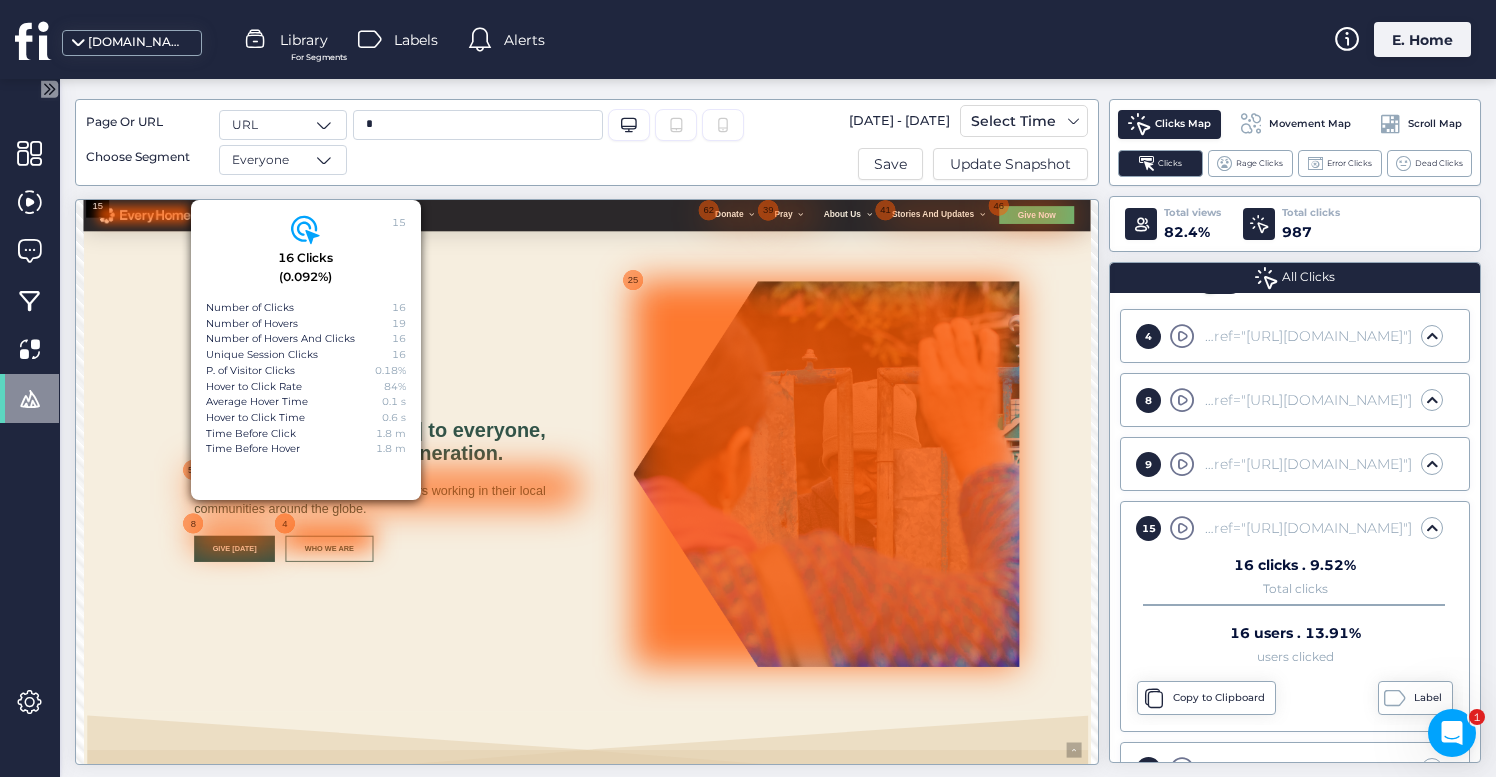 click at bounding box center (1043, 717) 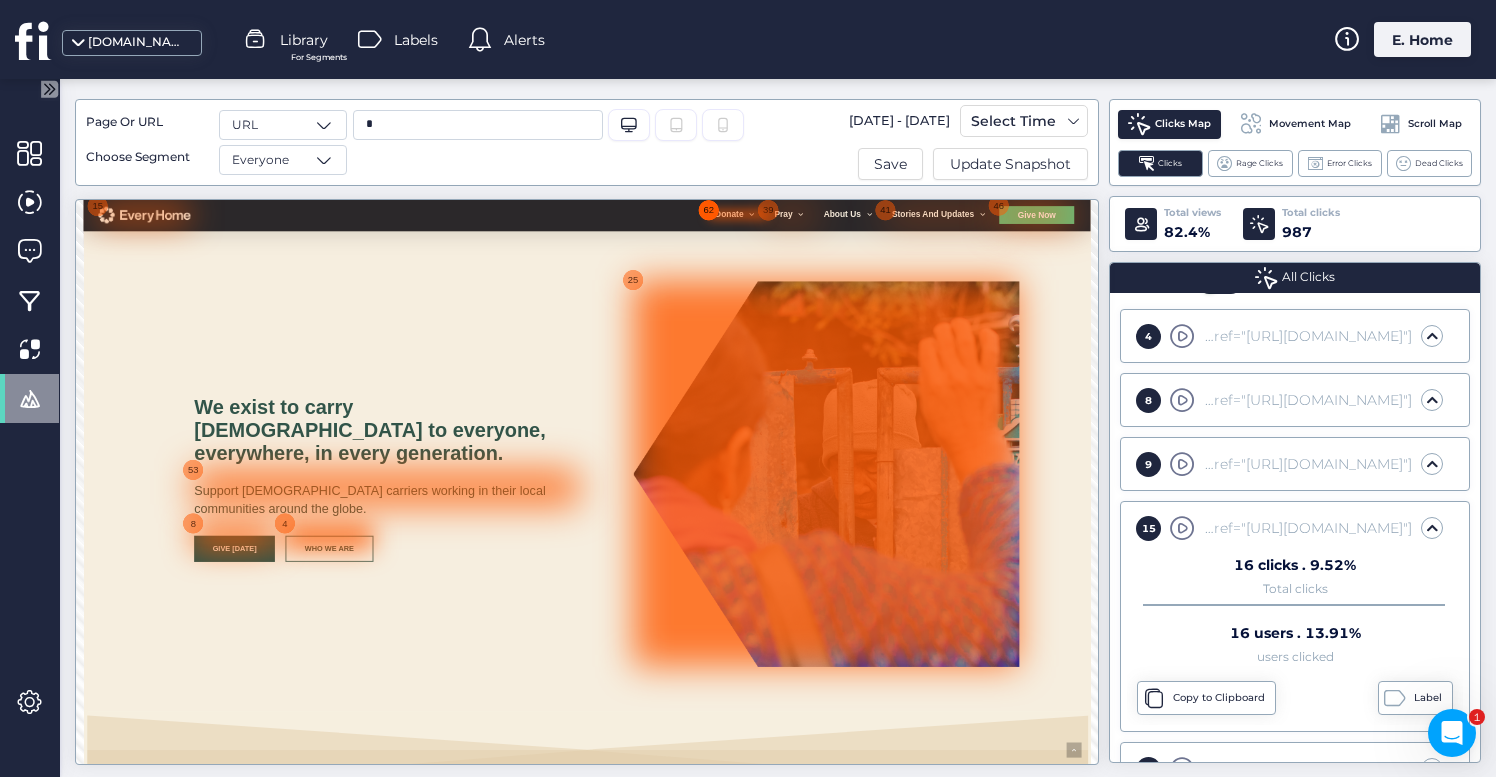 click on "62" at bounding box center [1275, 221] 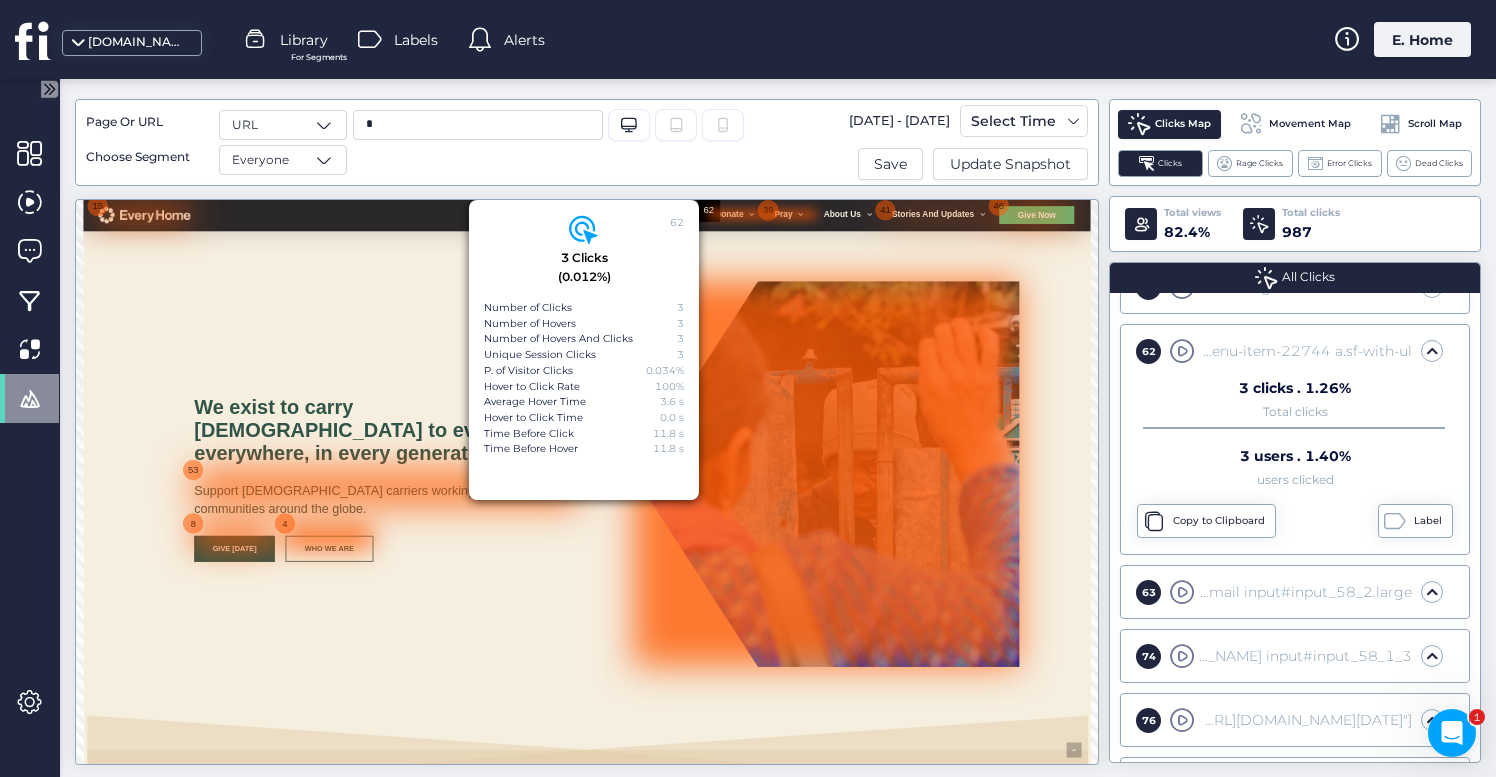 click at bounding box center [1435, 229] 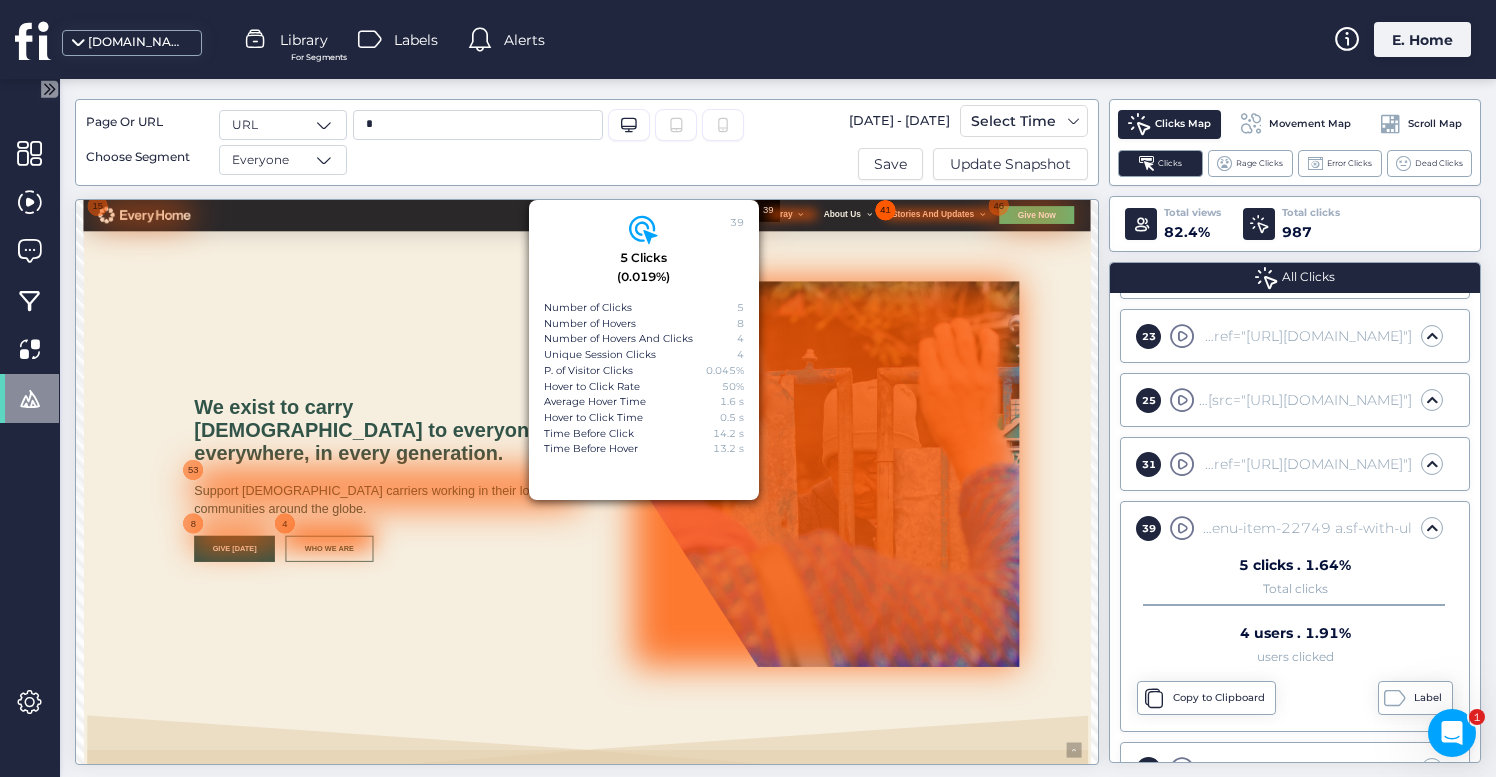 click on "41" at bounding box center (1612, 221) 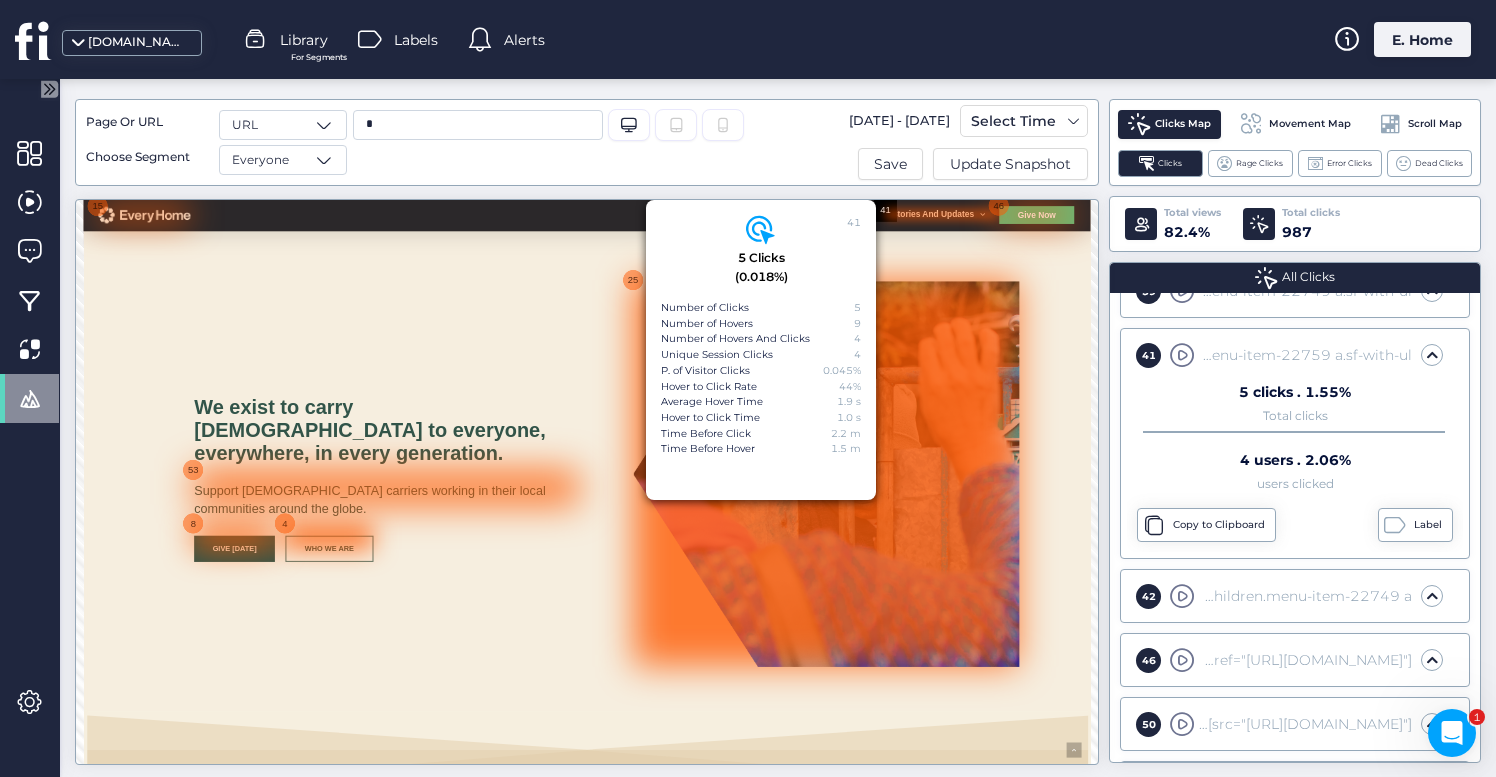 scroll, scrollTop: 935, scrollLeft: 0, axis: vertical 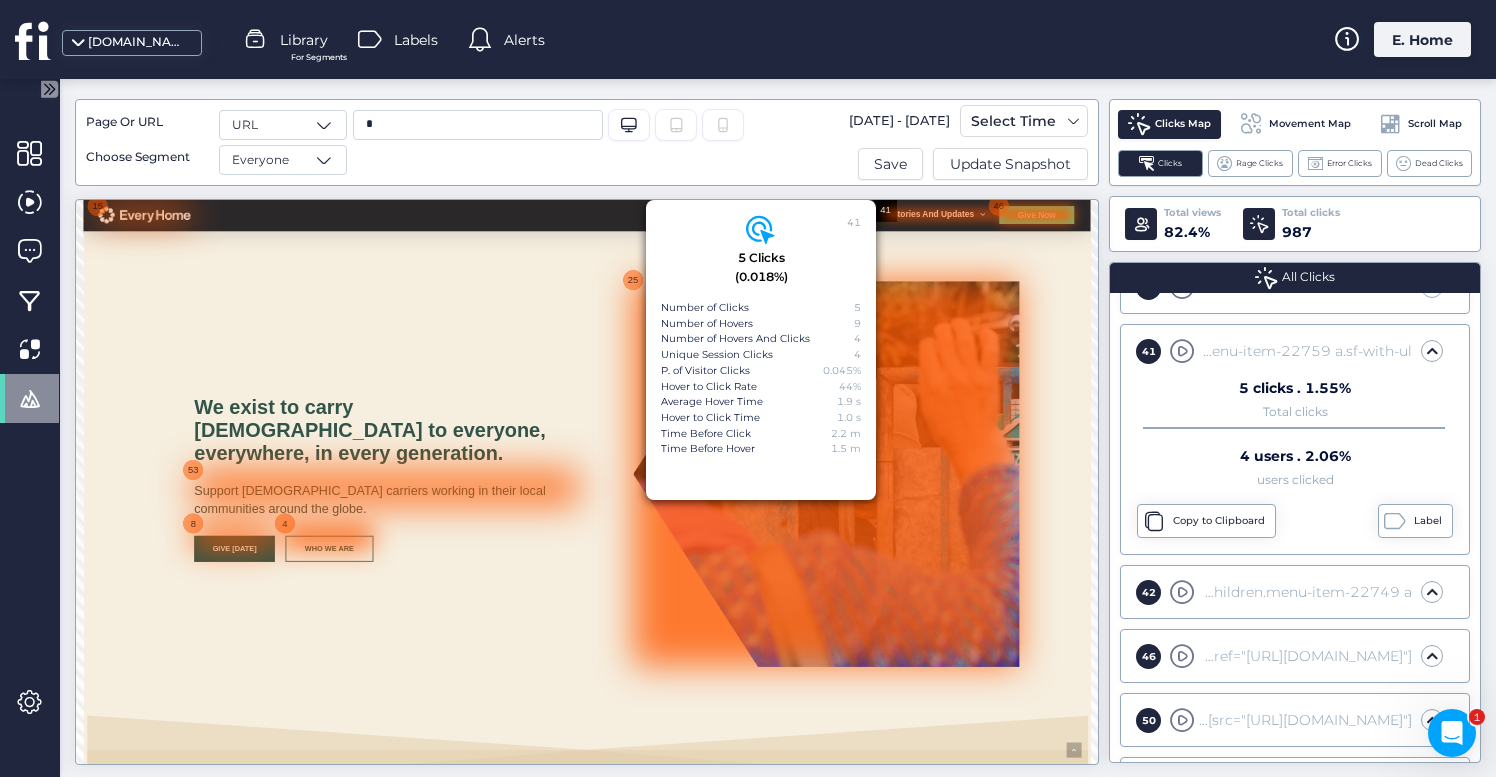 click at bounding box center [1899, 229] 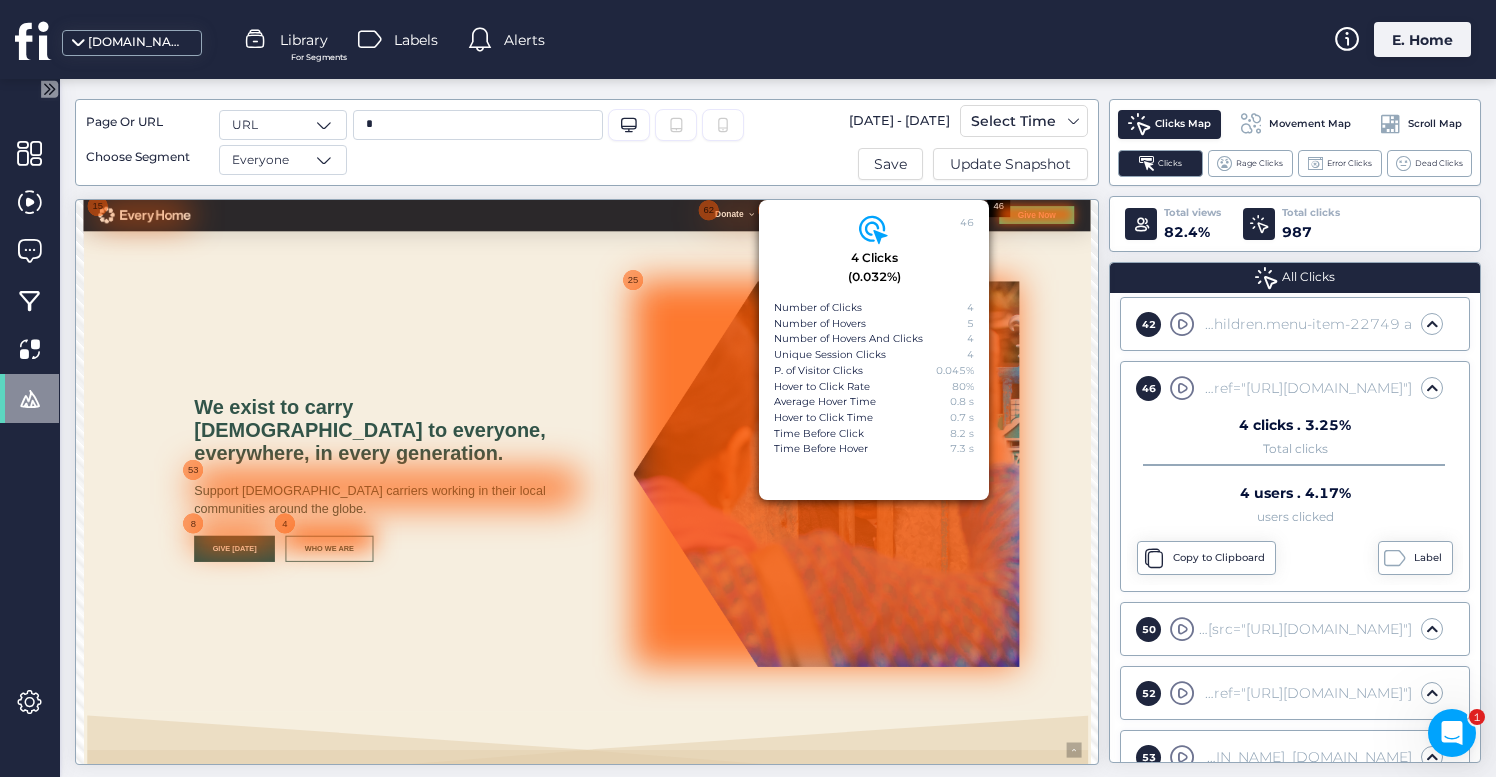 scroll, scrollTop: 1063, scrollLeft: 0, axis: vertical 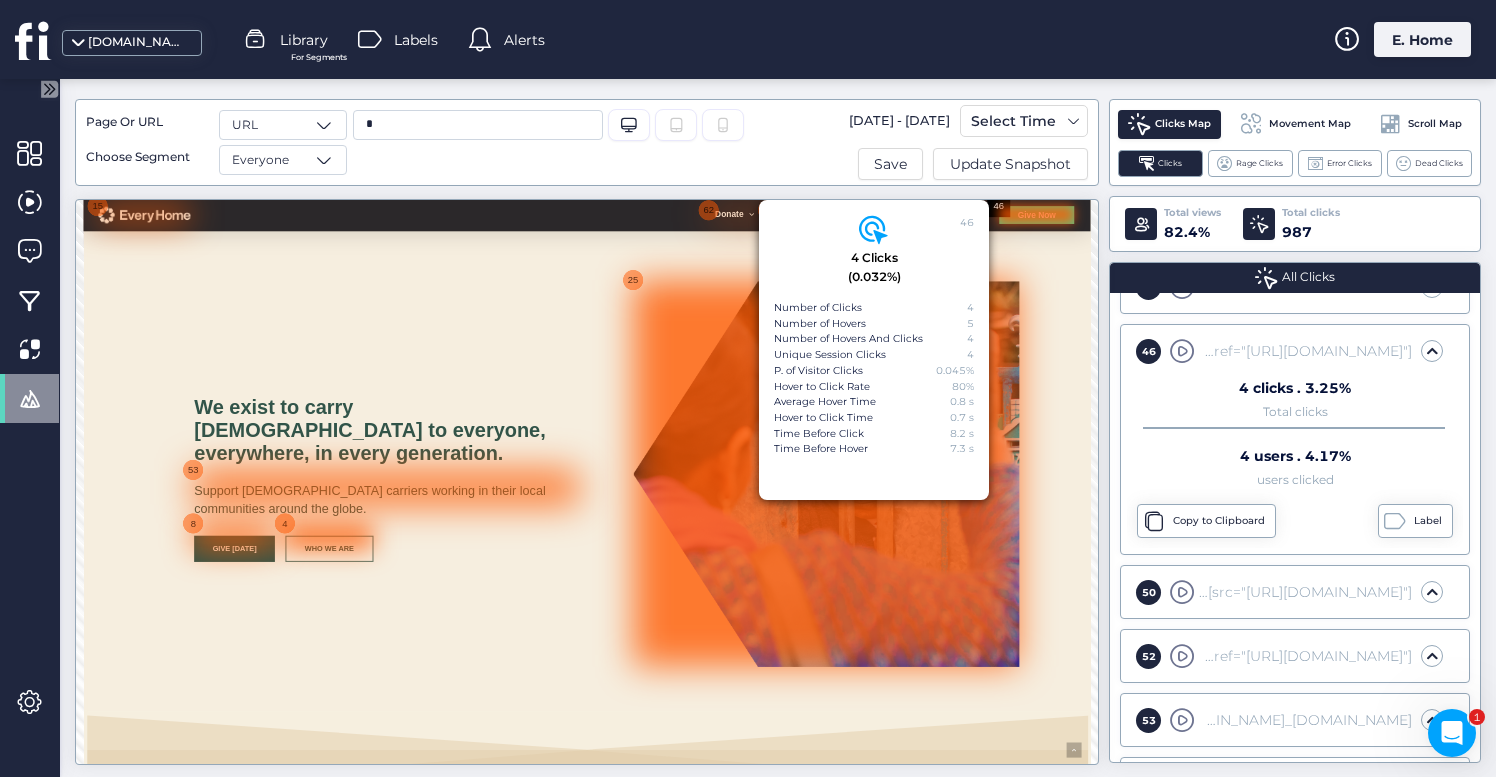 click at bounding box center [1043, 717] 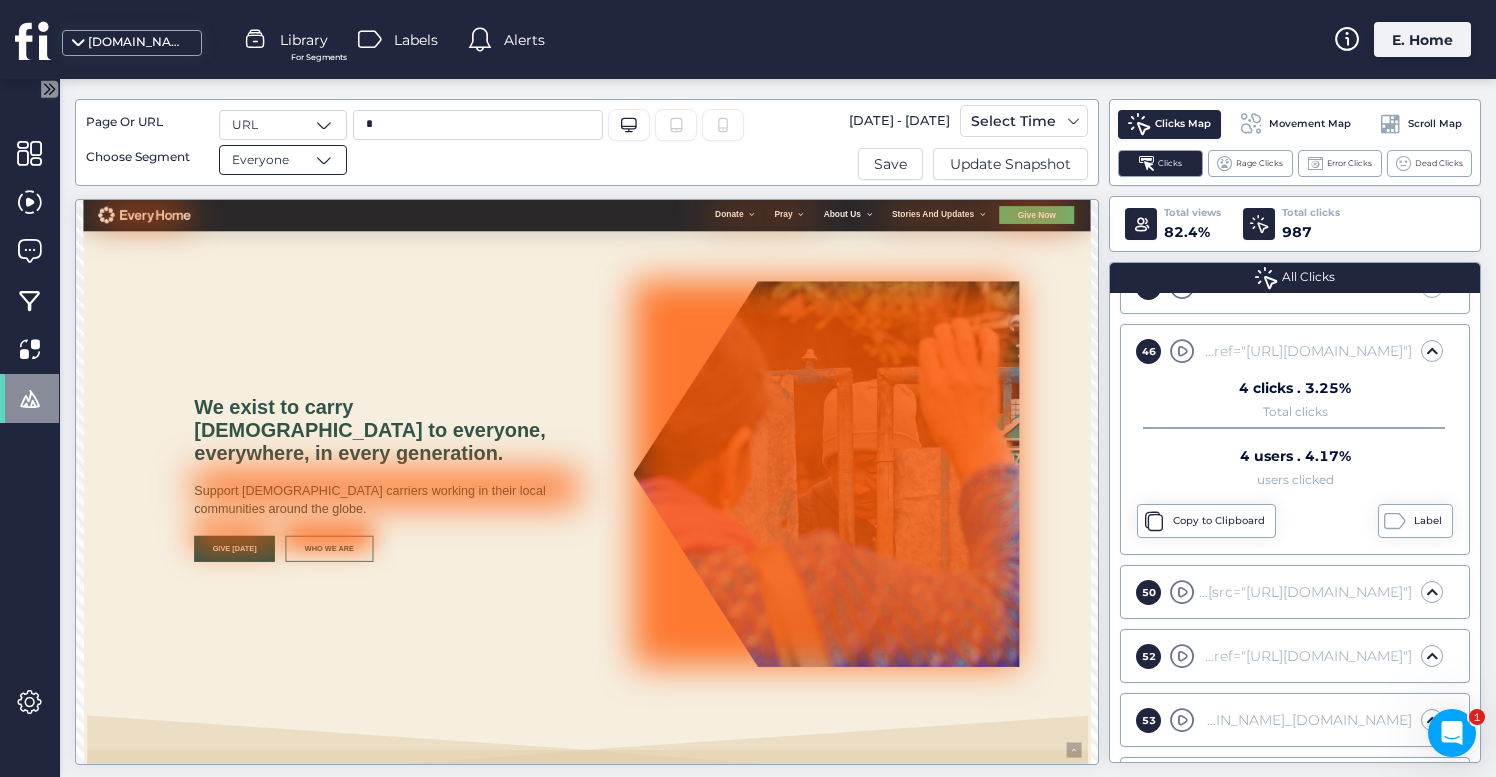 click 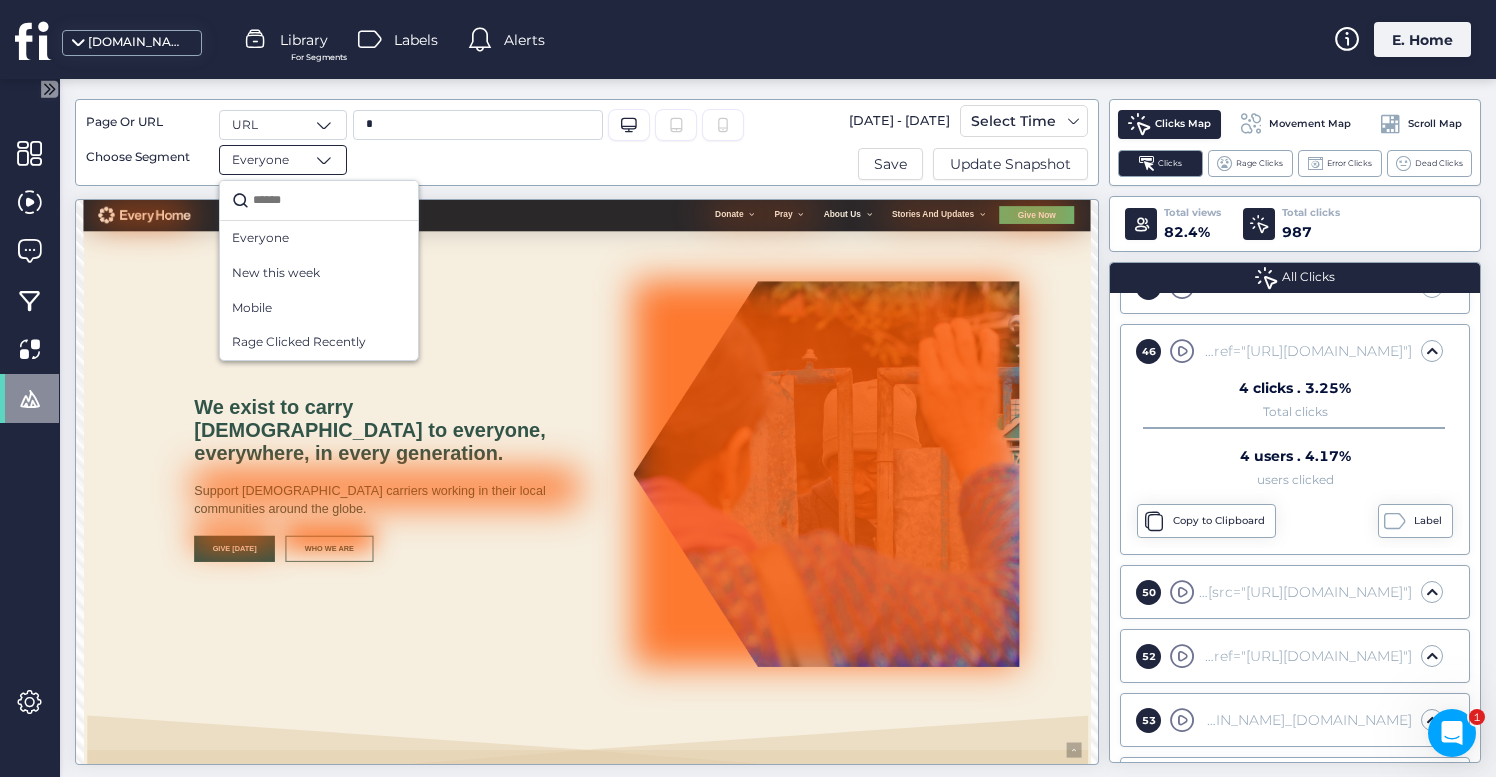click on "* Desktop/Laptop Tablet" 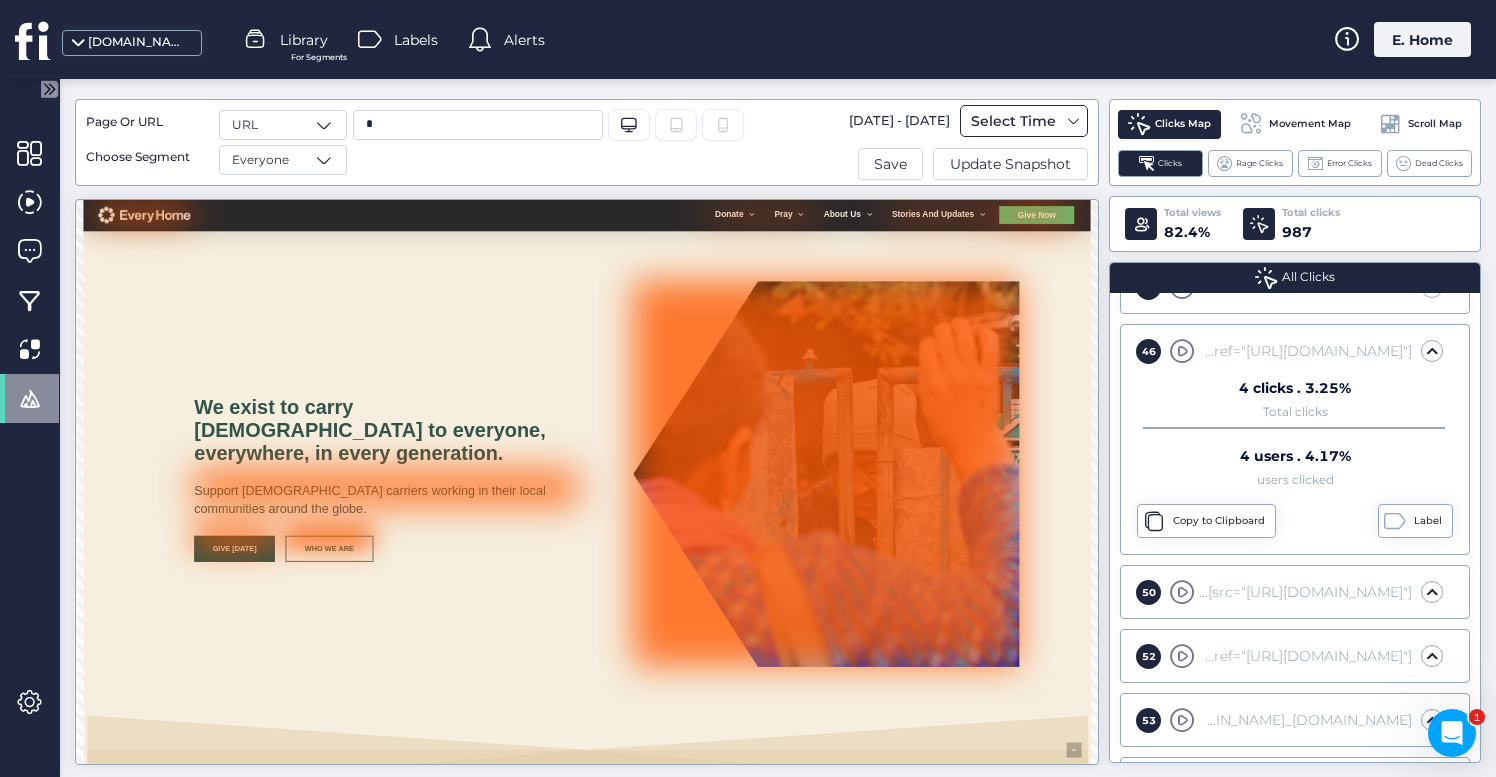 click on "Select Time" 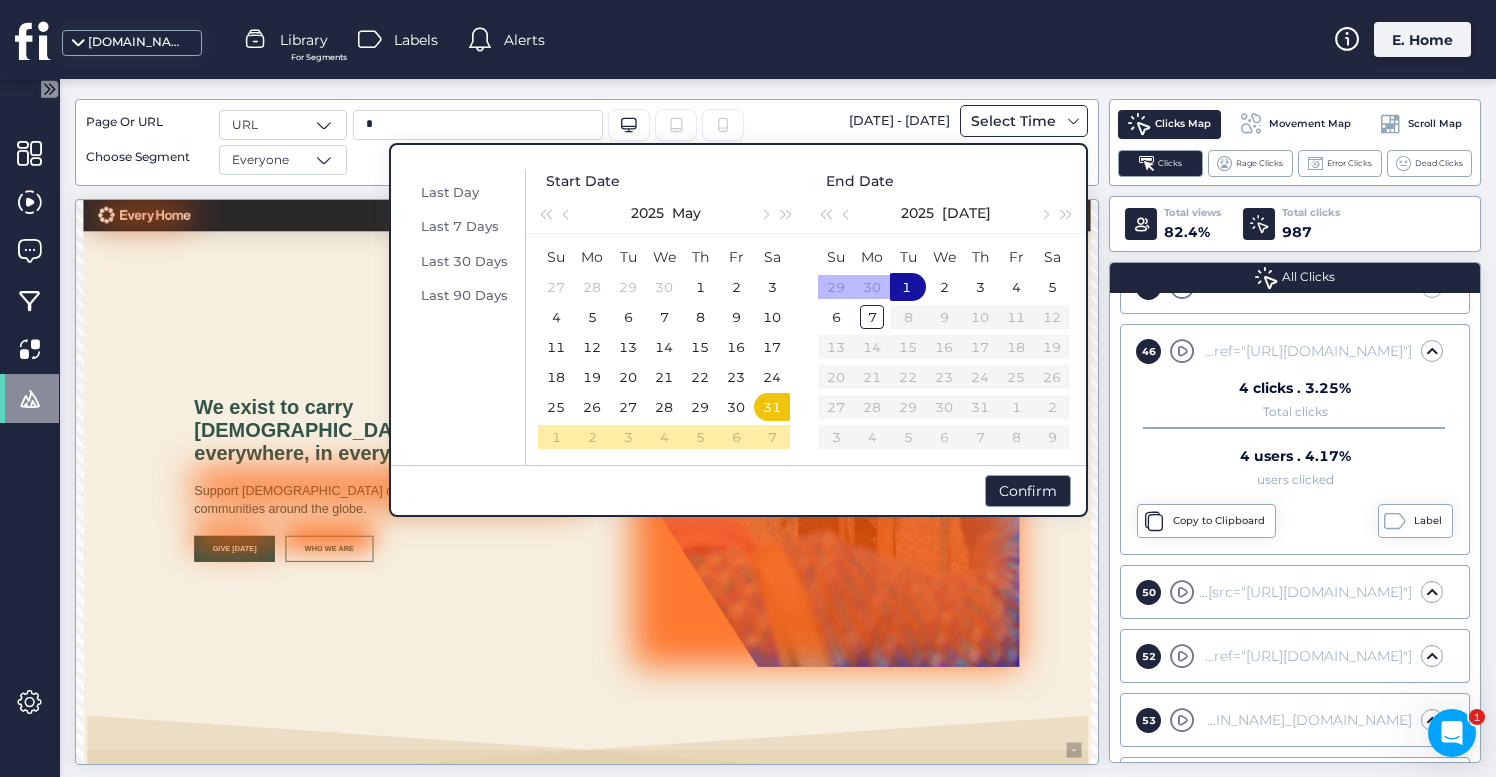click on "Select Time" 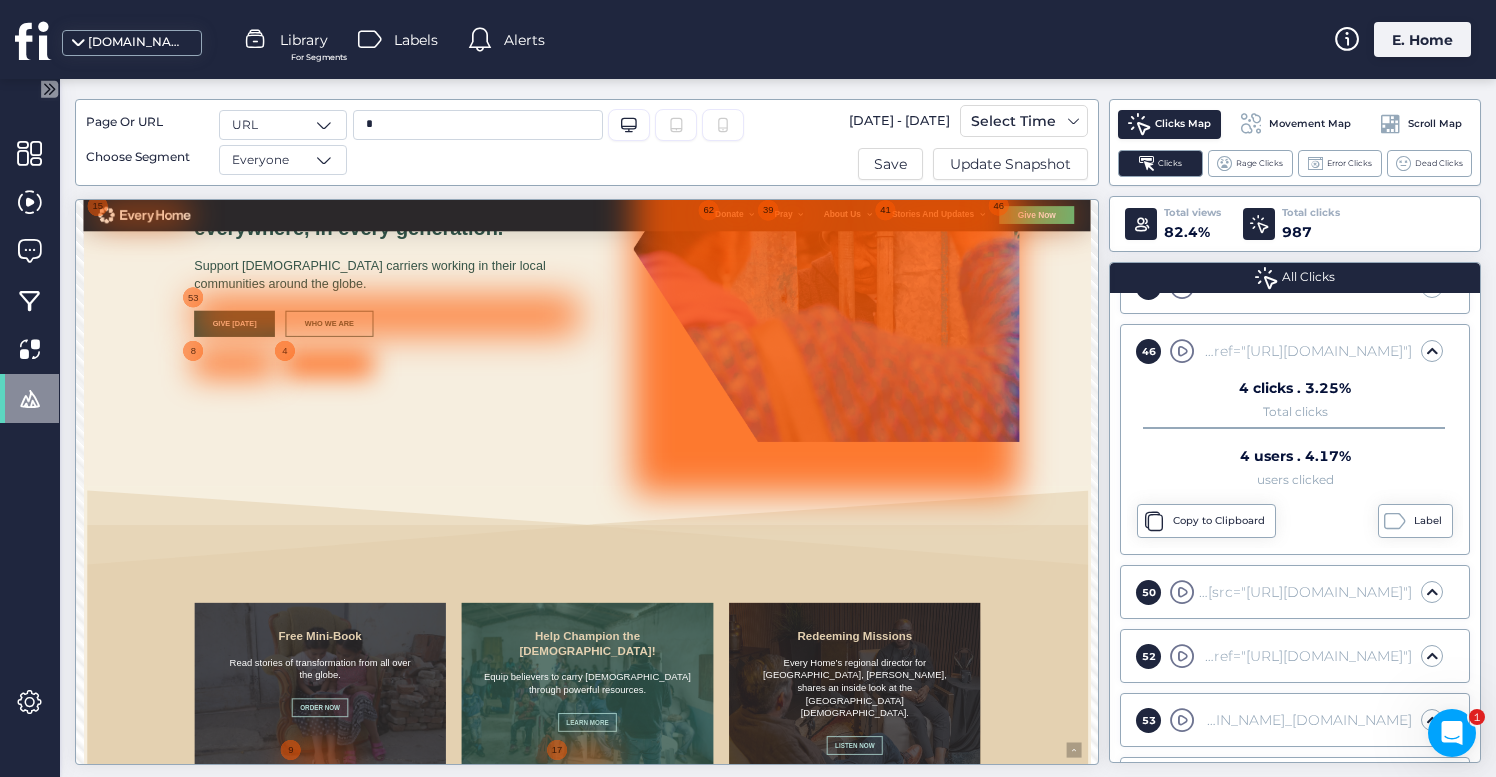 scroll, scrollTop: 434, scrollLeft: 0, axis: vertical 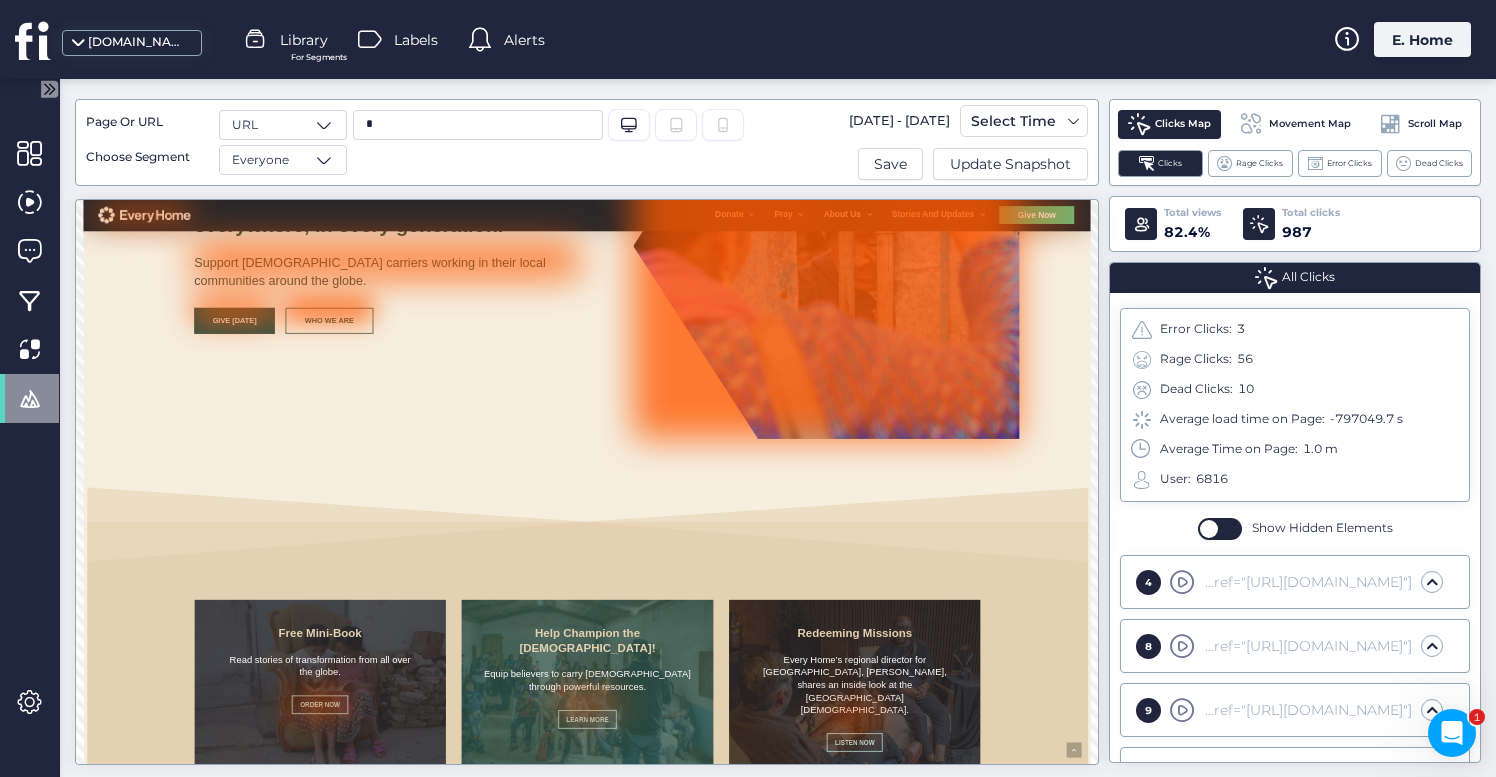 click on "All Clicks" 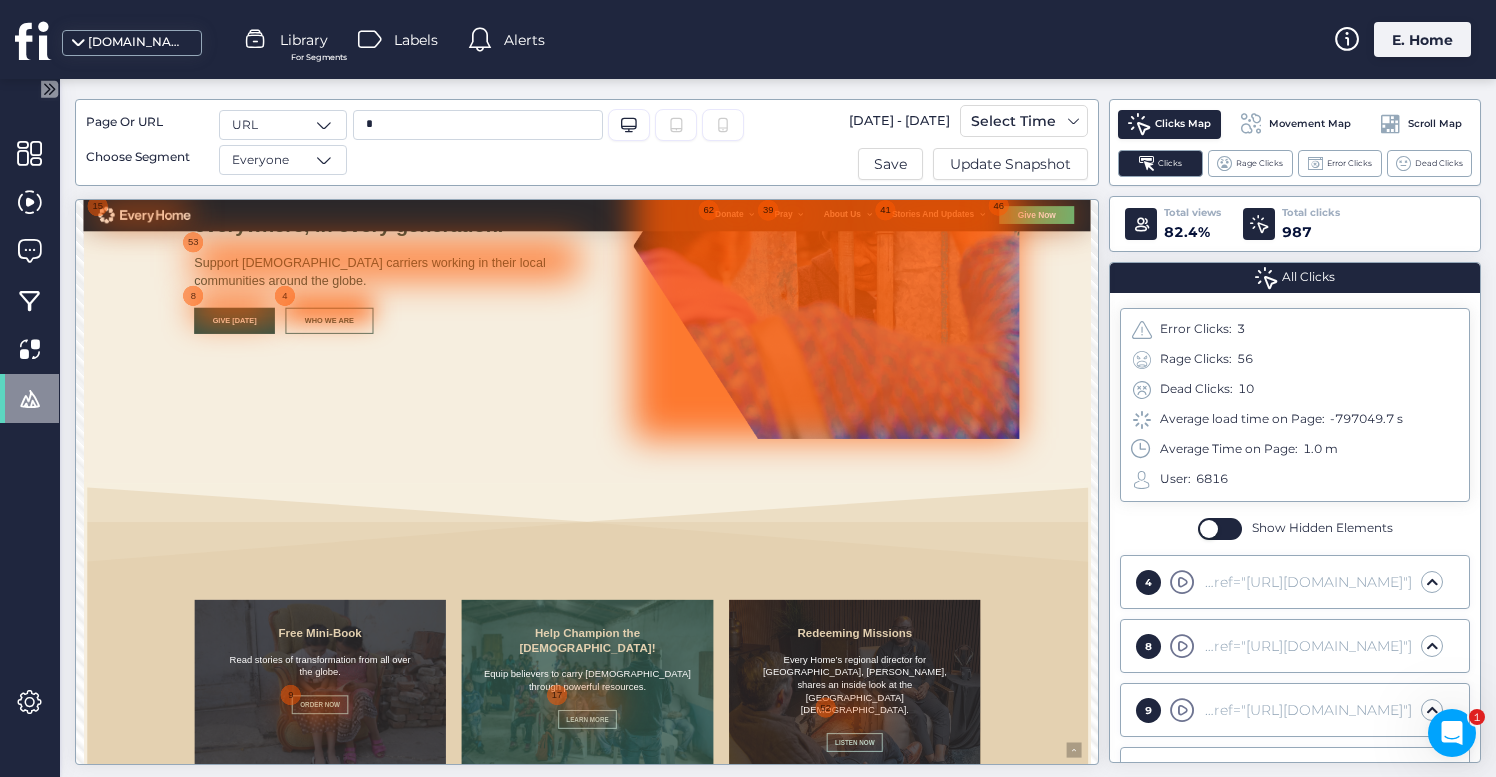 click on "We exist to carry [DEMOGRAPHIC_DATA] to everyone, everywhere, in every generation.
Support [DEMOGRAPHIC_DATA] carriers working in their local communities around the globe.
Give [DATE] Who We Are" at bounding box center (660, 303) 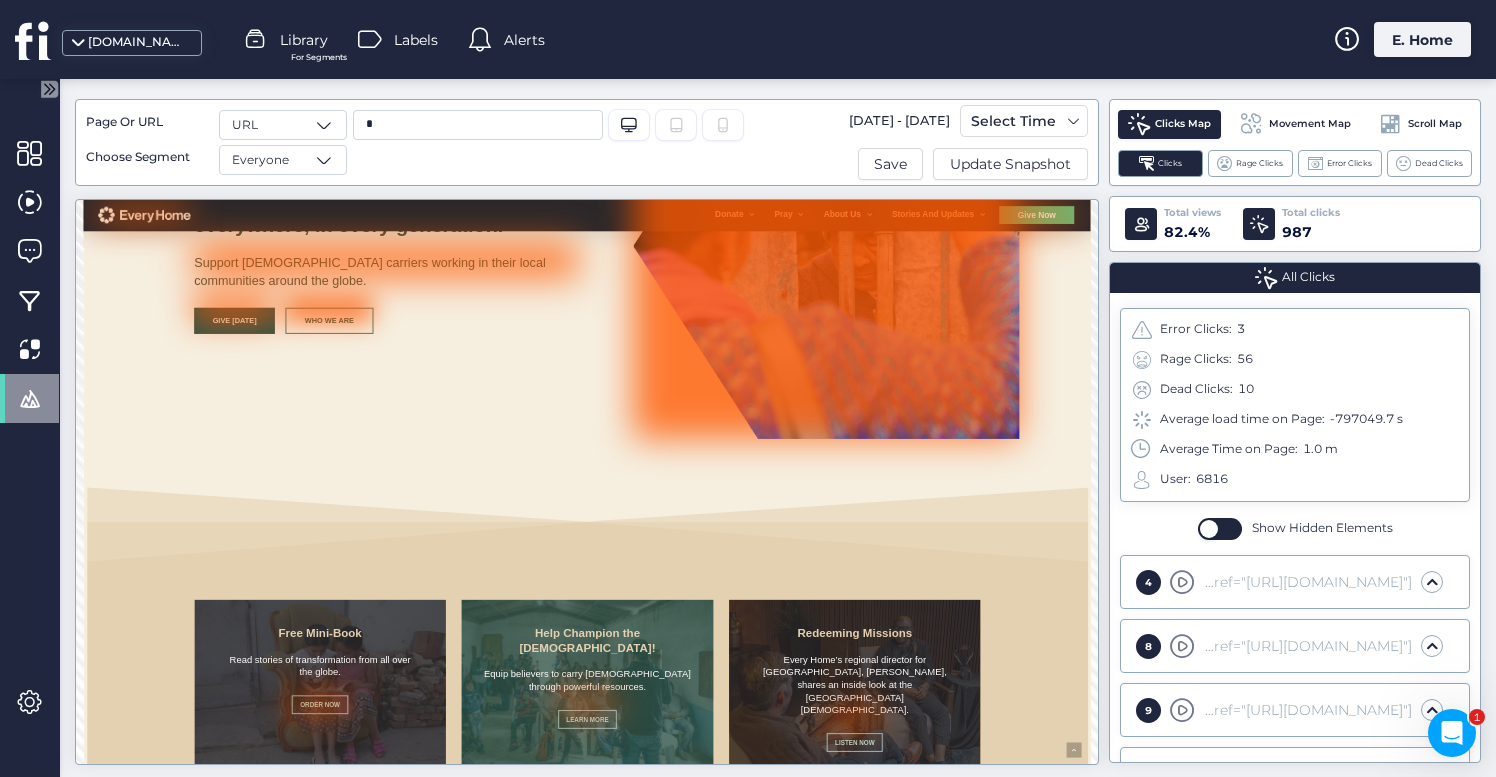 click on "All Clicks" 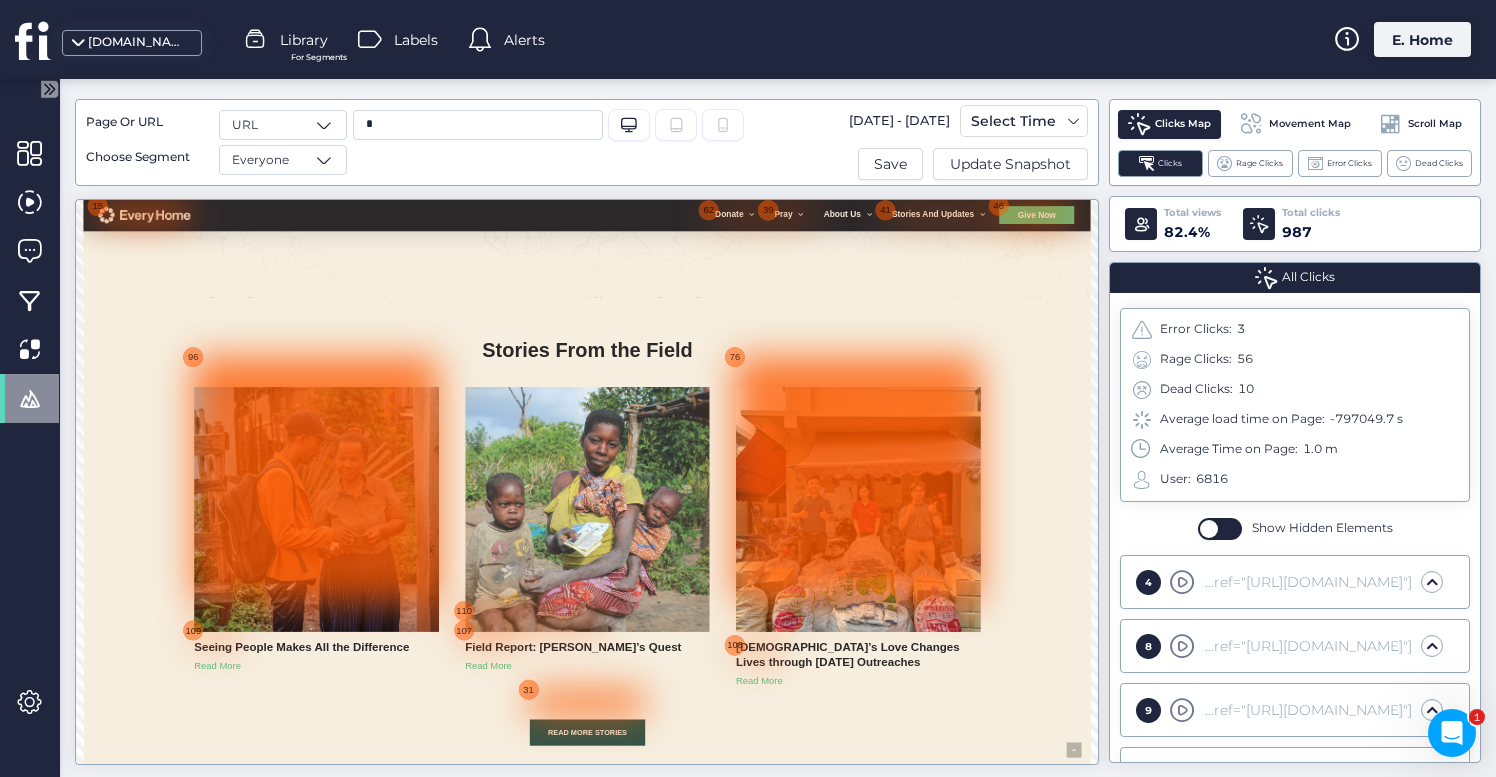 scroll, scrollTop: 2017, scrollLeft: 0, axis: vertical 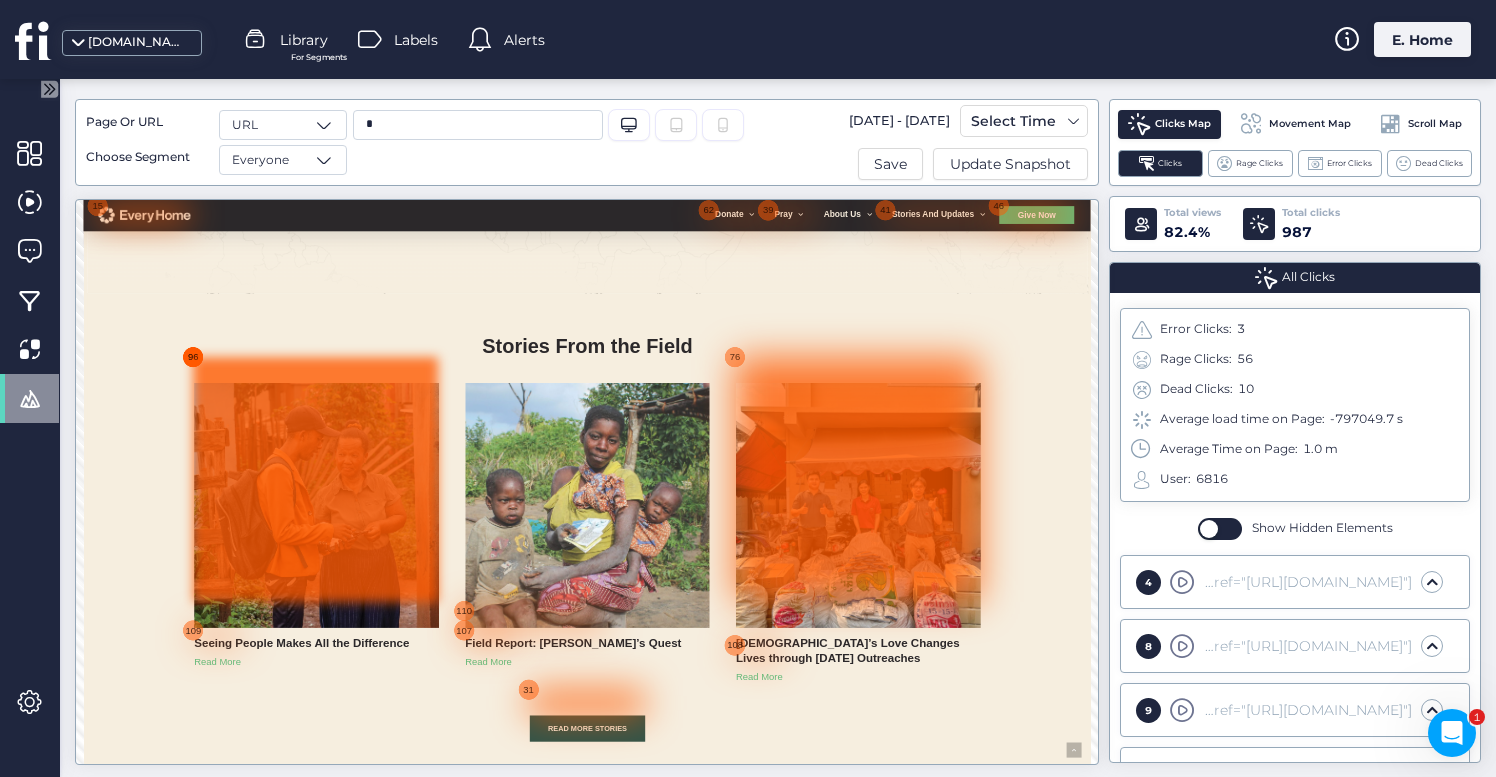 click on "96" at bounding box center [292, 501] 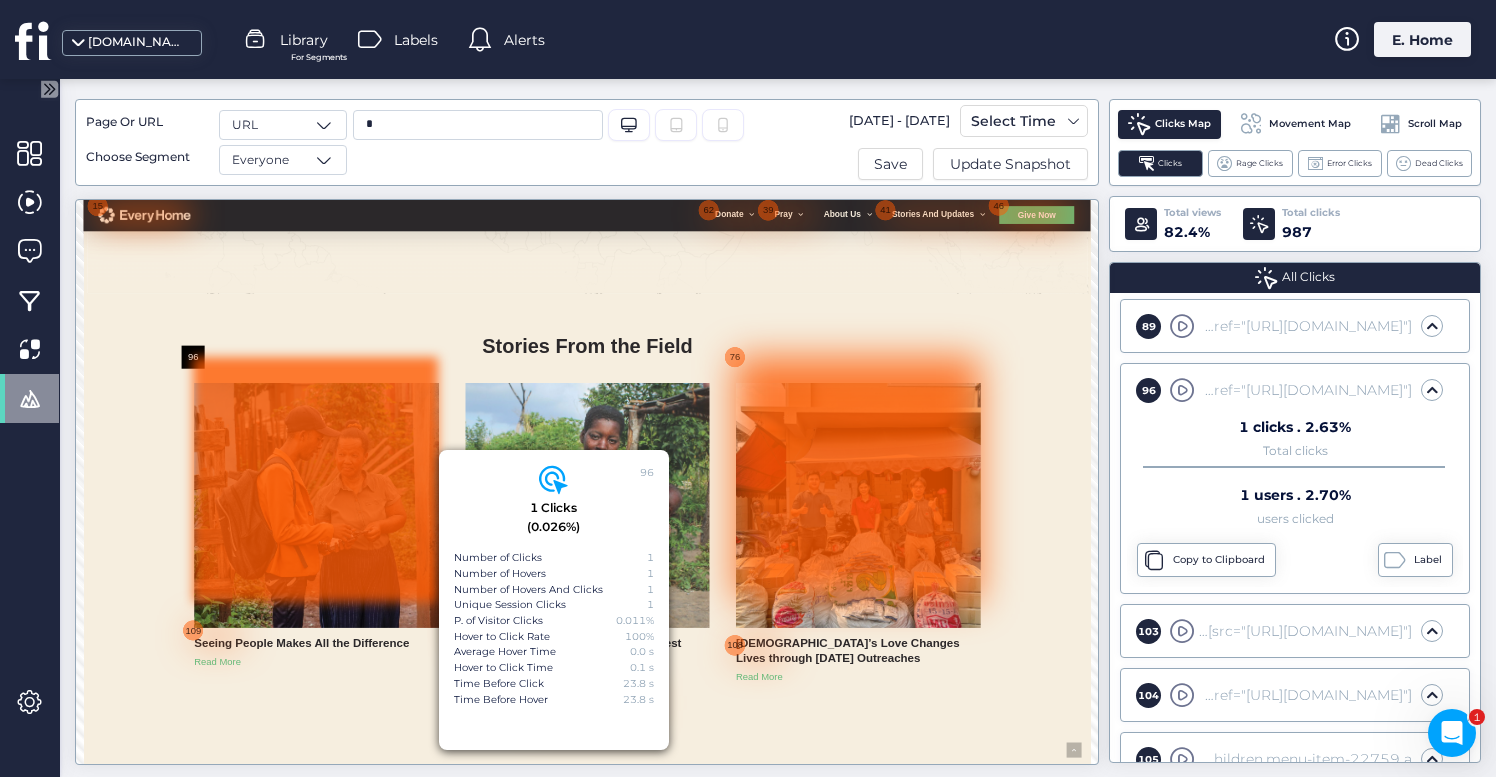 scroll, scrollTop: 1895, scrollLeft: 0, axis: vertical 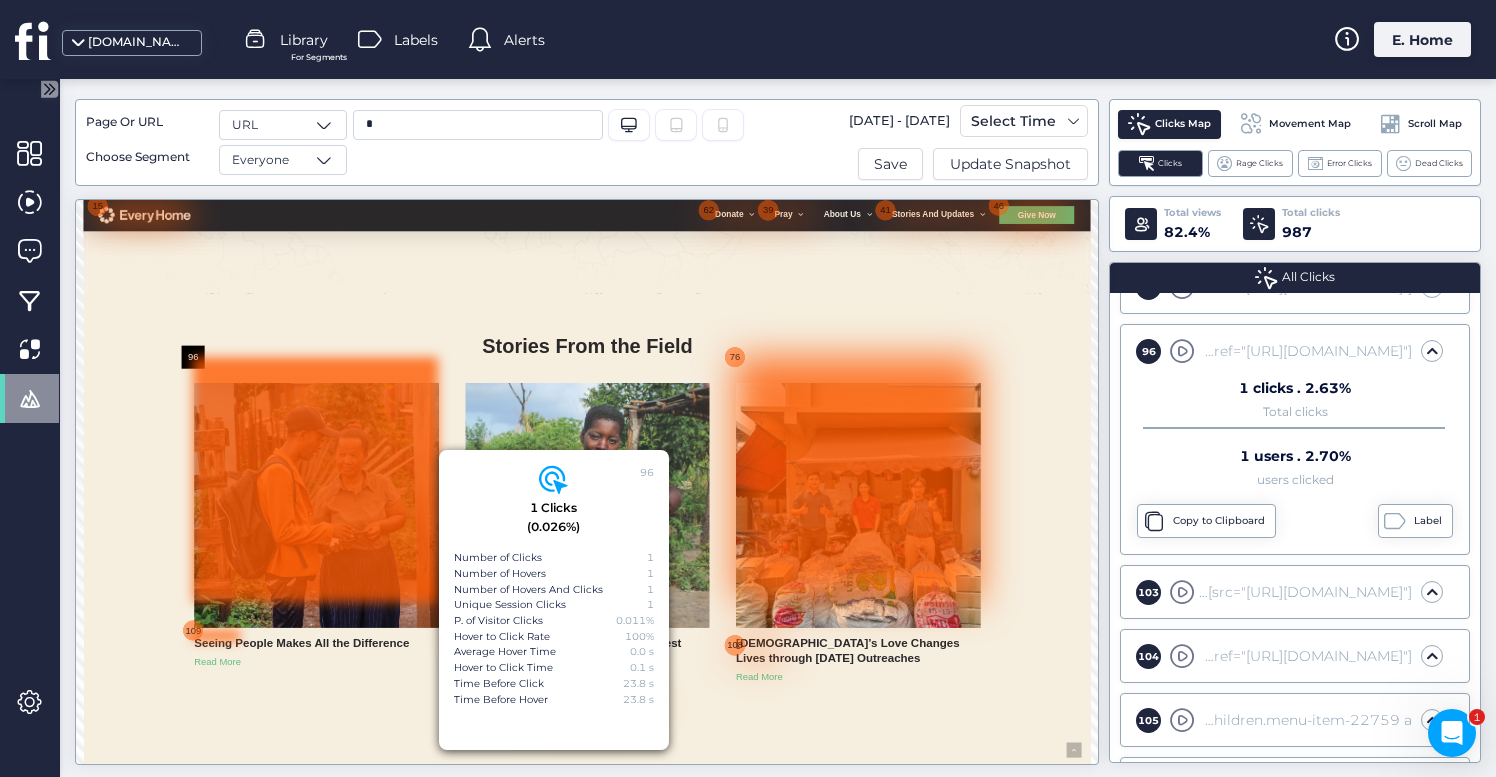 click at bounding box center [336, 1032] 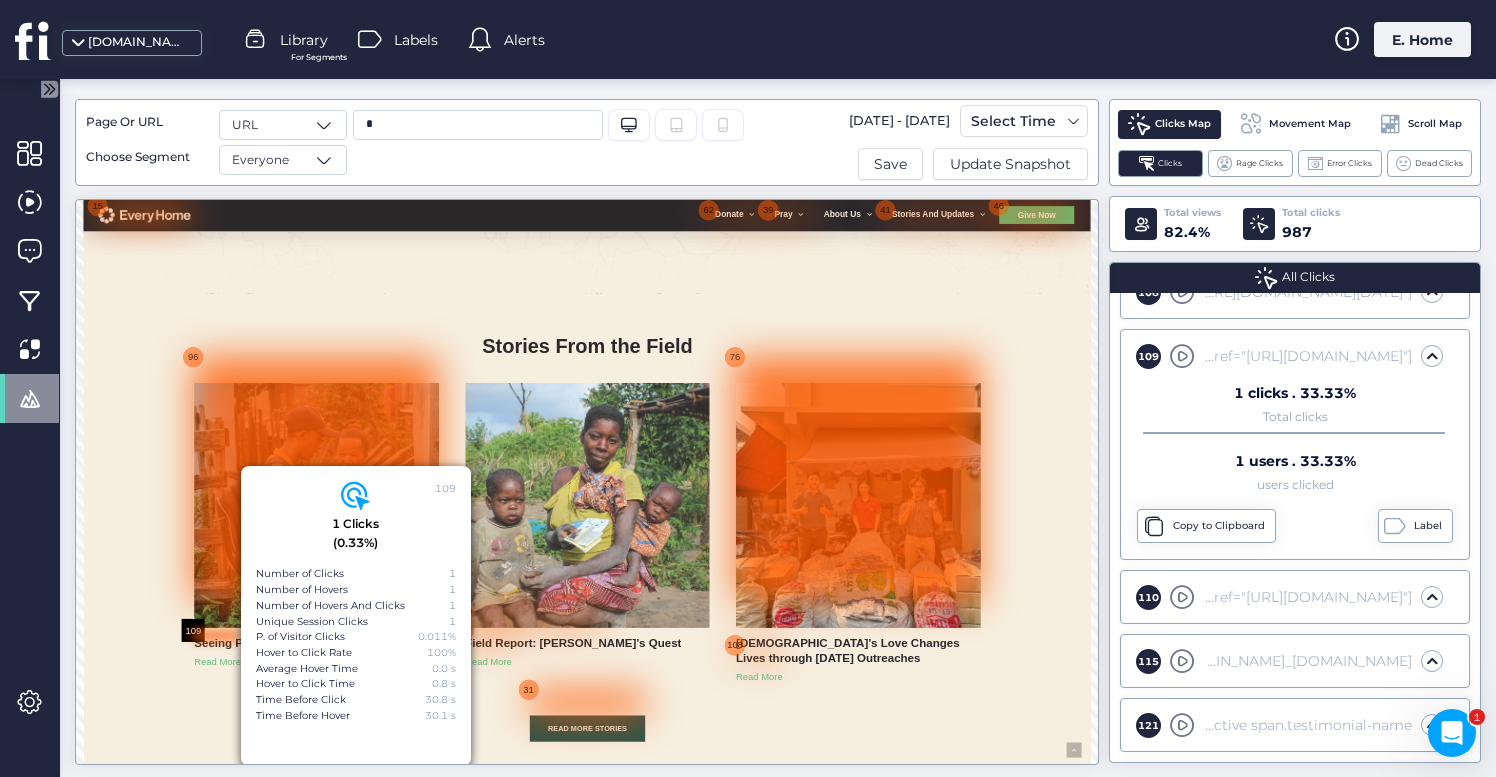scroll, scrollTop: 2279, scrollLeft: 0, axis: vertical 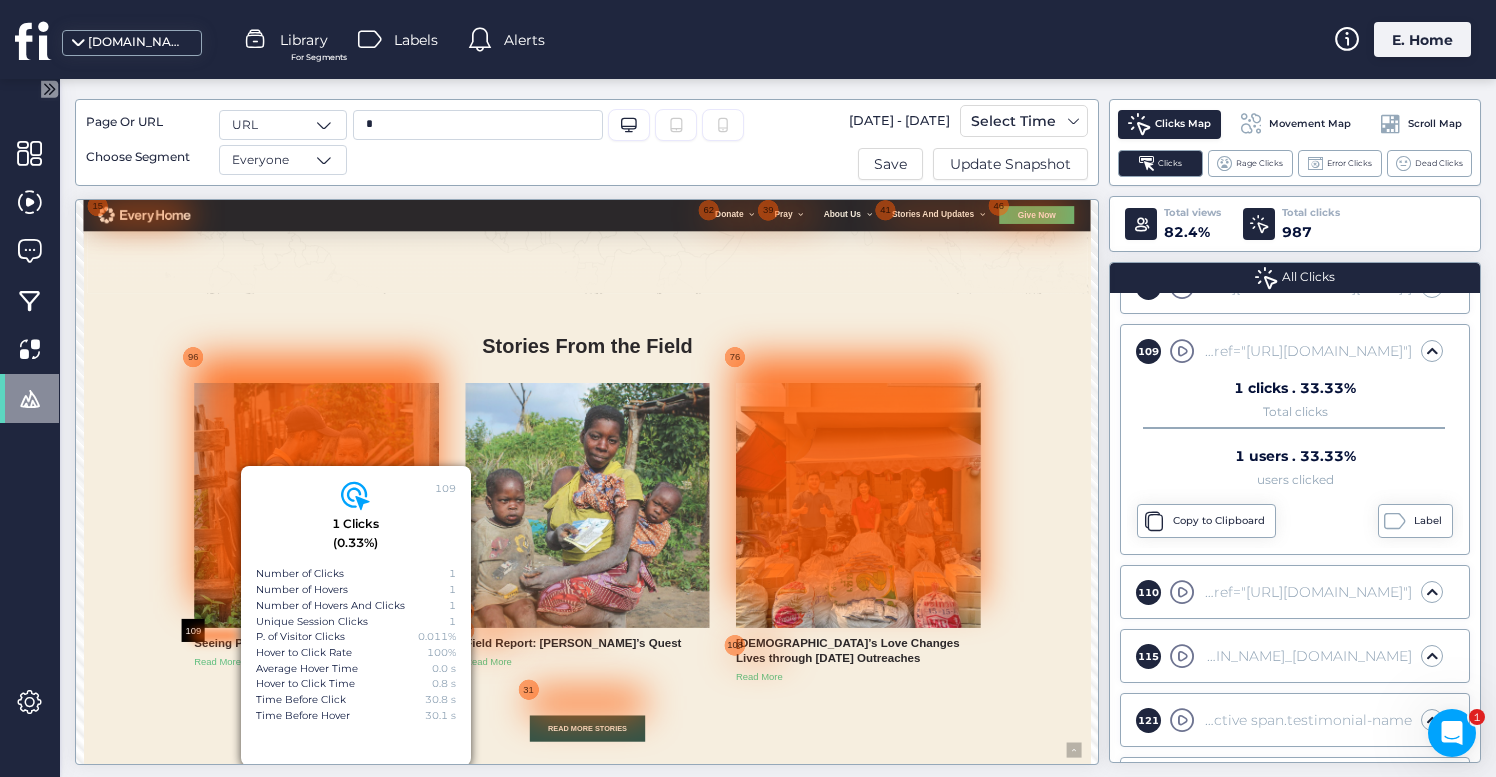 click at bounding box center [1043, 845] 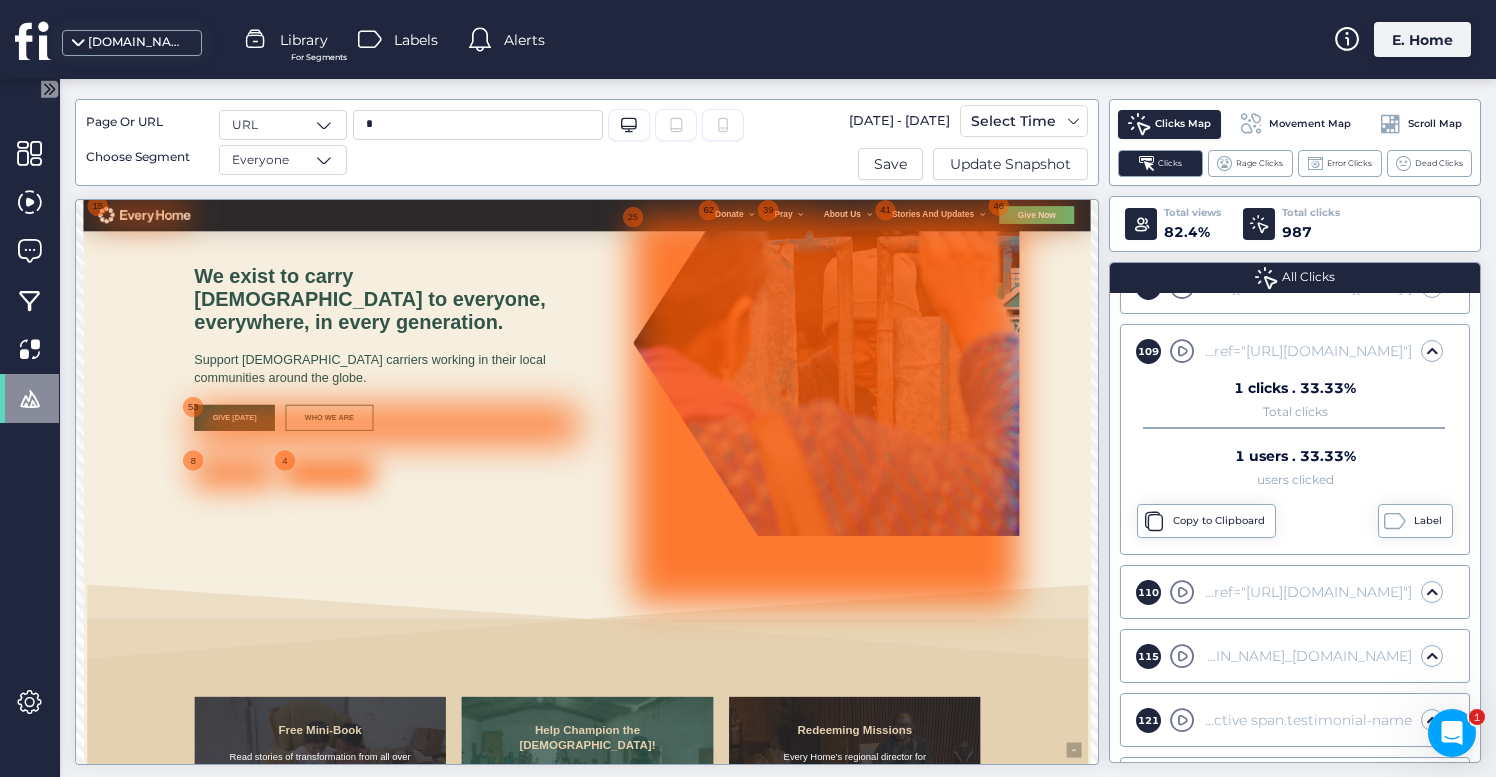 scroll, scrollTop: 0, scrollLeft: 0, axis: both 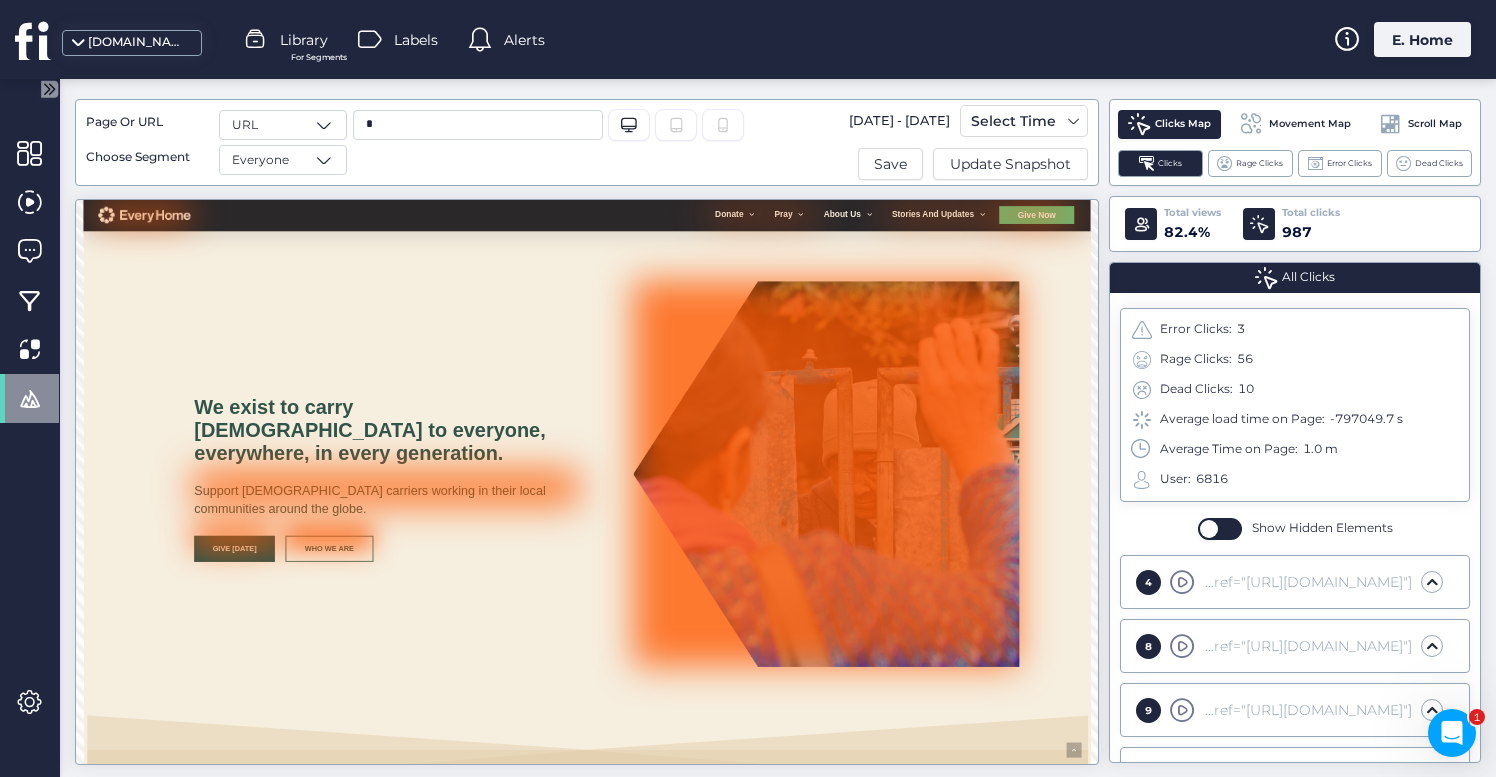 click on "56" 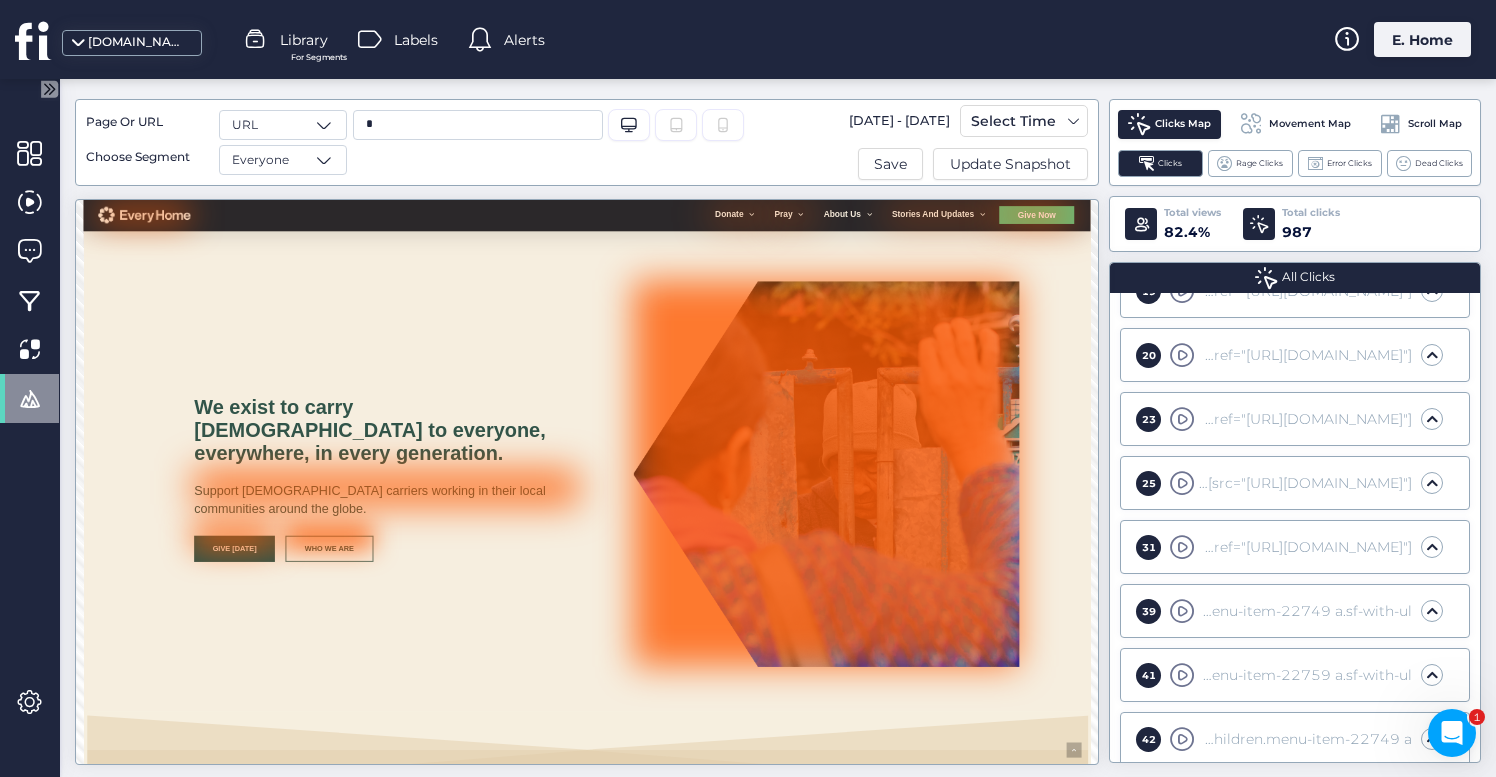 scroll, scrollTop: 0, scrollLeft: 0, axis: both 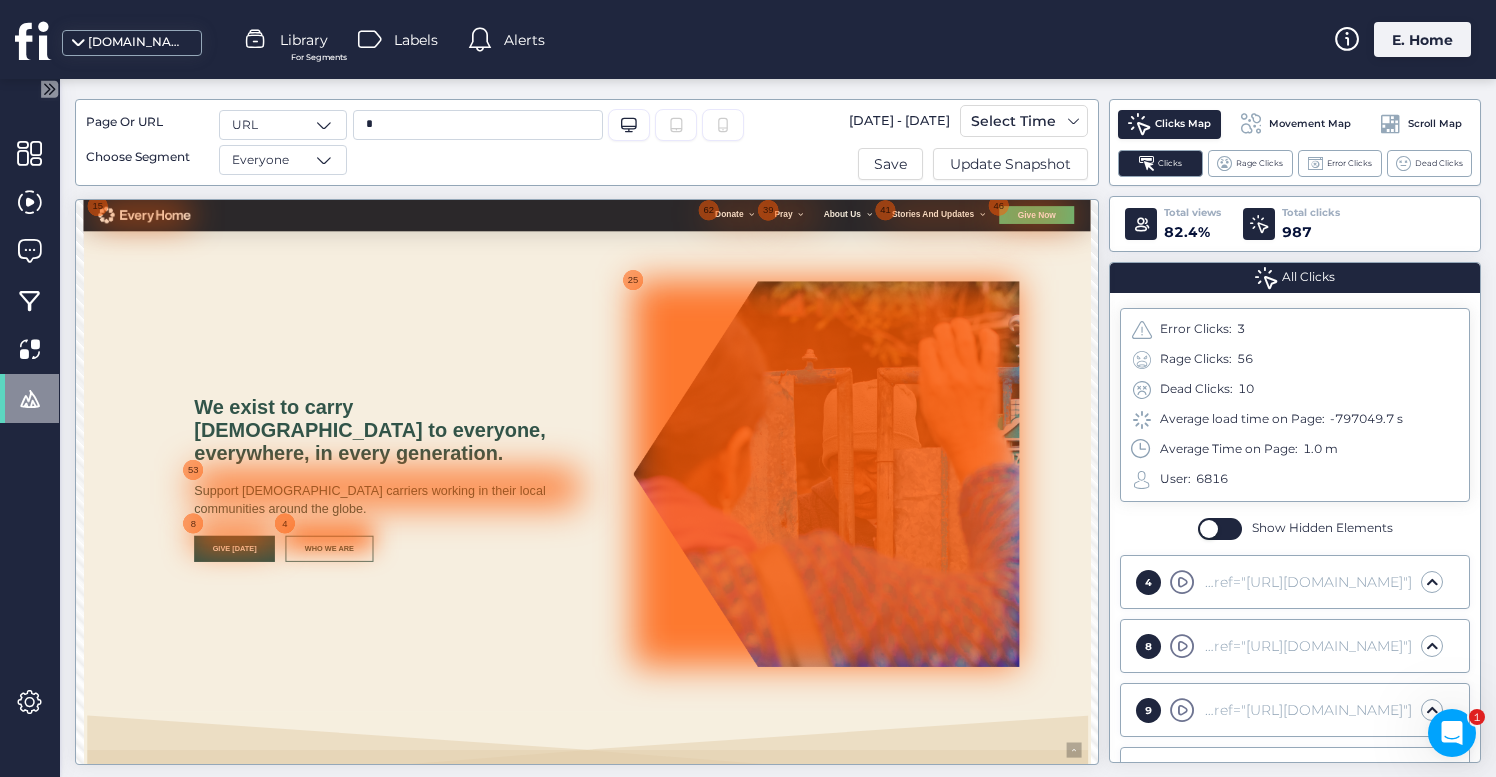 click on "We exist to carry [DEMOGRAPHIC_DATA] to everyone, everywhere, in every generation.
Support [DEMOGRAPHIC_DATA] carriers working in their local communities around the globe.
Give [DATE] Who We Are" at bounding box center (660, 737) 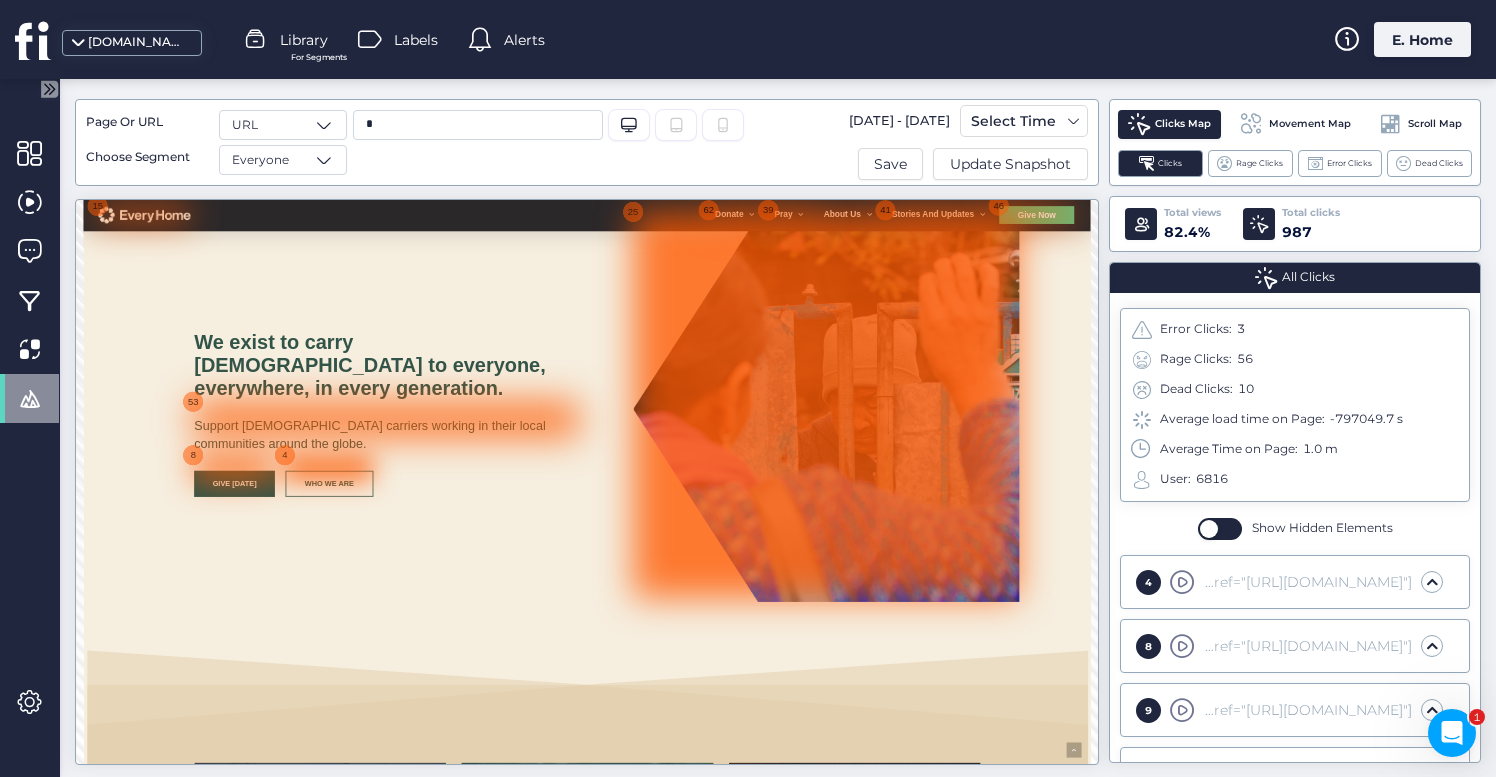 scroll, scrollTop: 0, scrollLeft: 0, axis: both 